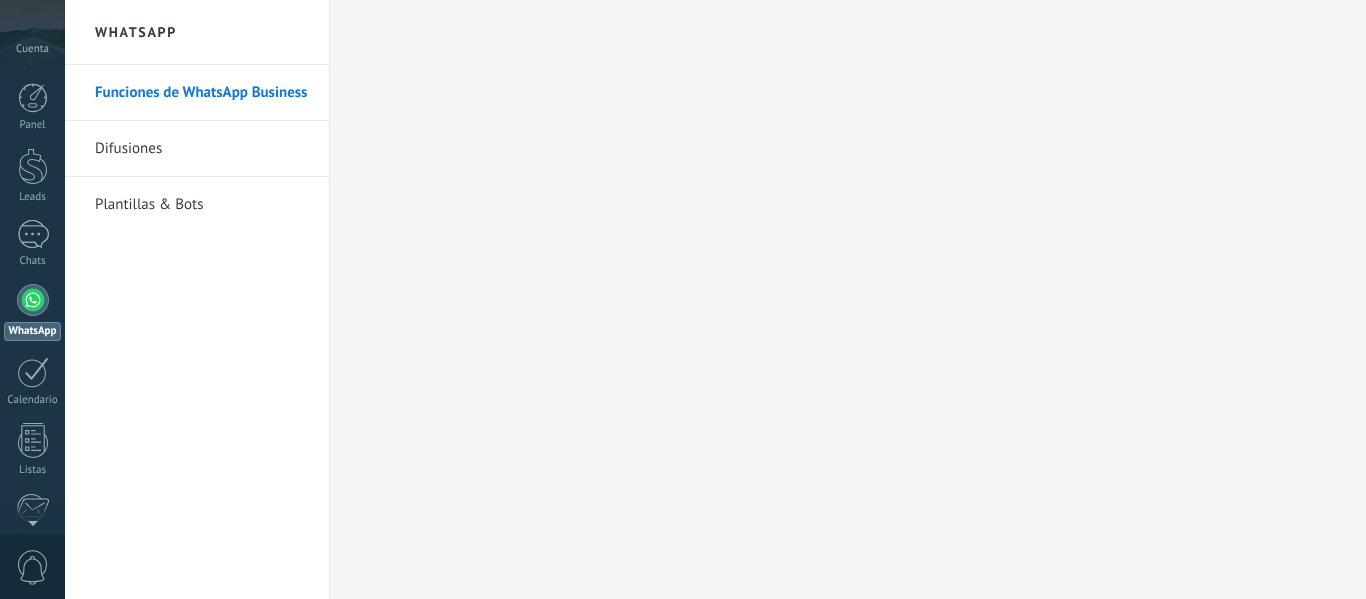 scroll, scrollTop: 0, scrollLeft: 0, axis: both 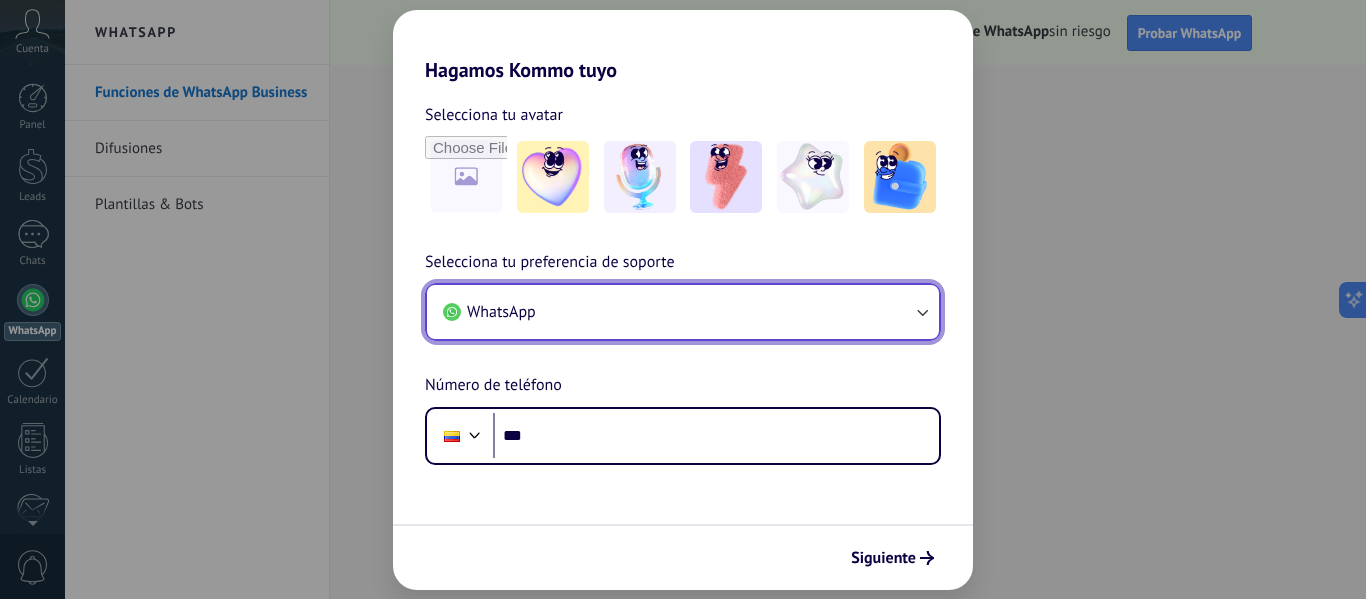 click on "WhatsApp" at bounding box center (683, 312) 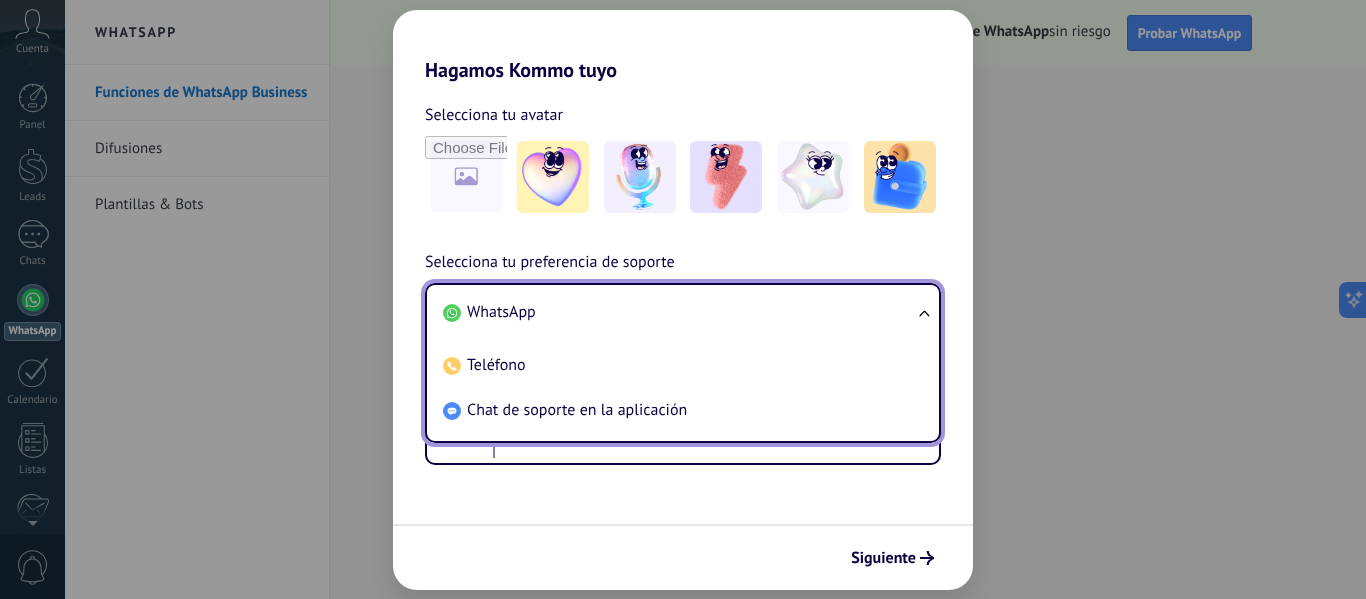 scroll, scrollTop: 0, scrollLeft: 0, axis: both 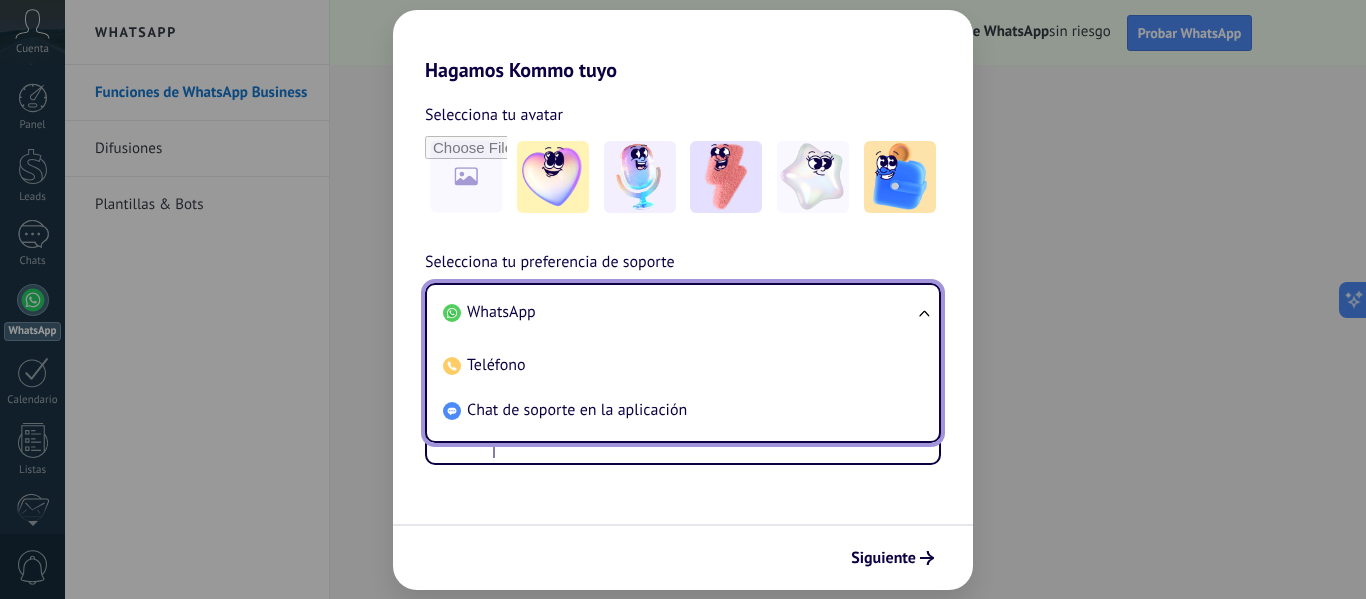 click on "WhatsApp" at bounding box center (679, 312) 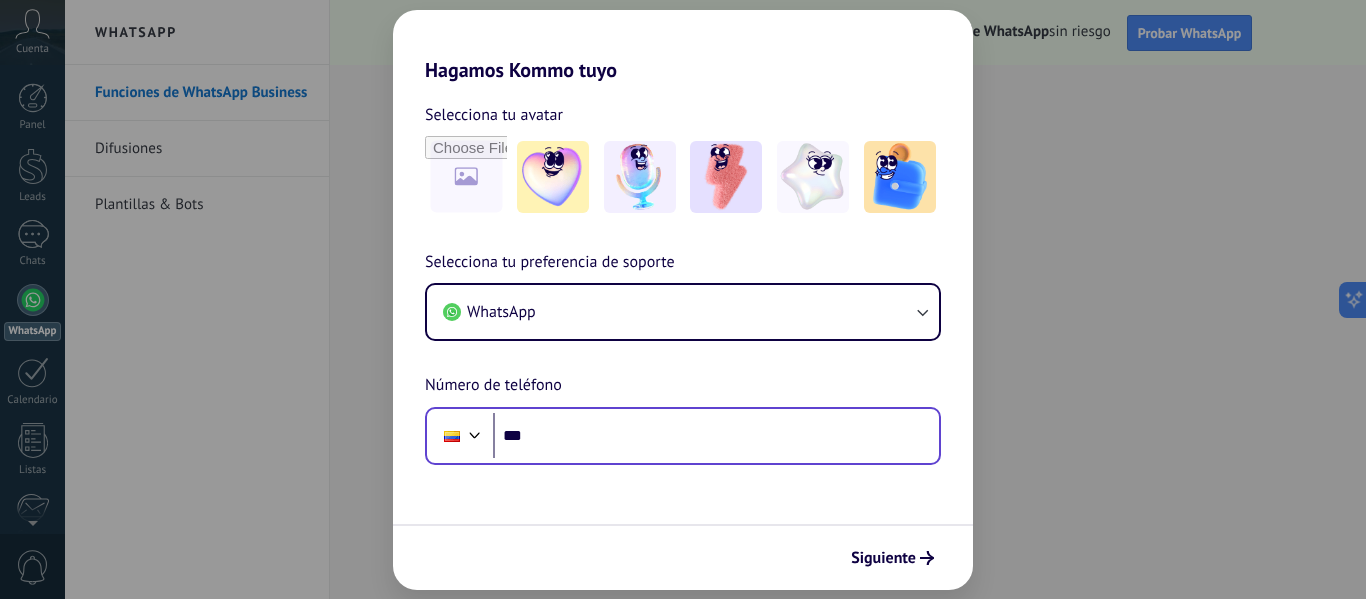 click on "***" at bounding box center (716, 436) 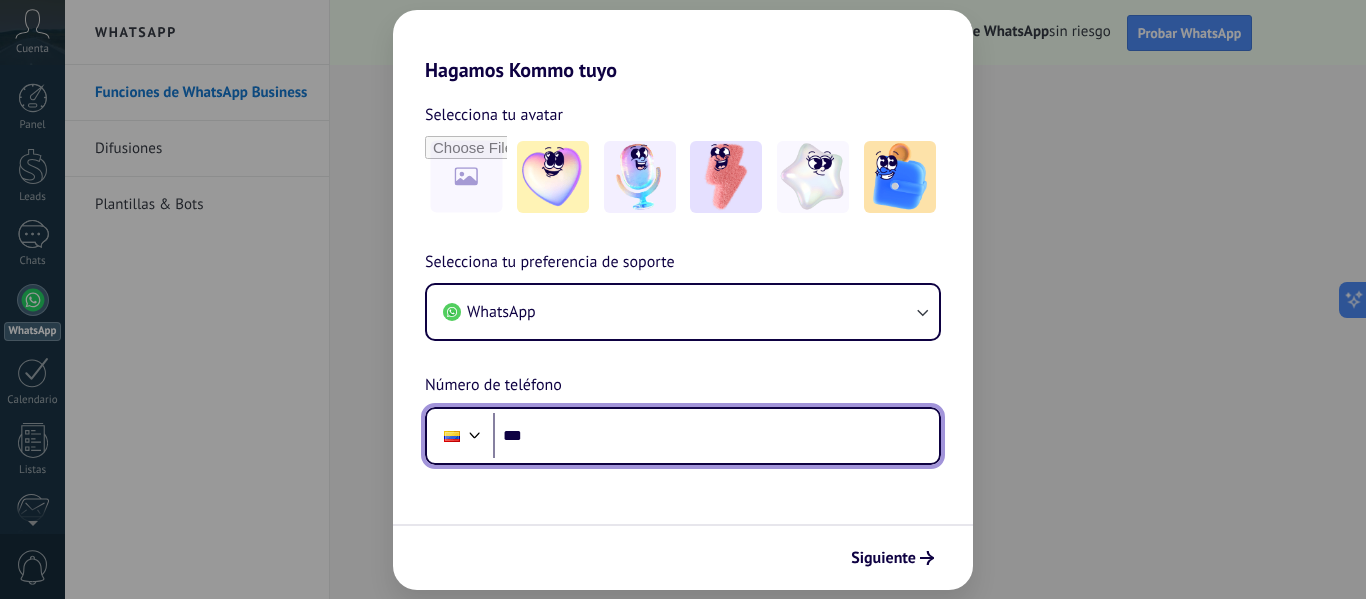 click on "***" at bounding box center (716, 436) 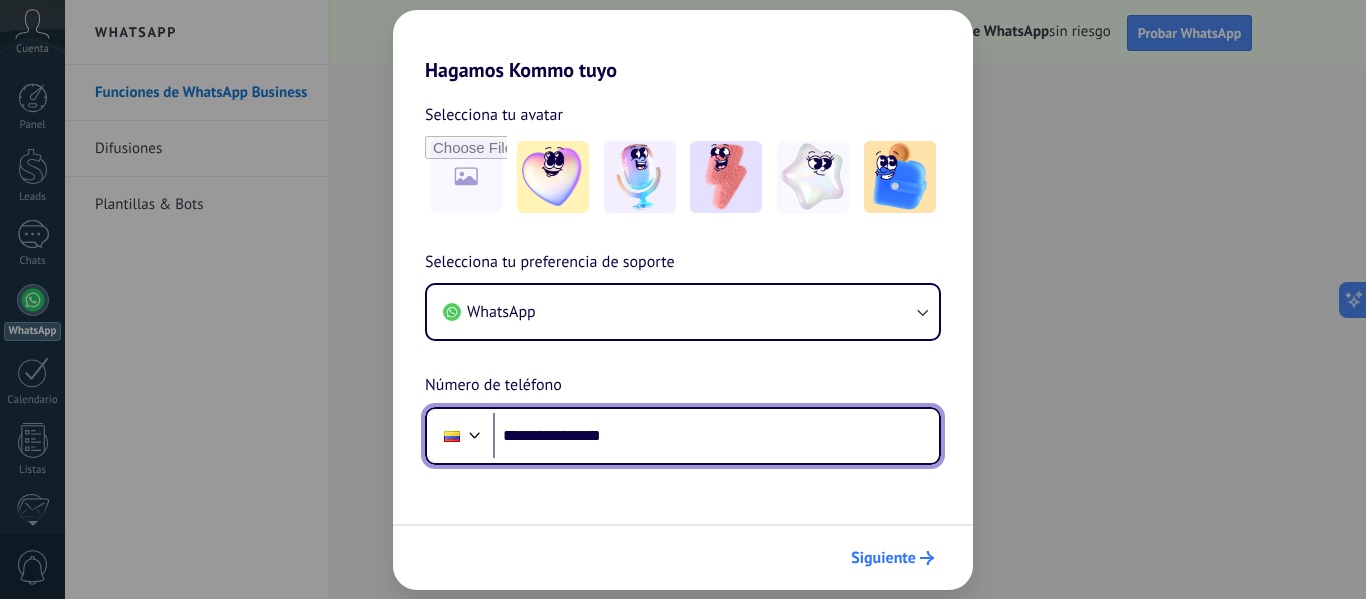 type on "**********" 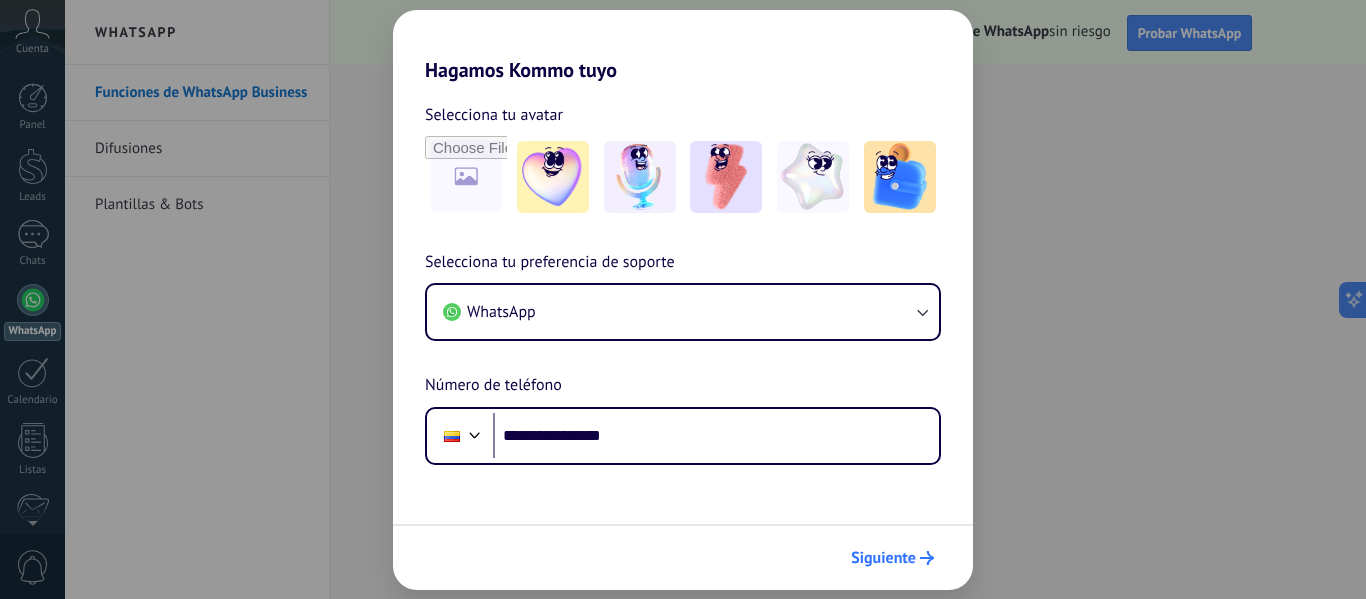 click on "Siguiente" at bounding box center (892, 558) 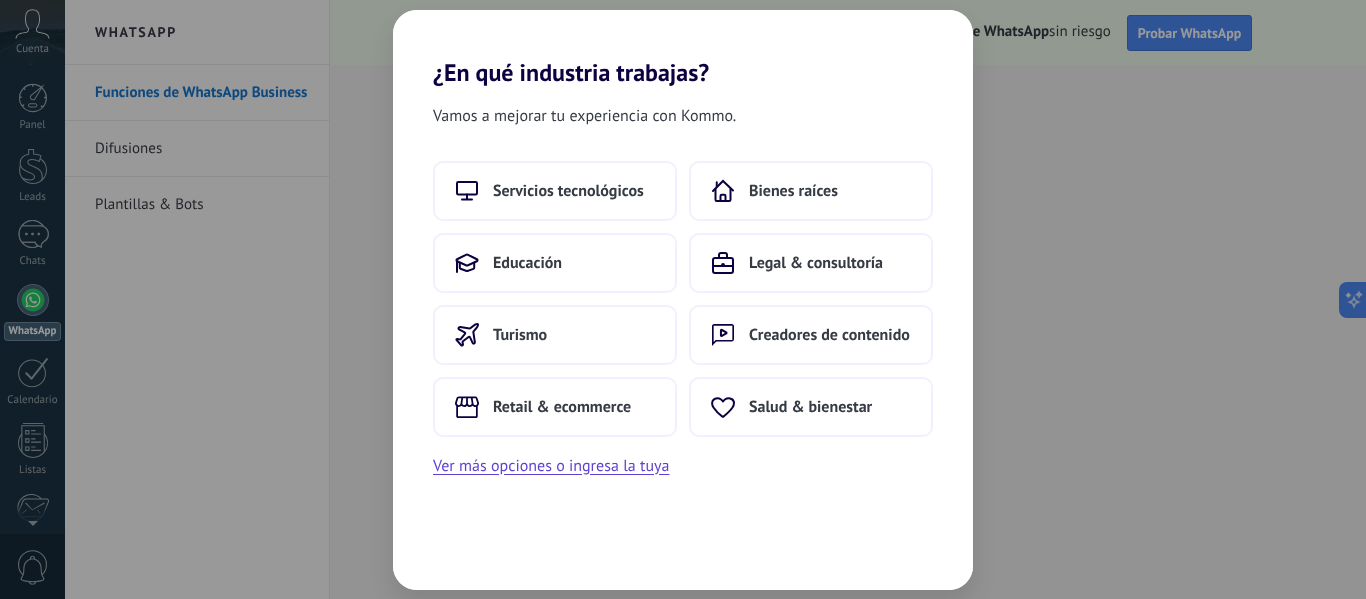 scroll, scrollTop: 0, scrollLeft: 0, axis: both 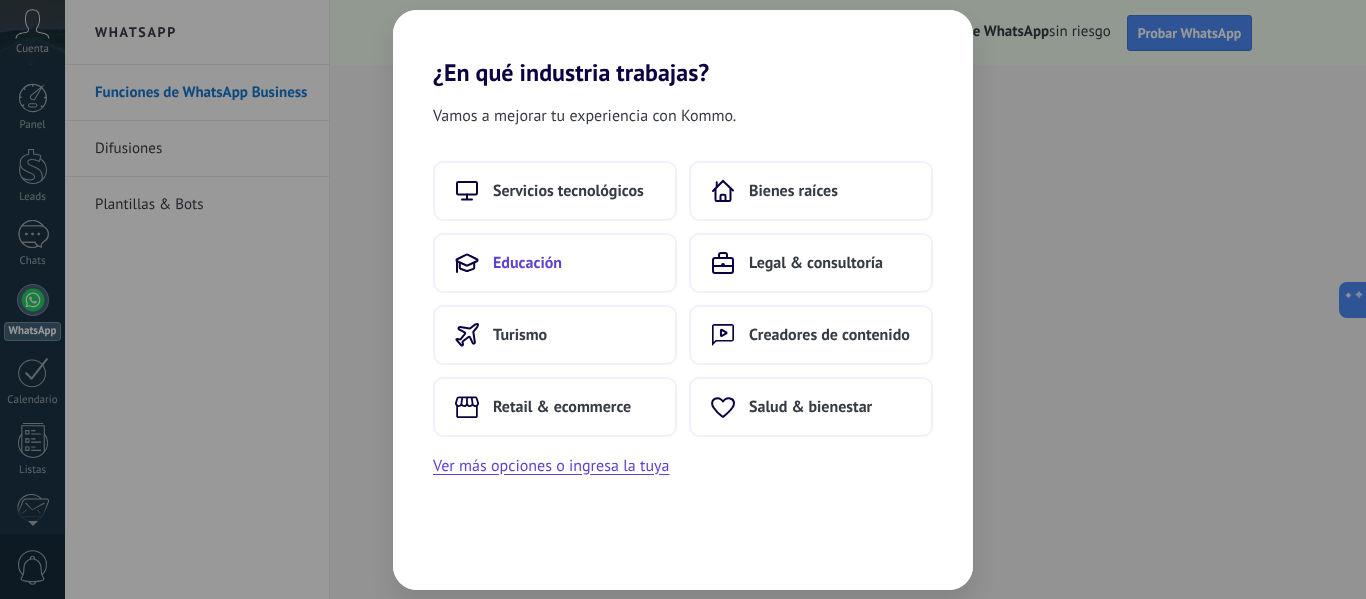 click on "Educación" at bounding box center [555, 263] 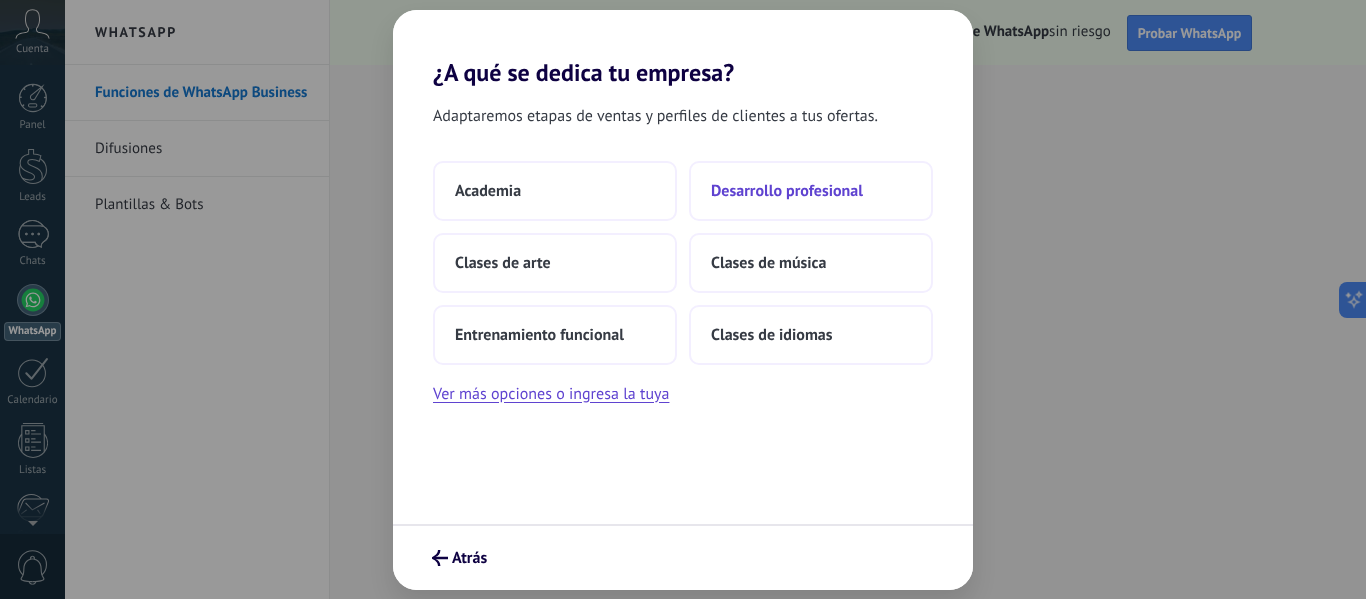 click on "Desarrollo profesional" at bounding box center (787, 191) 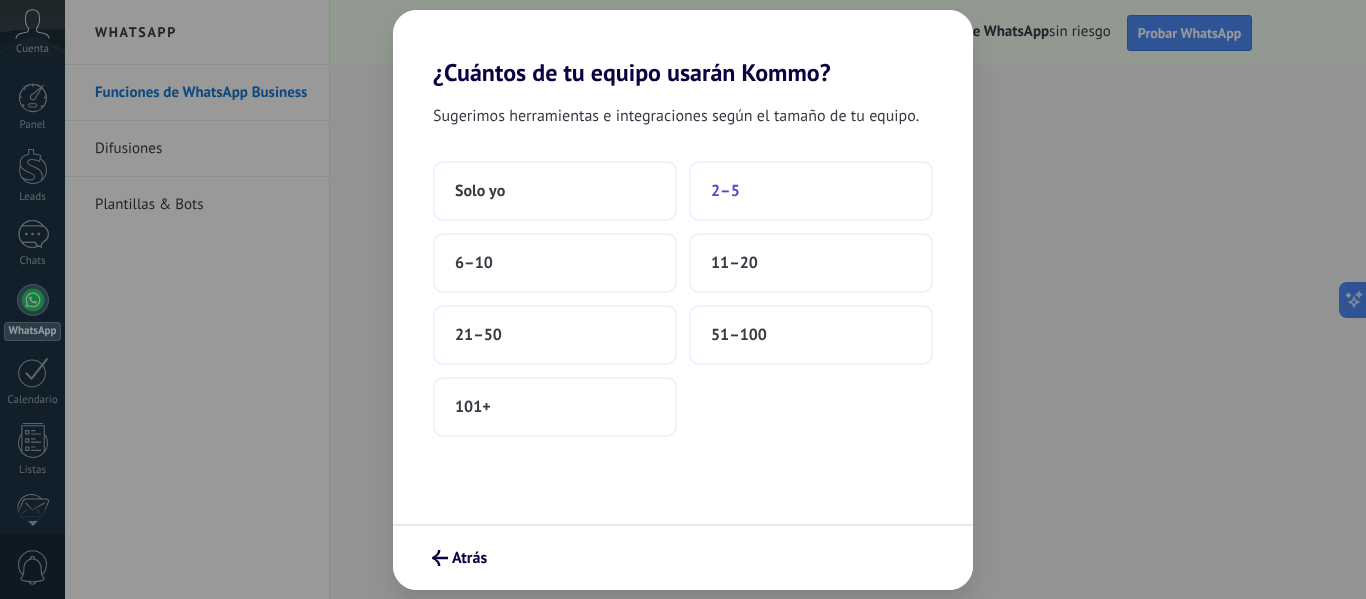 click on "2–5" at bounding box center (811, 191) 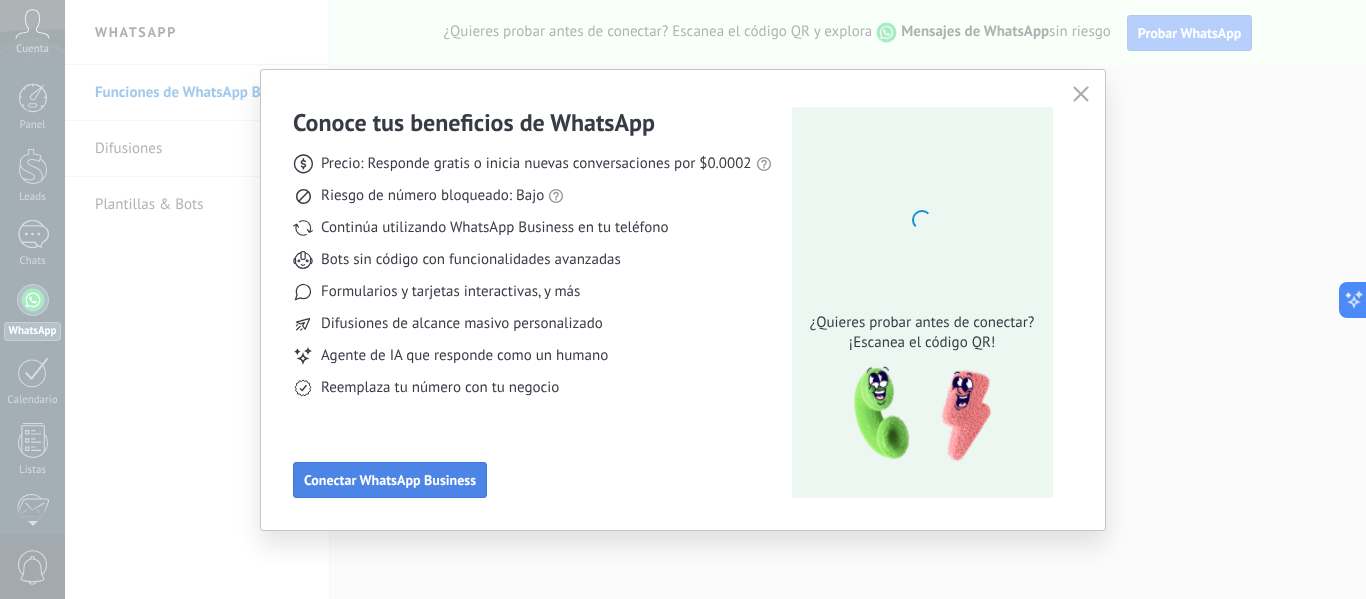 click on "Conectar WhatsApp Business" at bounding box center (390, 480) 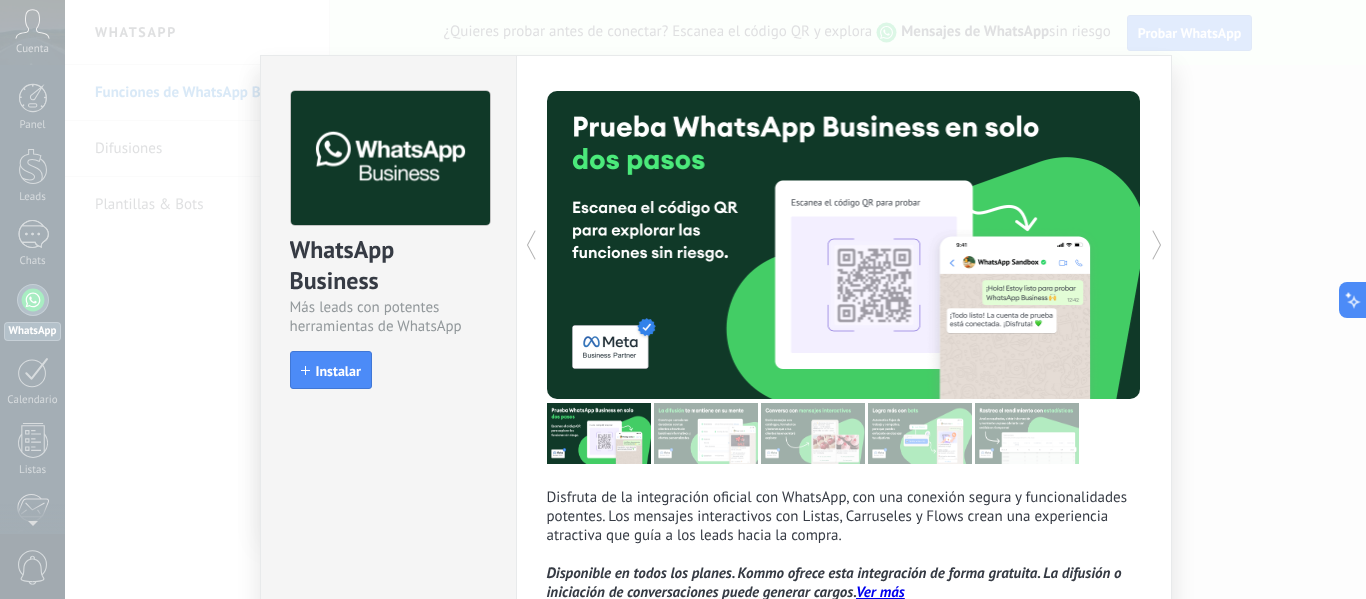 scroll, scrollTop: 0, scrollLeft: 0, axis: both 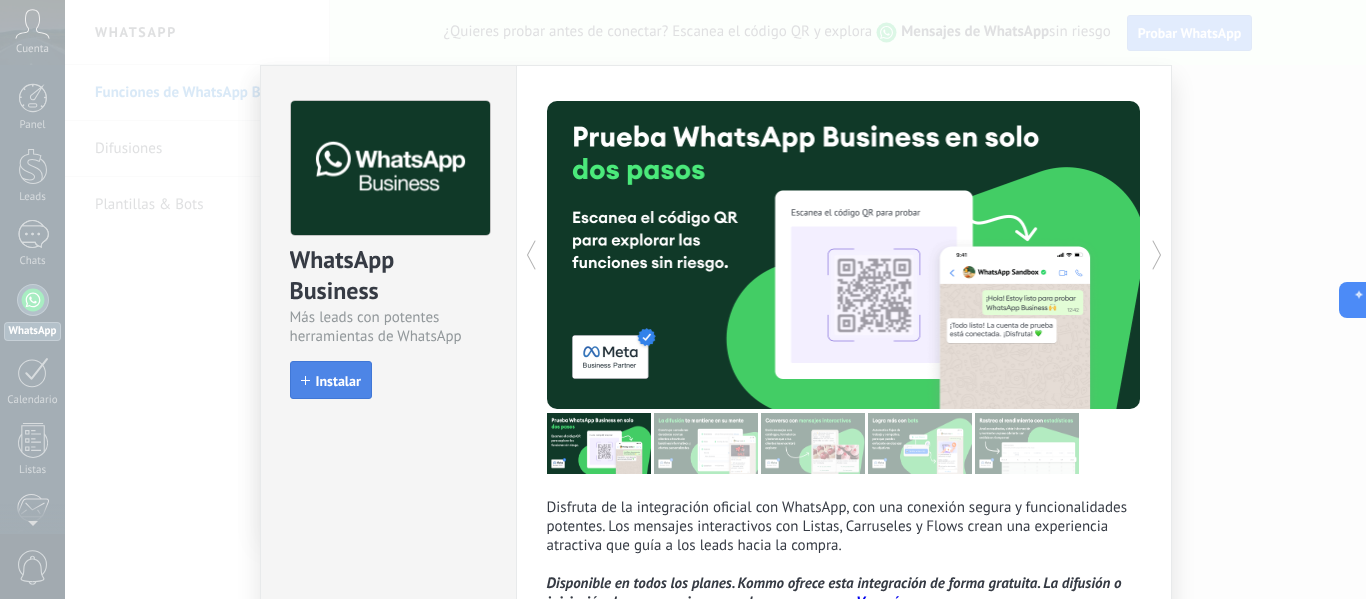 click on "Instalar" at bounding box center [338, 381] 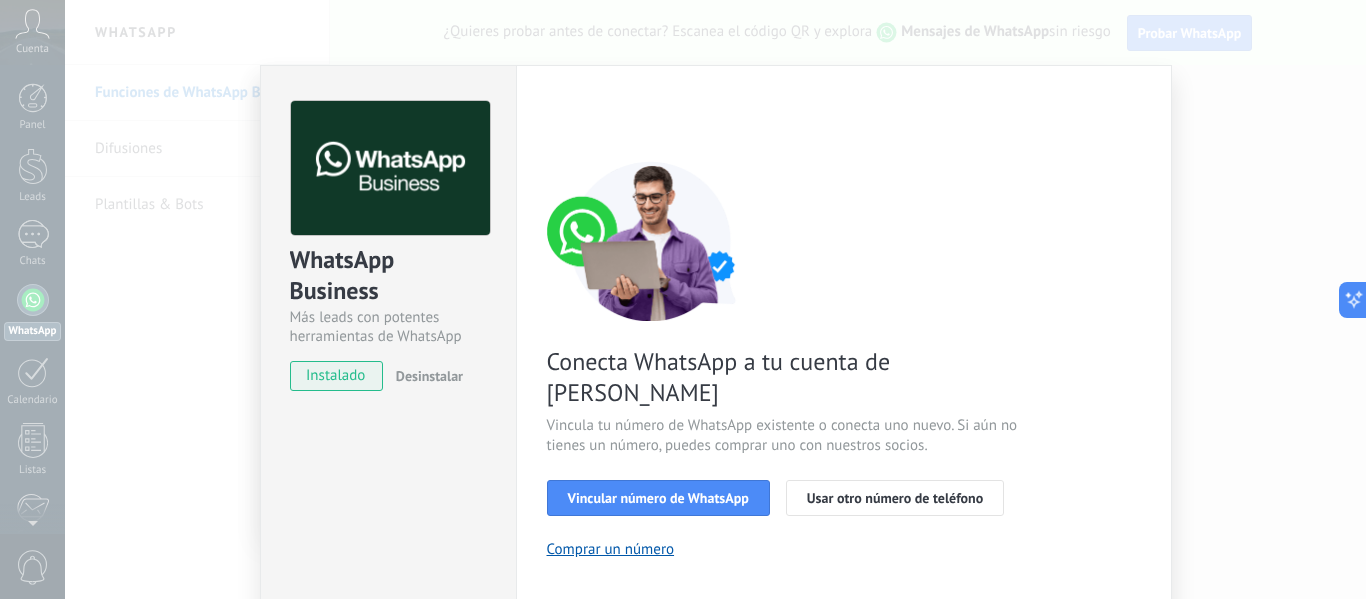scroll, scrollTop: 100, scrollLeft: 0, axis: vertical 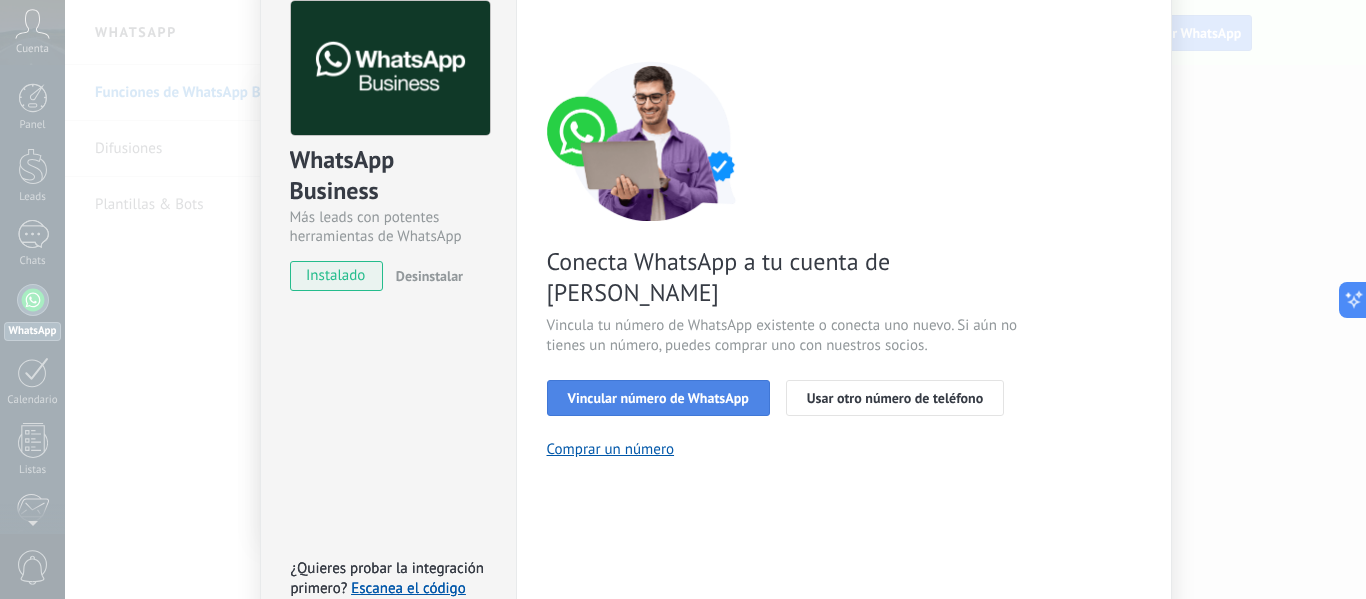 click on "Vincular número de WhatsApp" at bounding box center (658, 398) 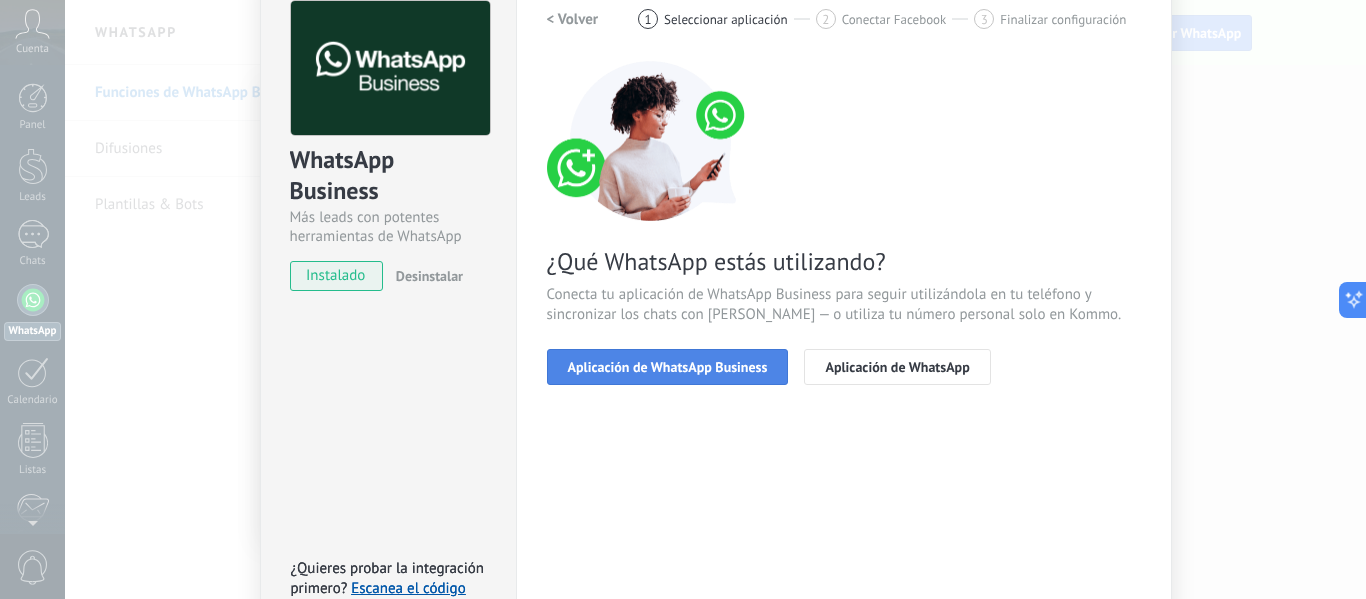 click on "Aplicación de WhatsApp Business" at bounding box center (668, 367) 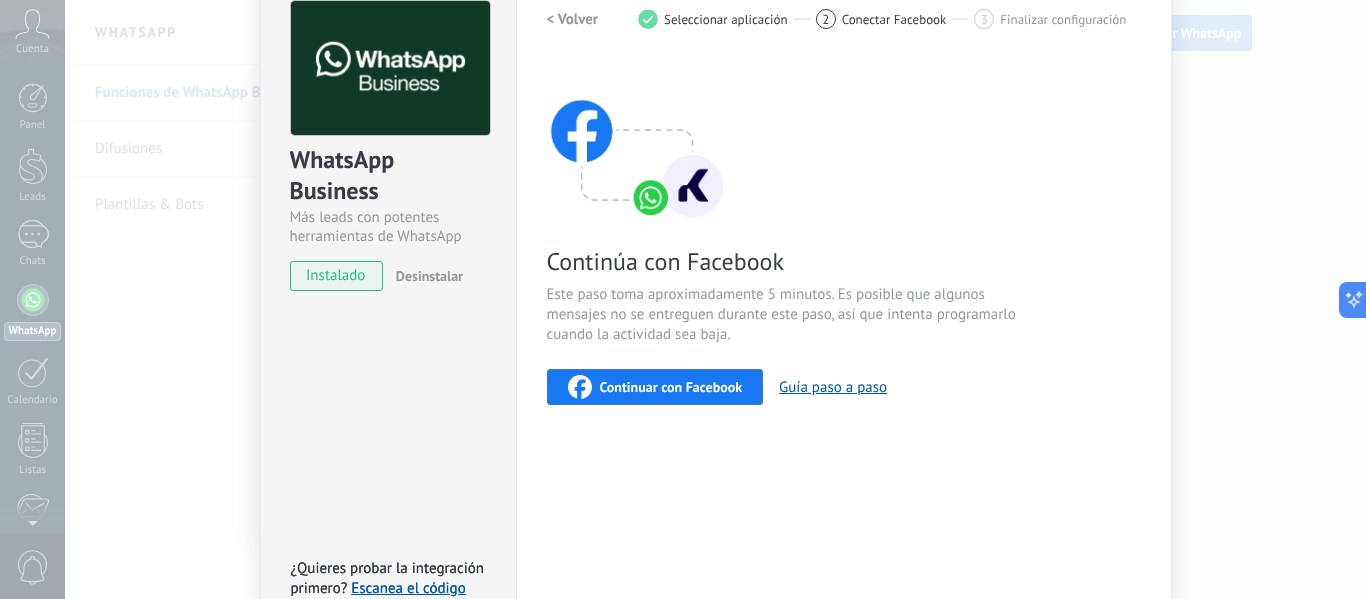 click on "Continuar con Facebook" at bounding box center (655, 387) 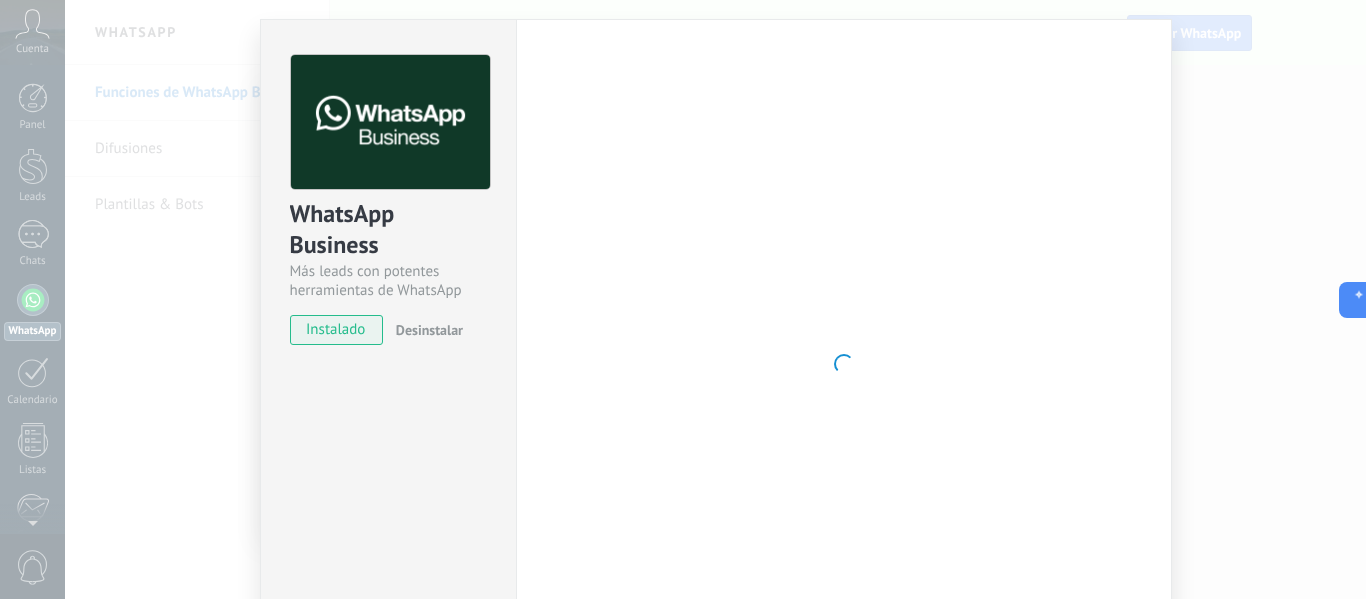 scroll, scrollTop: 0, scrollLeft: 0, axis: both 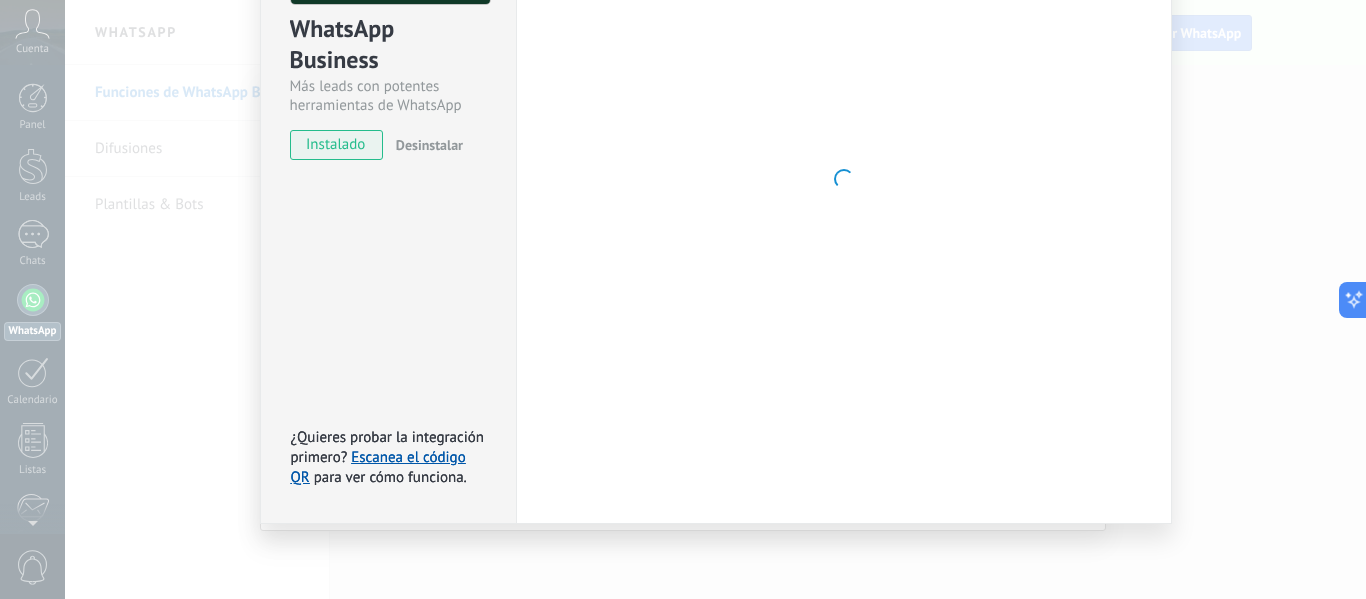 click on "para ver cómo funciona." at bounding box center (390, 477) 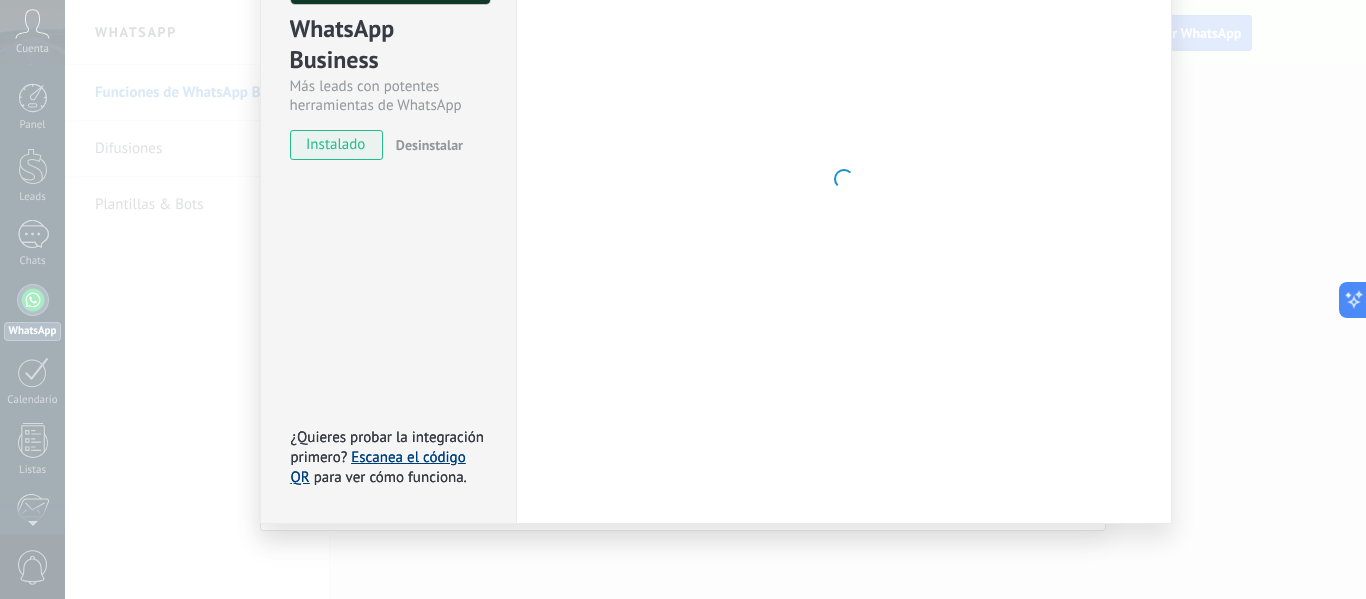 click on "Escanea el código QR" at bounding box center [378, 467] 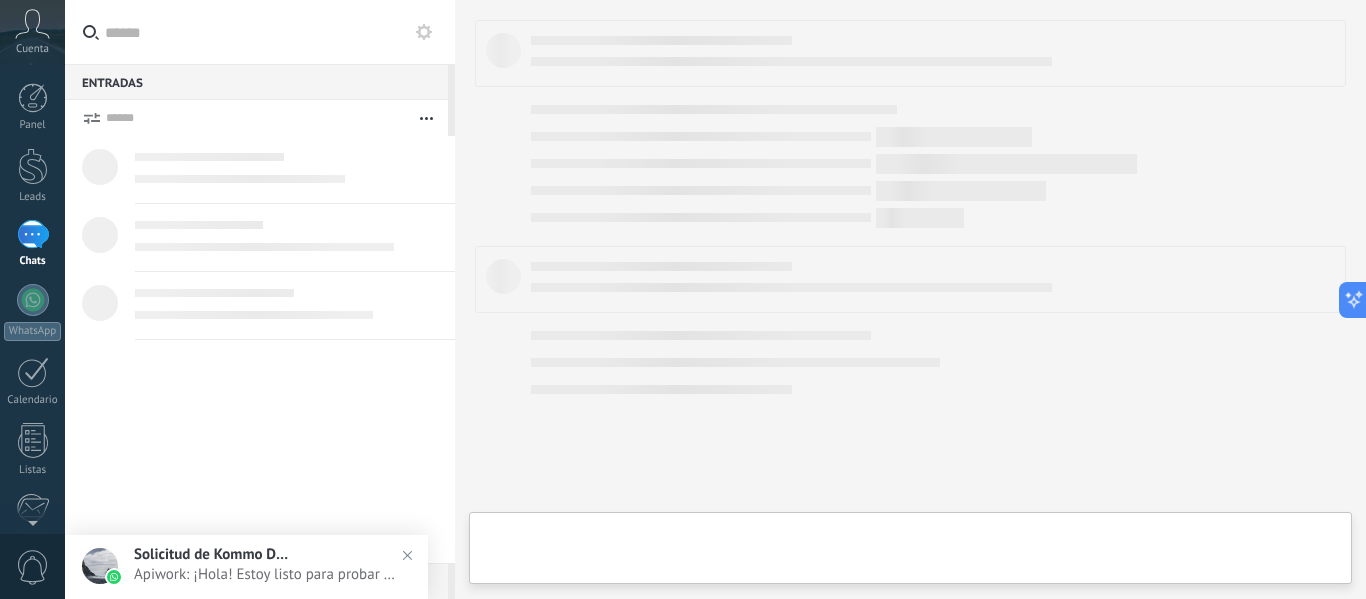 scroll, scrollTop: 0, scrollLeft: 0, axis: both 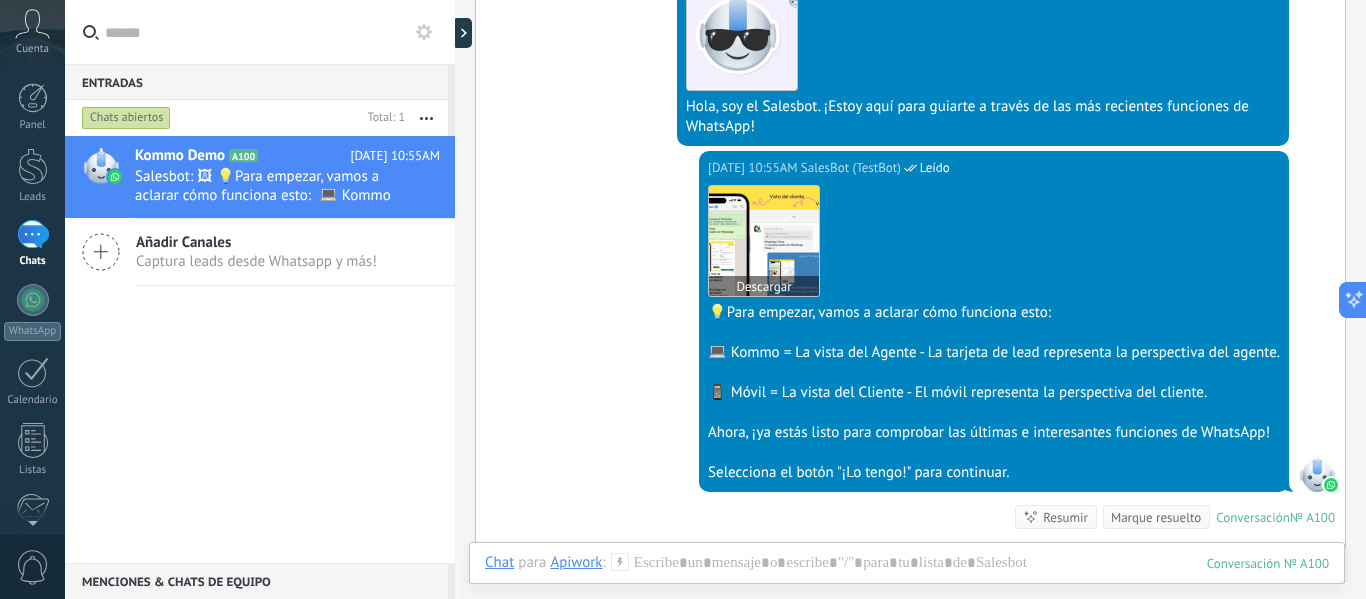 click at bounding box center [764, 241] 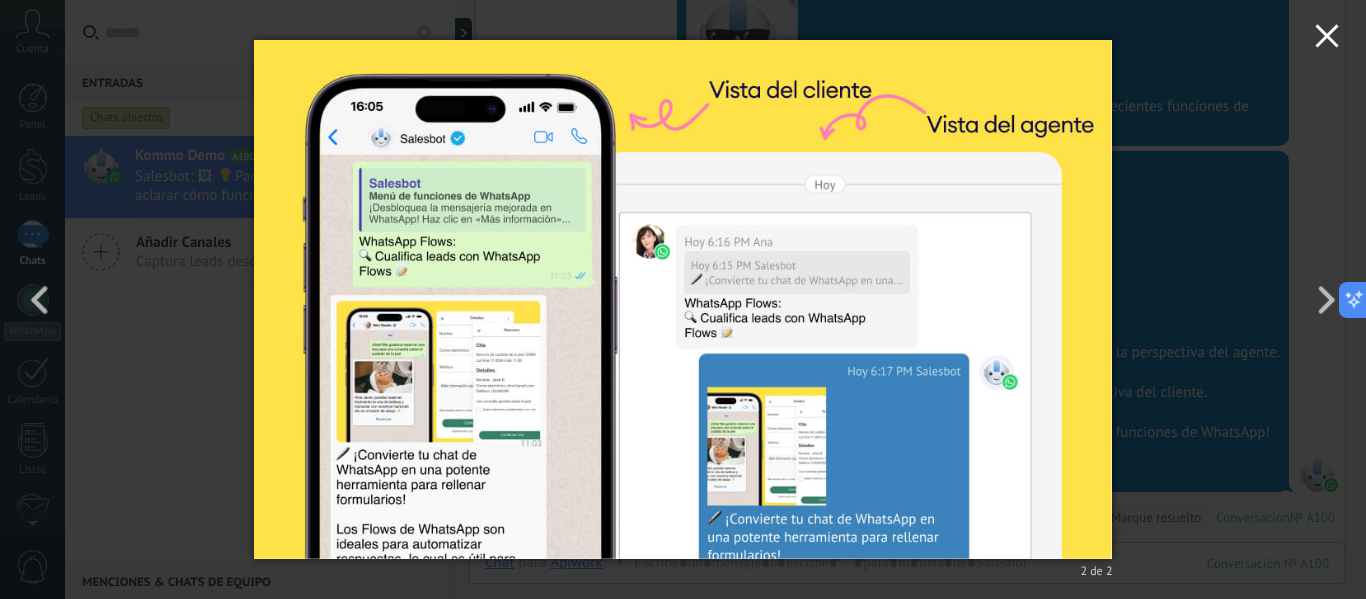 click 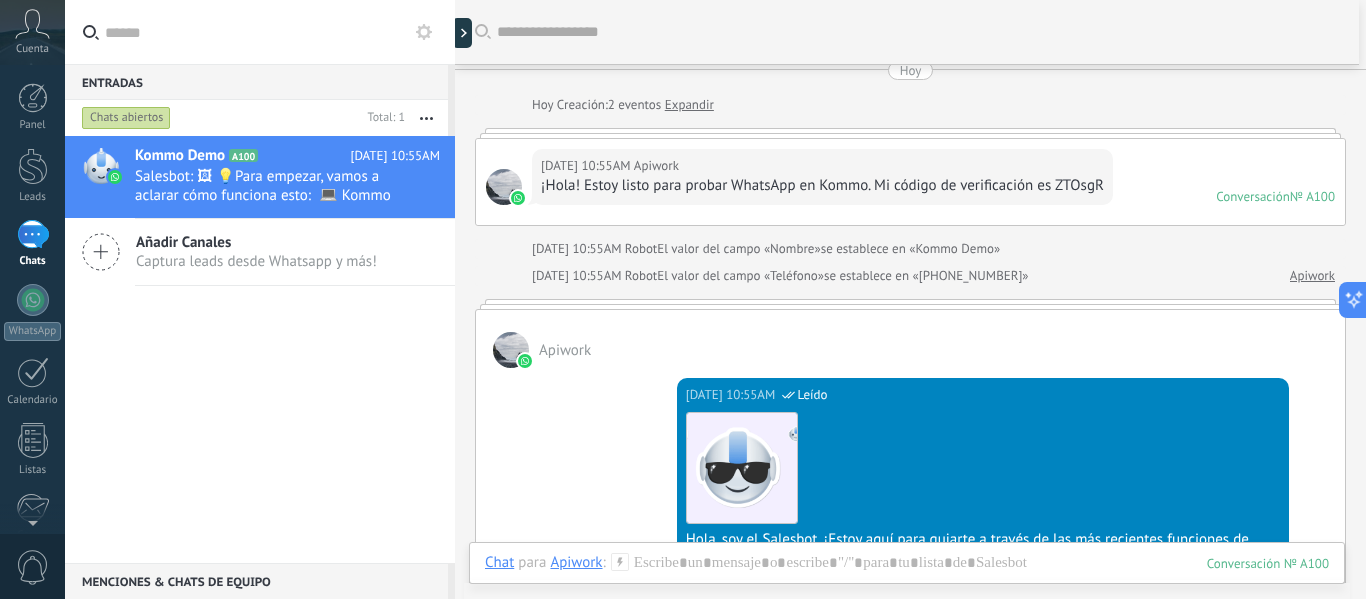 scroll, scrollTop: 0, scrollLeft: 0, axis: both 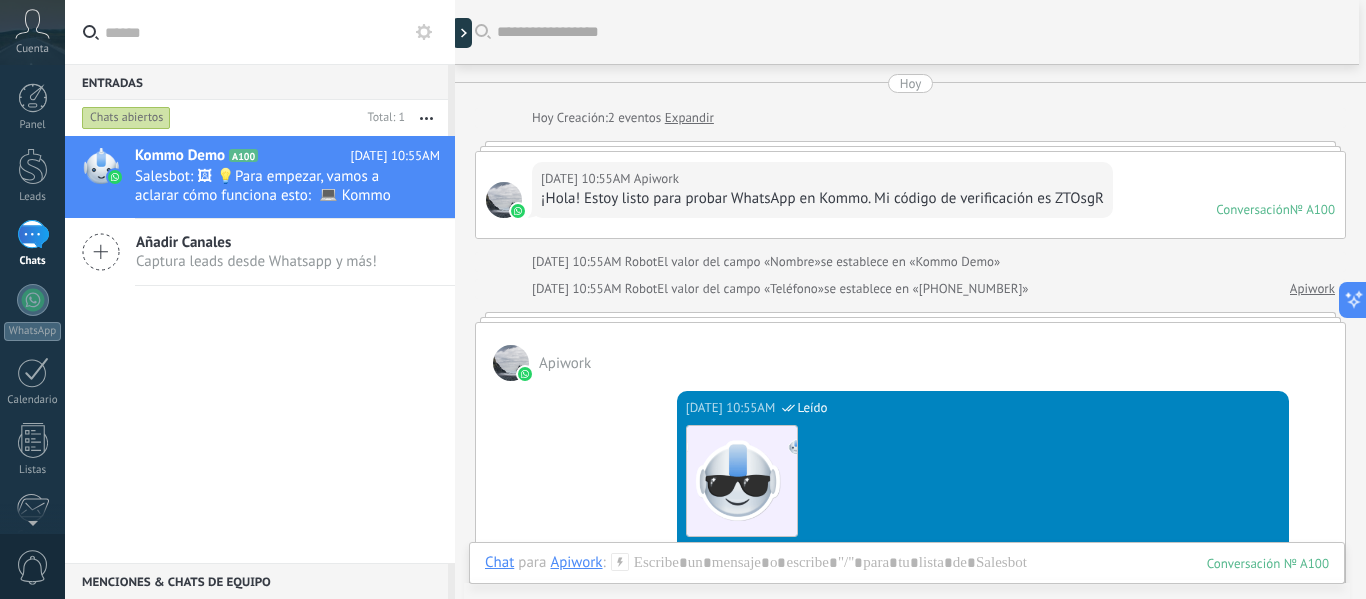 click on "Conversación" at bounding box center (1253, 209) 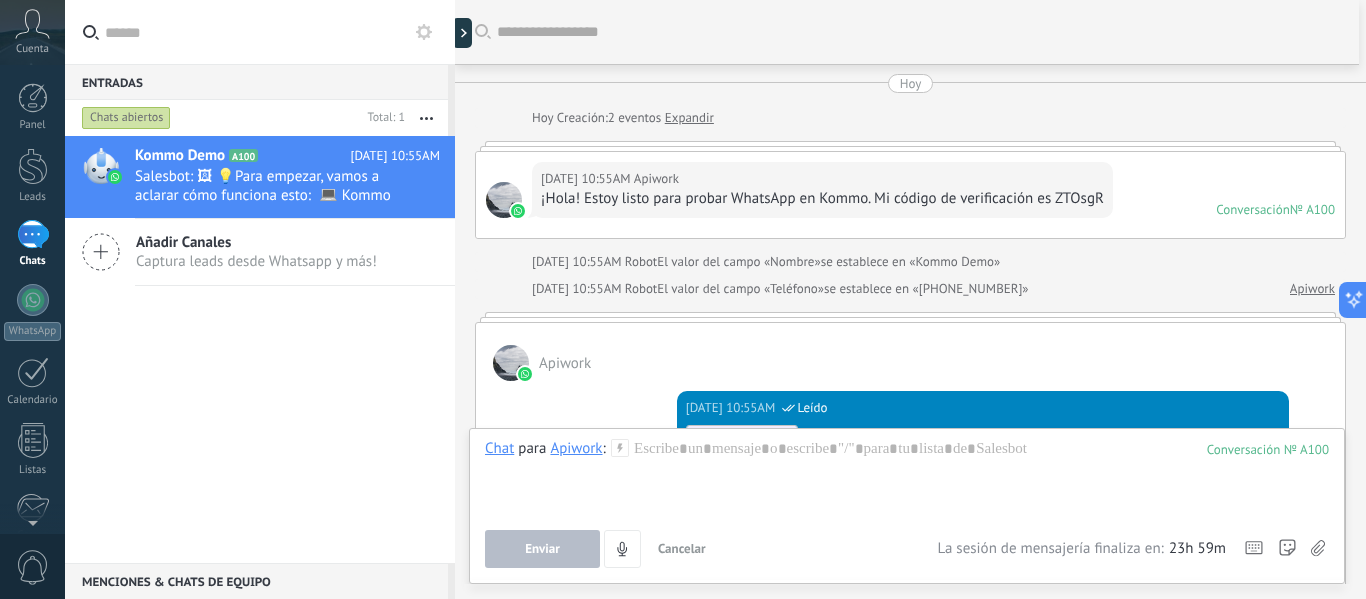 click on "Cancelar" at bounding box center [682, 548] 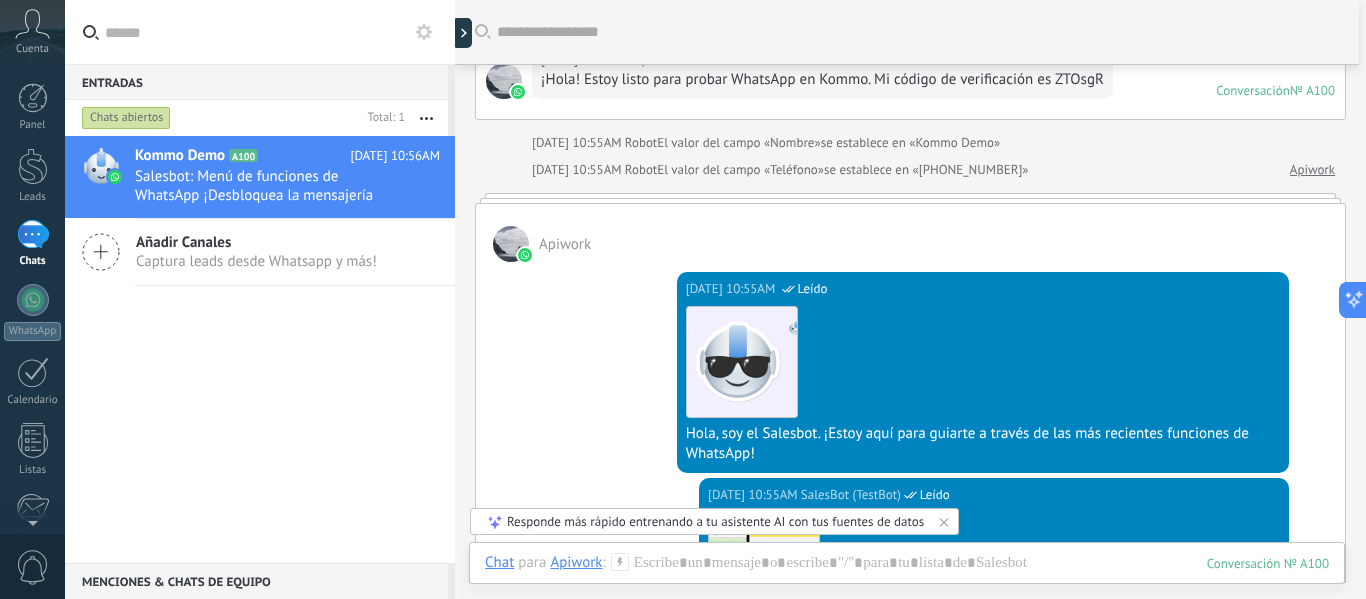 scroll, scrollTop: 0, scrollLeft: 0, axis: both 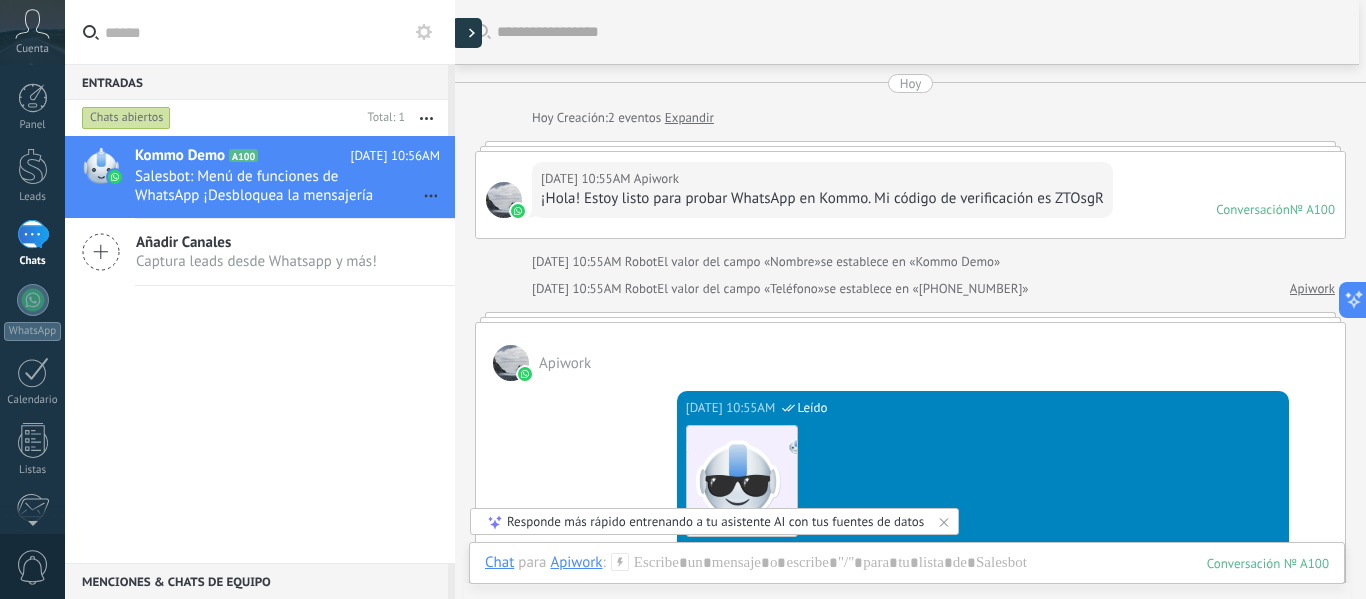 click at bounding box center [467, 33] 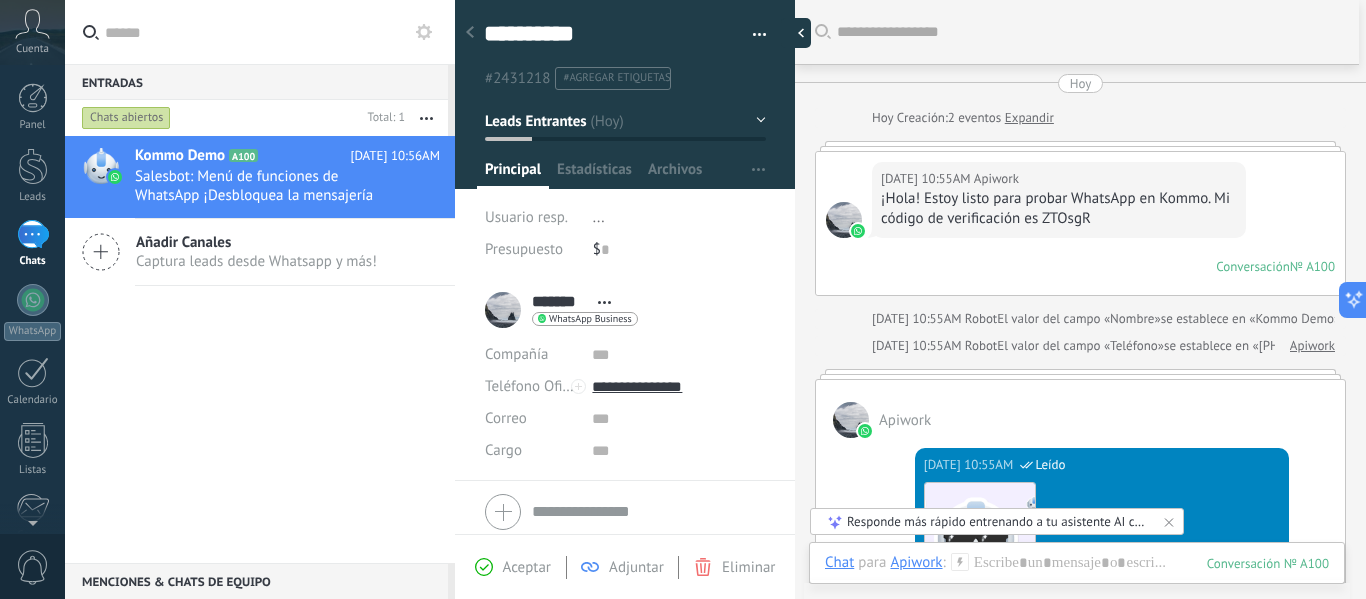 scroll, scrollTop: 30, scrollLeft: 0, axis: vertical 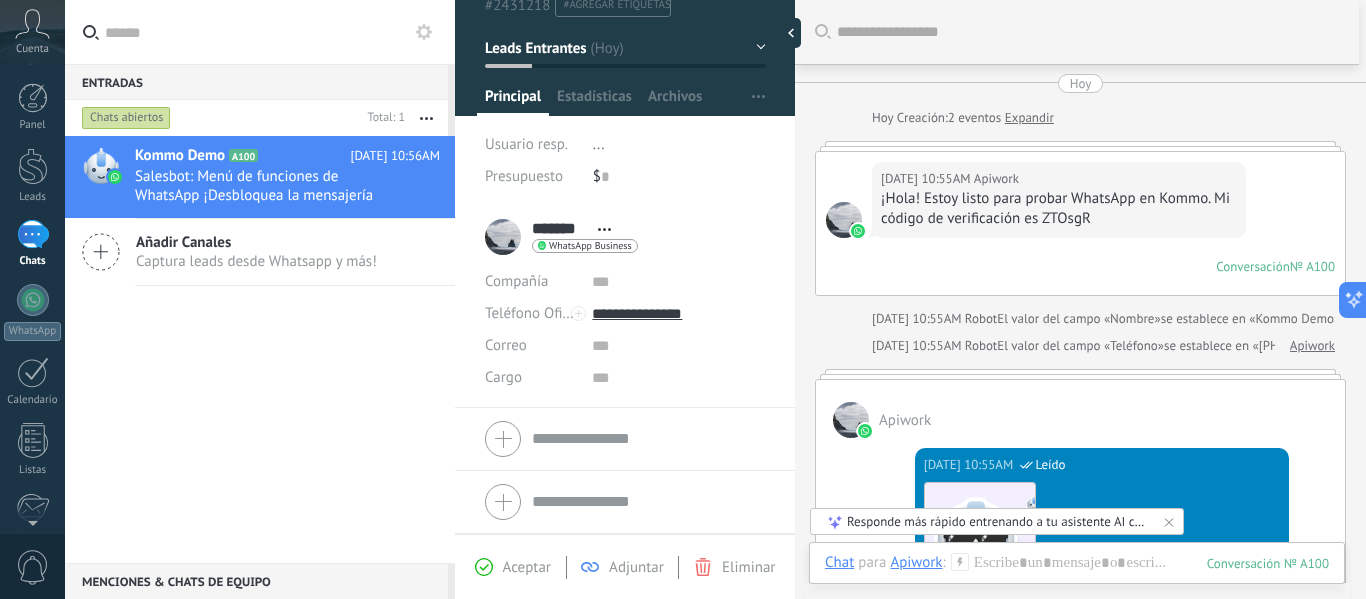 click on "Compañía
Teléfono Oficina
Ofic. directo
Celular
Fax
Casa
Otro
Teléfono Oficina
Llamar
Copiar
Editar
Correo
E-mail priv.
Otro e-mail
Correo
Cargo" at bounding box center [625, 439] 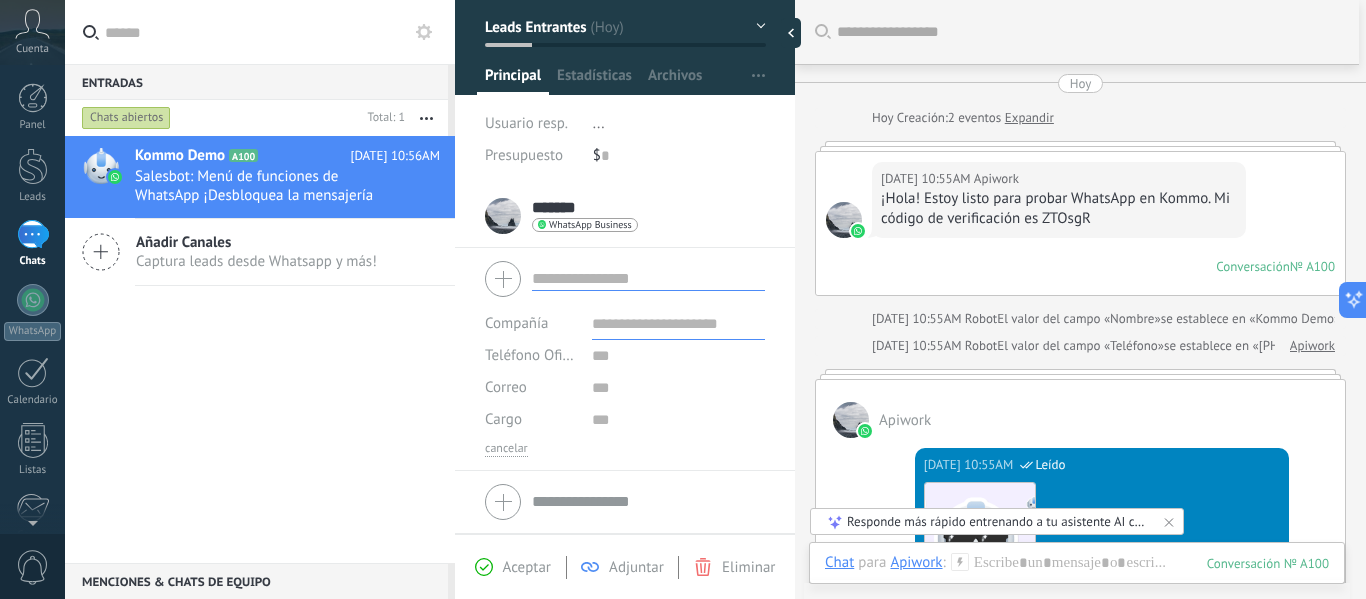 scroll, scrollTop: 0, scrollLeft: 0, axis: both 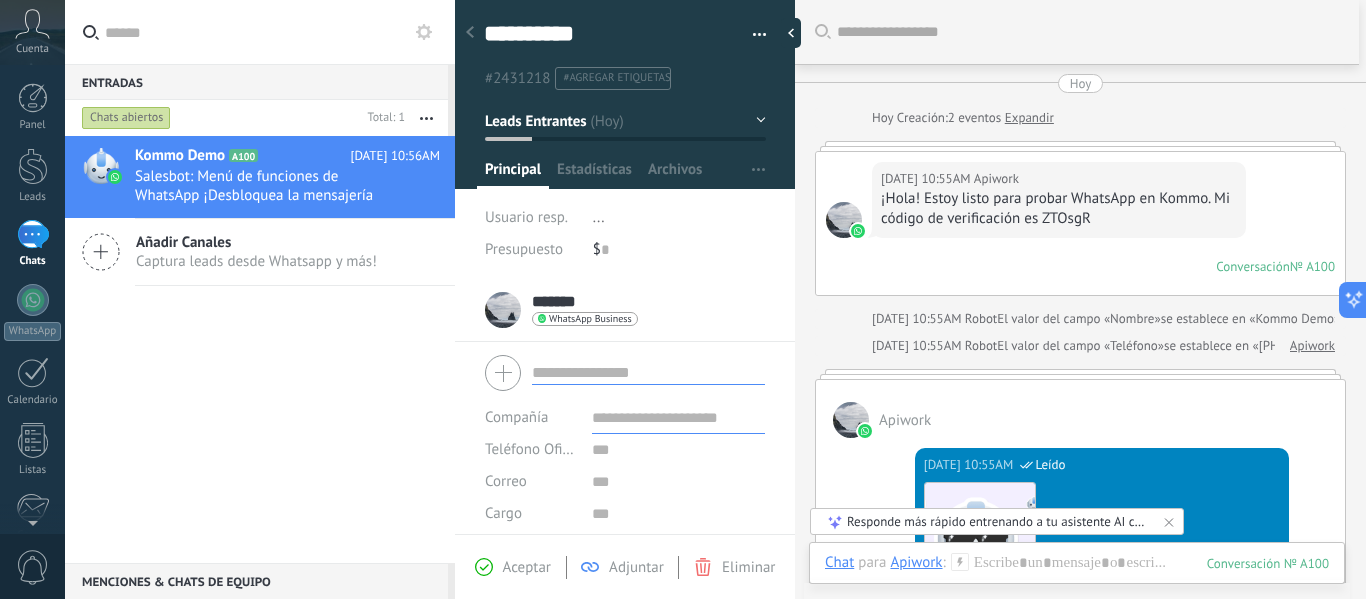 click at bounding box center (470, 33) 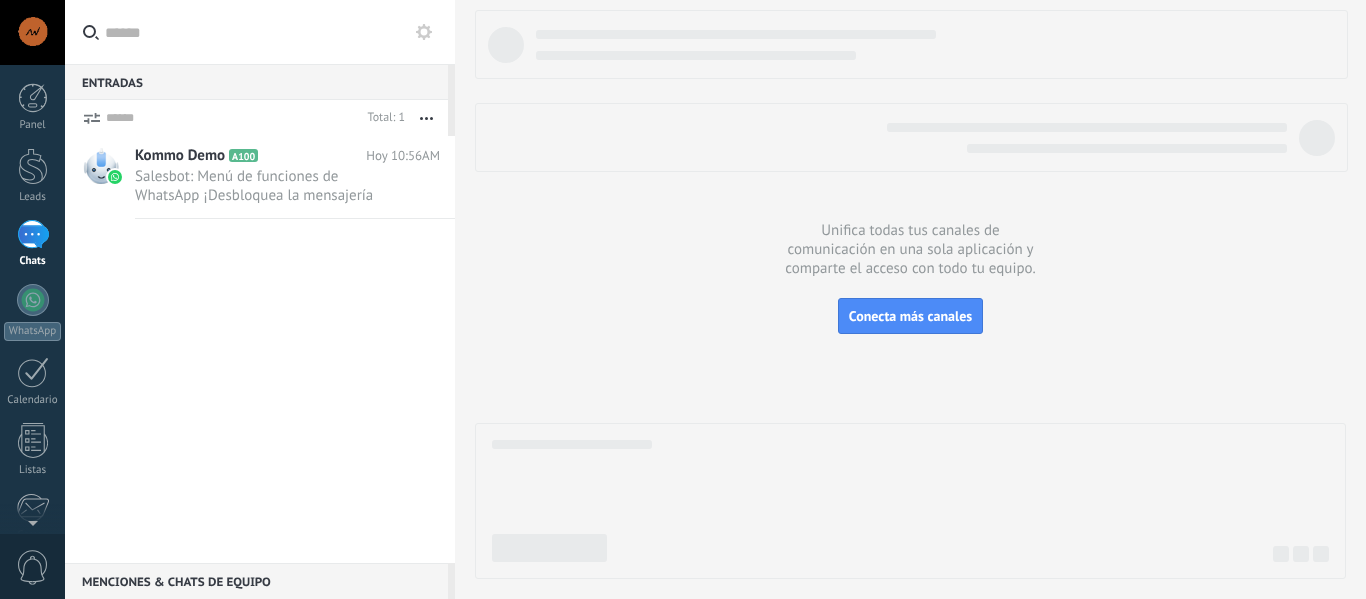 scroll, scrollTop: 0, scrollLeft: 0, axis: both 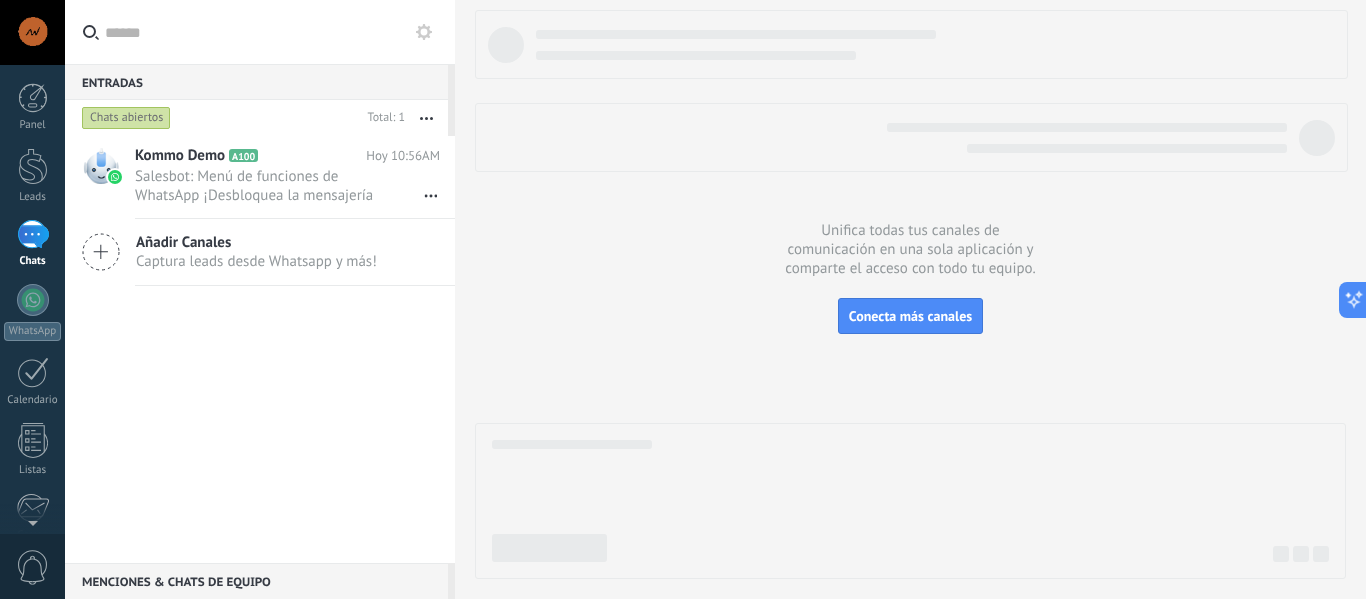 click at bounding box center [910, 294] 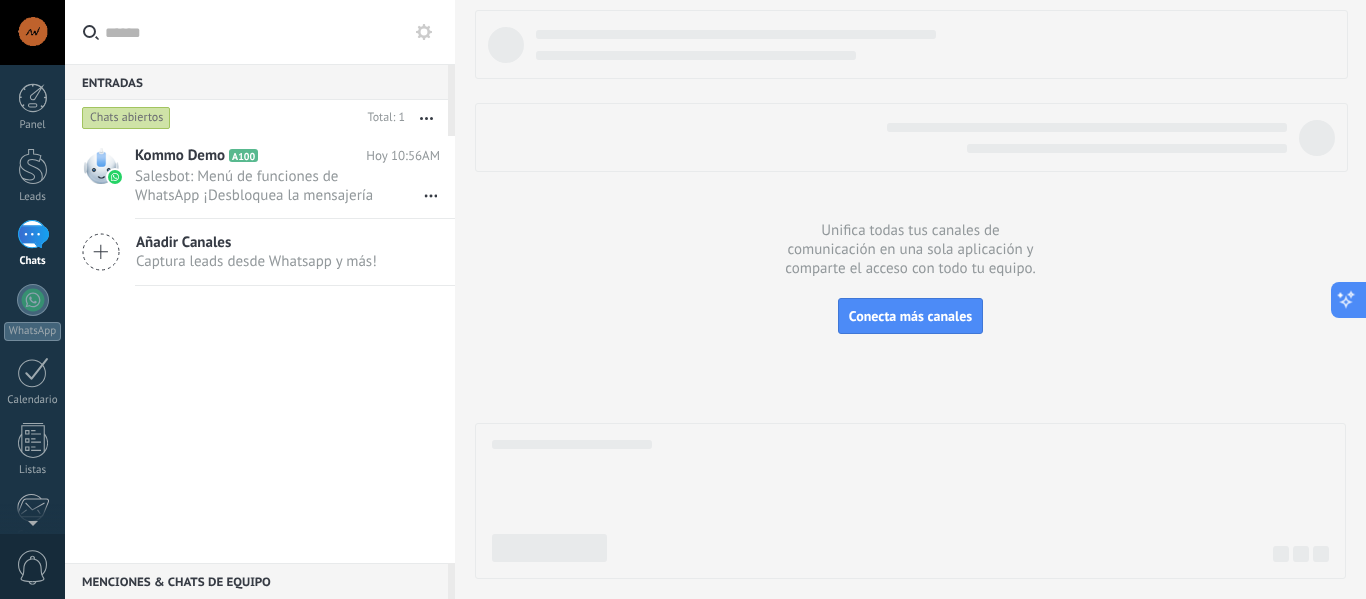 click 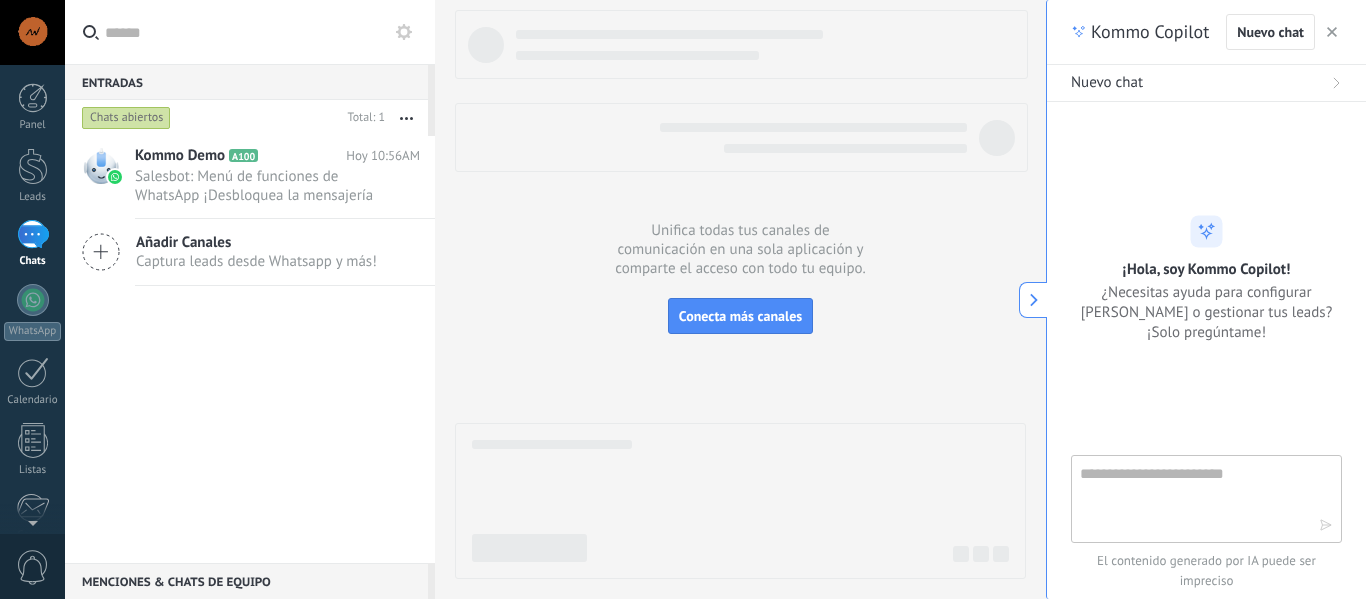 click at bounding box center (1192, 498) 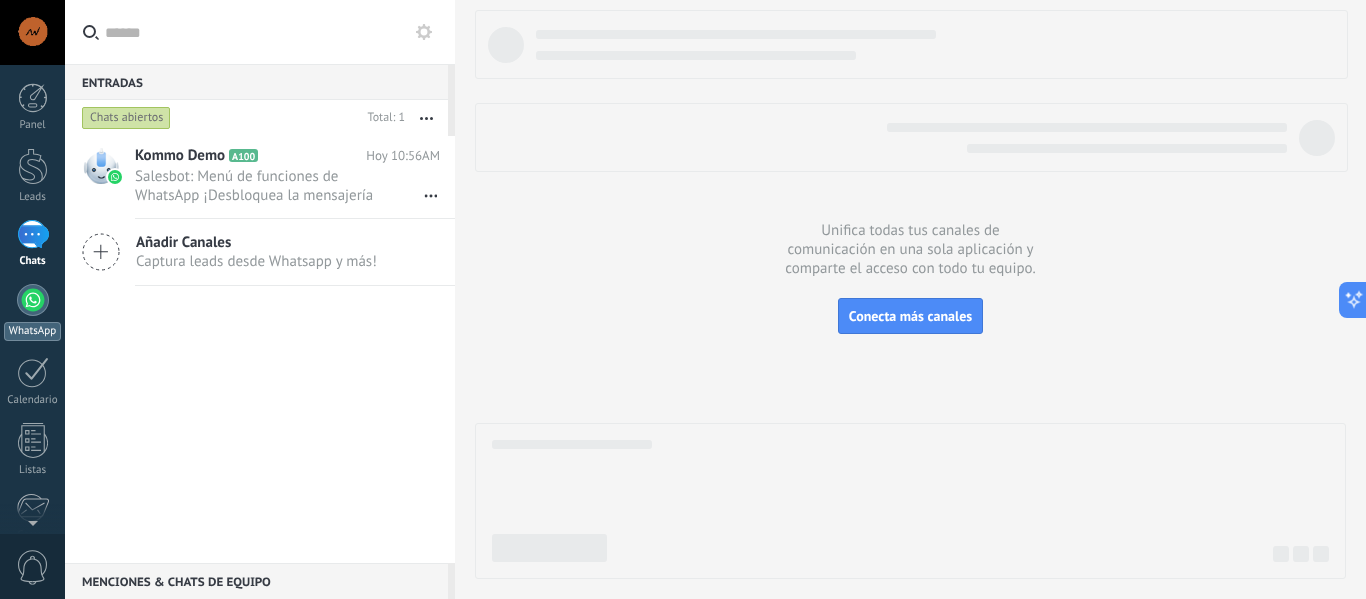 click on "WhatsApp" at bounding box center (32, 331) 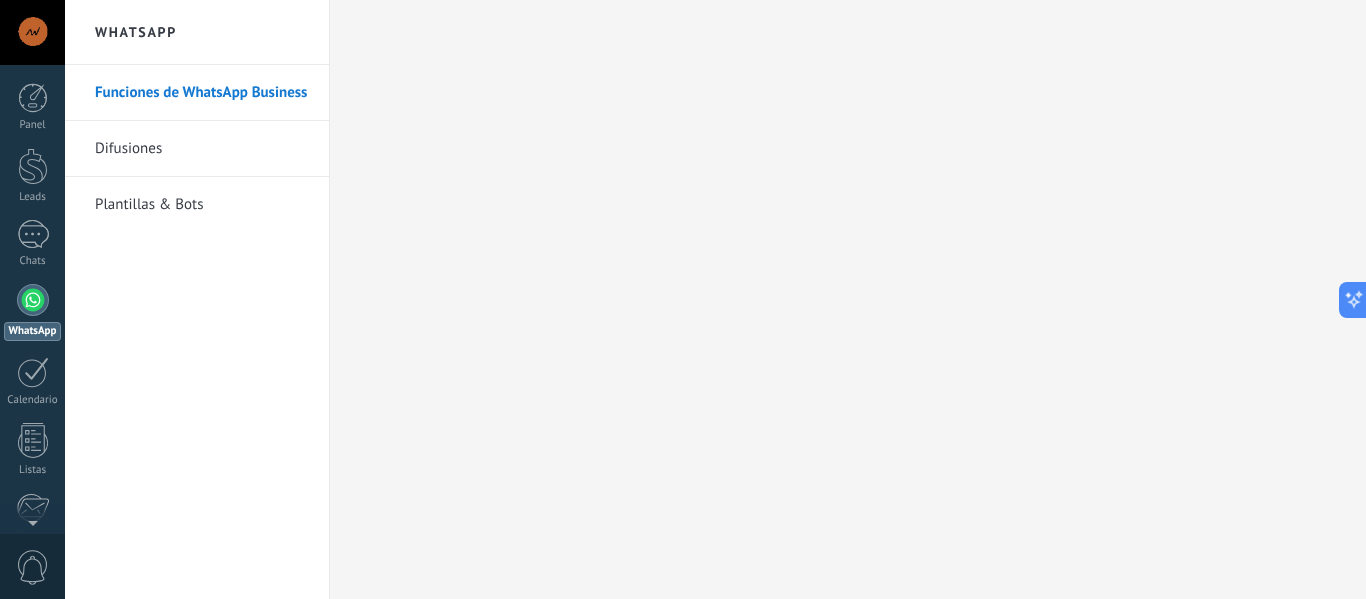 click on "Difusiones" at bounding box center (202, 149) 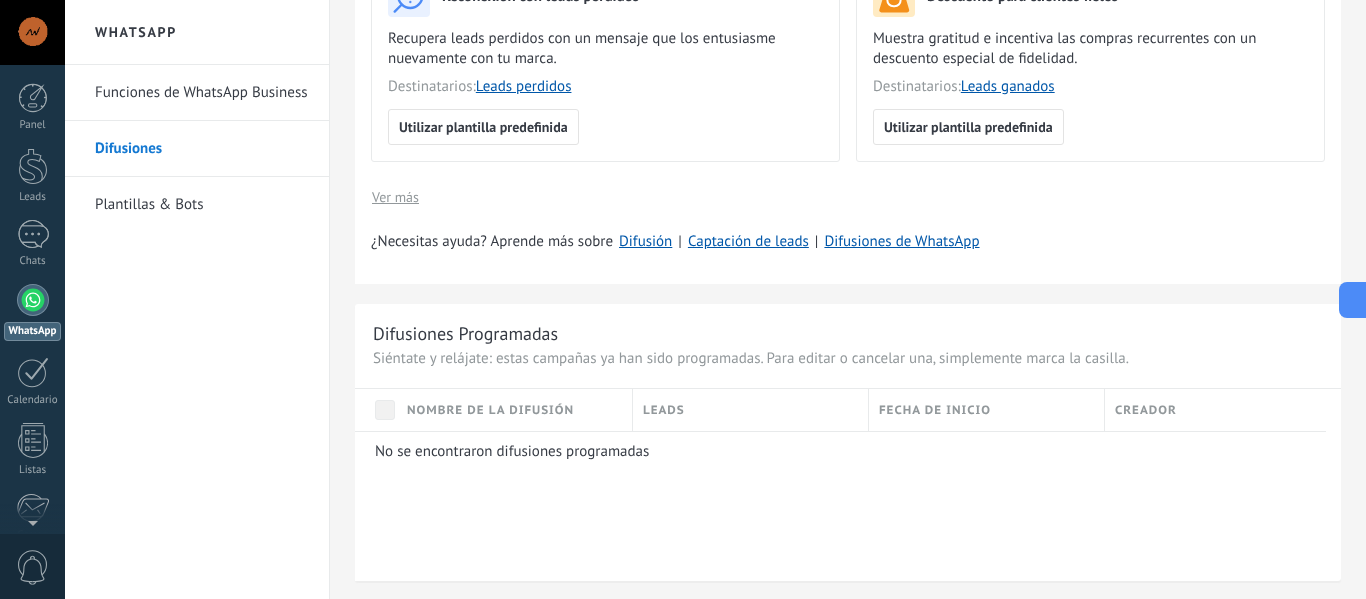 scroll, scrollTop: 0, scrollLeft: 0, axis: both 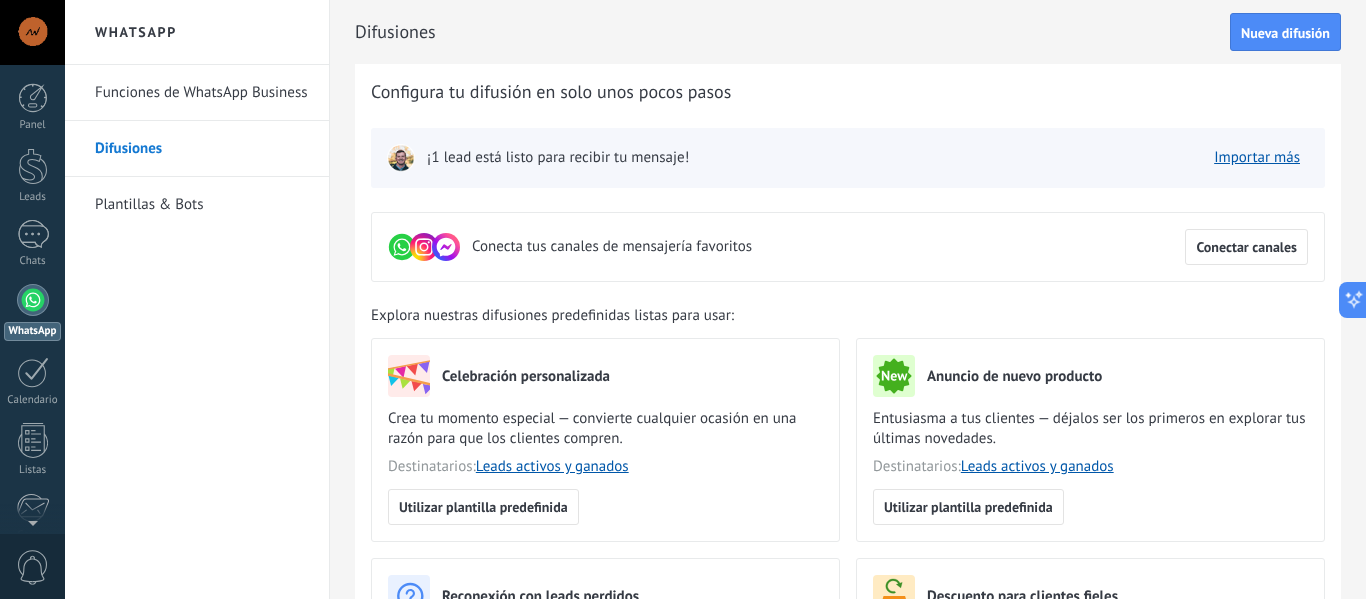 click on "Importar más" at bounding box center (1257, 158) 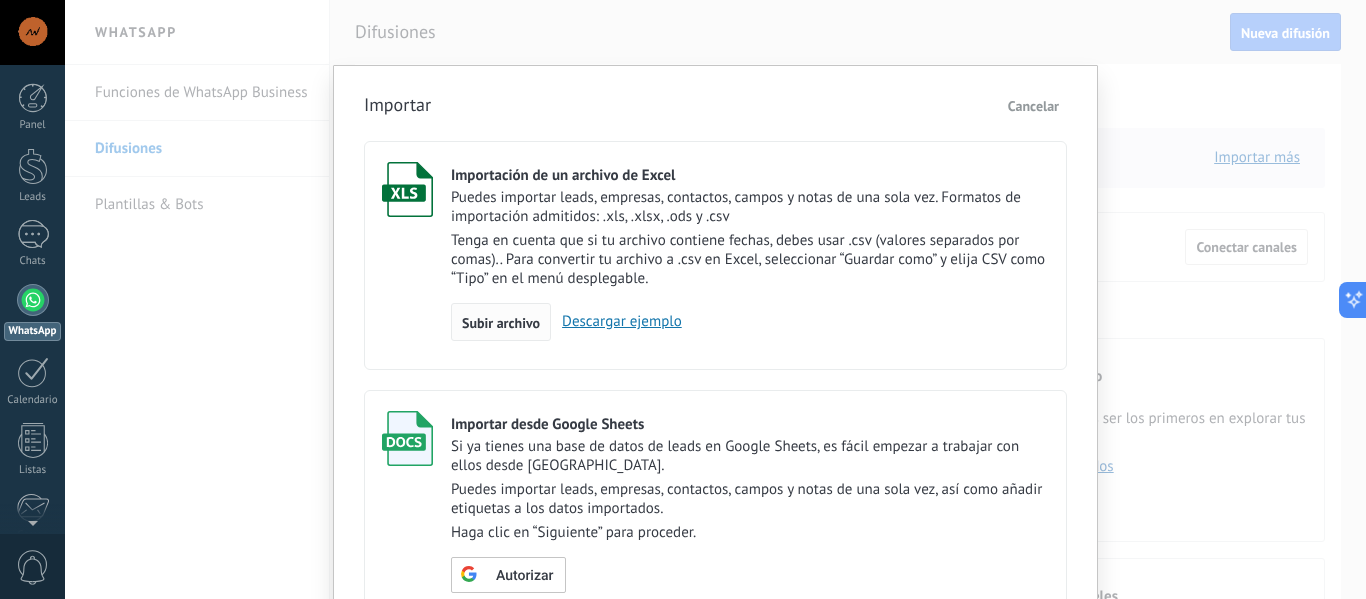 click on "Subir archivo" at bounding box center [501, 323] 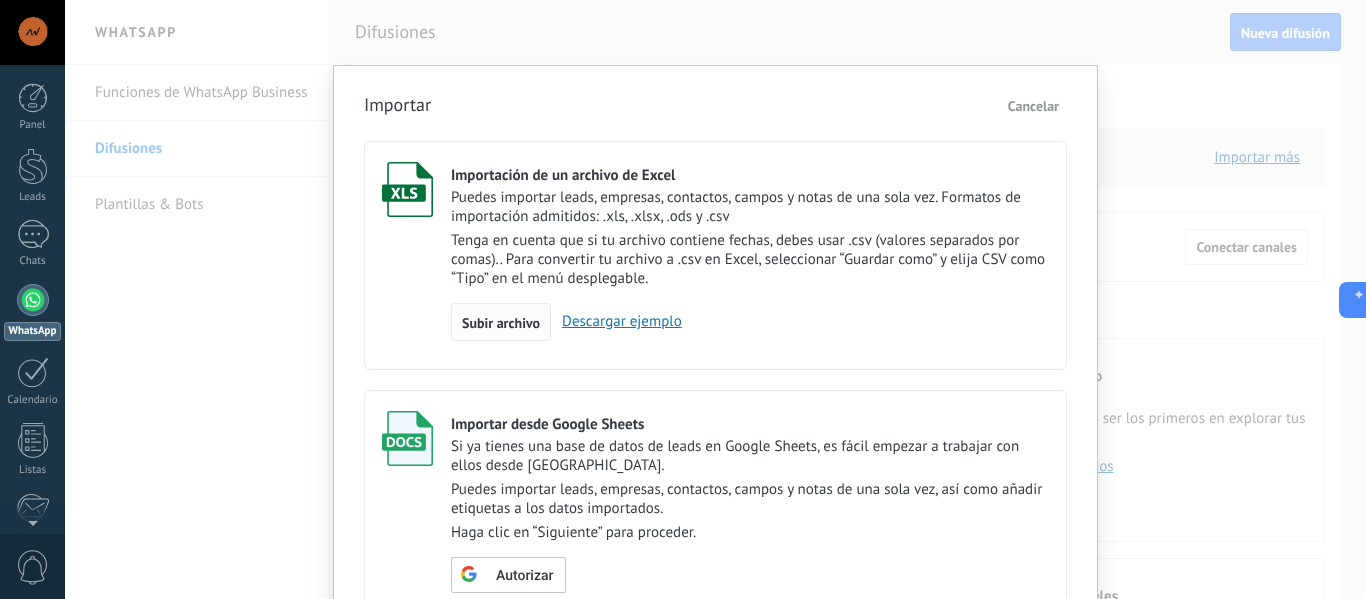 click on "Subir archivo" at bounding box center [501, 322] 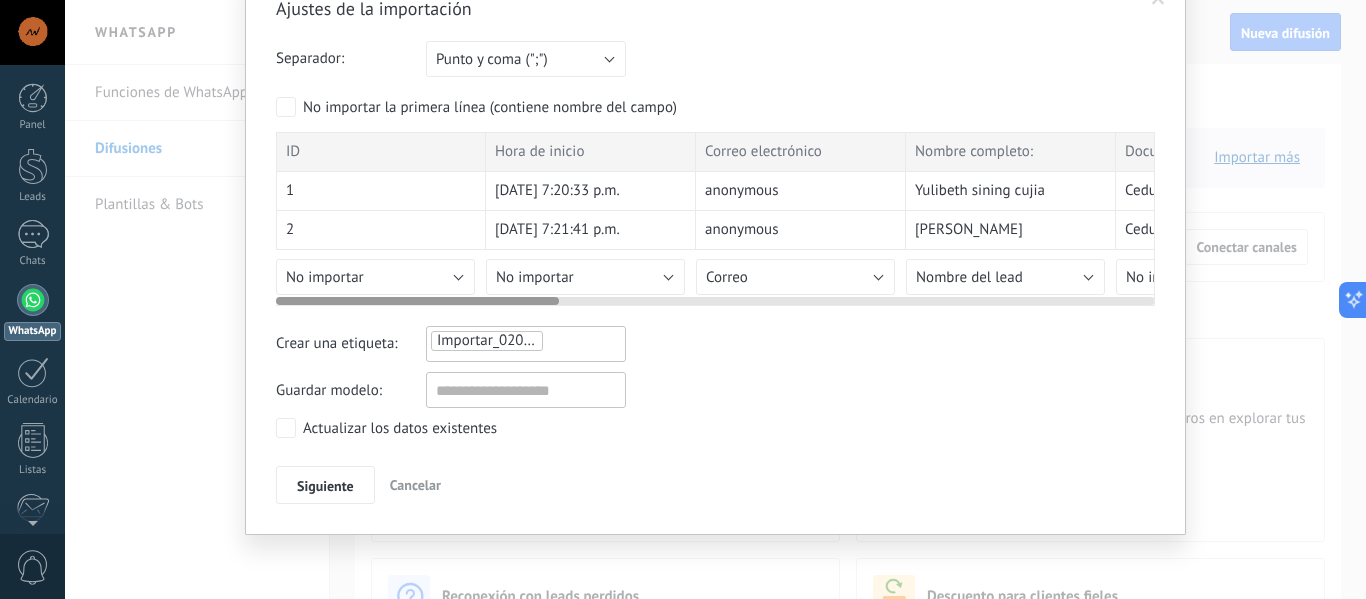scroll, scrollTop: 0, scrollLeft: 0, axis: both 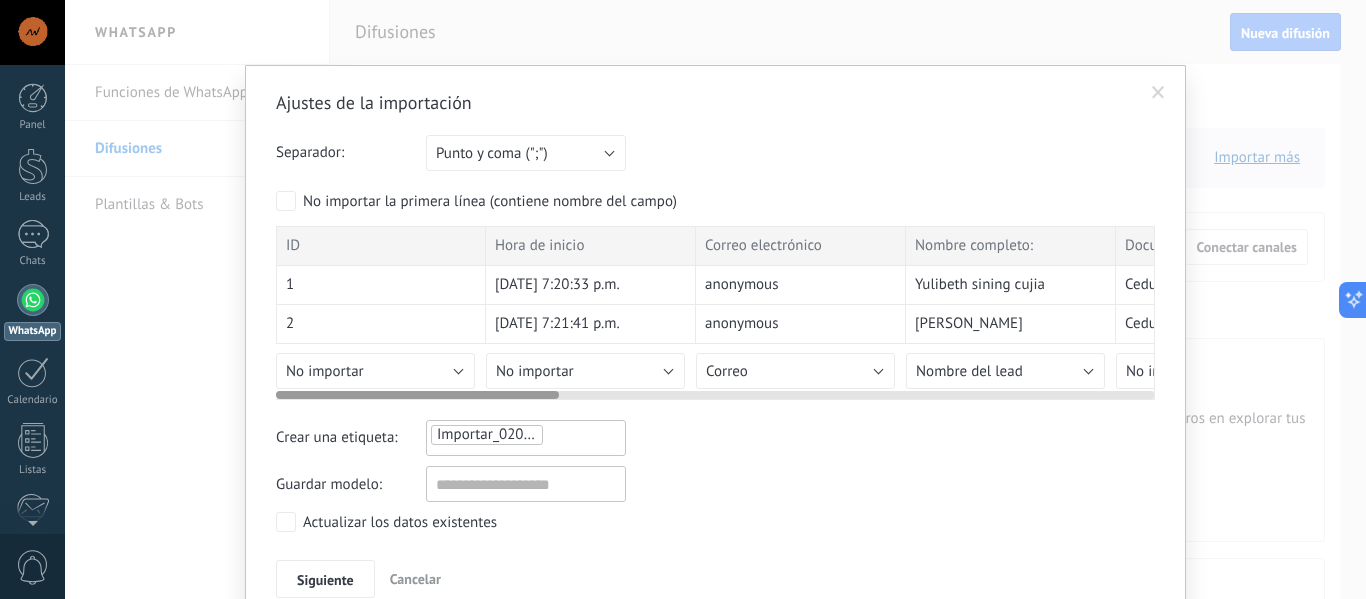 drag, startPoint x: 546, startPoint y: 391, endPoint x: 352, endPoint y: 382, distance: 194.20865 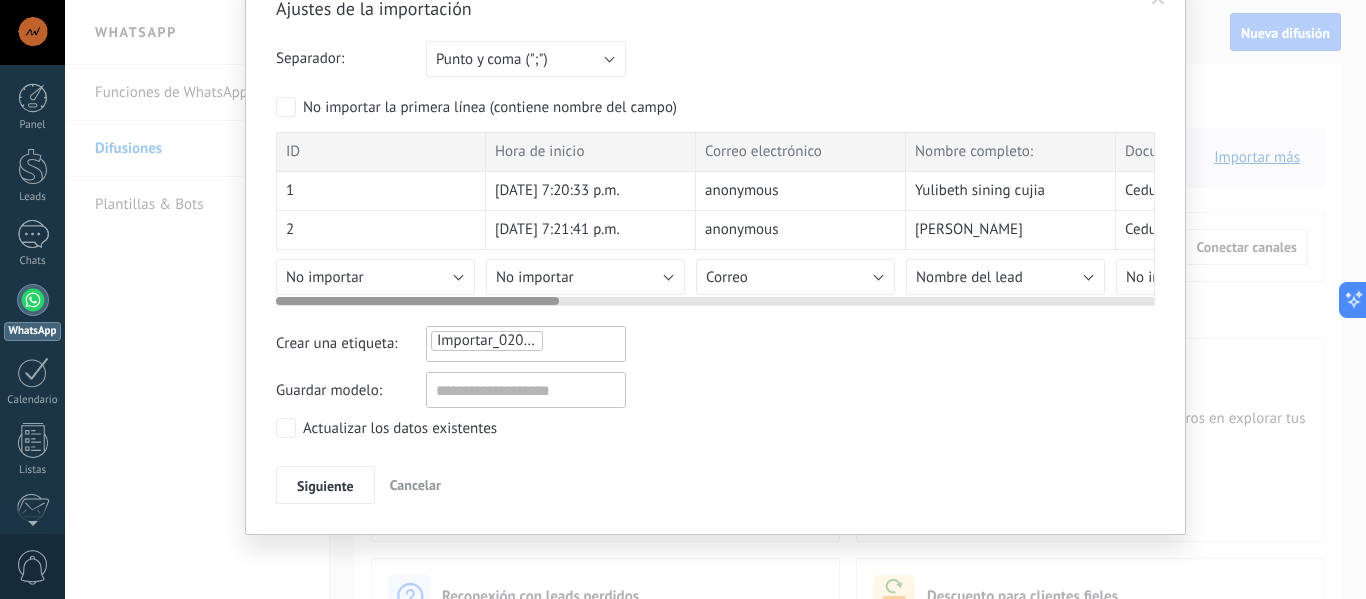 scroll, scrollTop: 0, scrollLeft: 0, axis: both 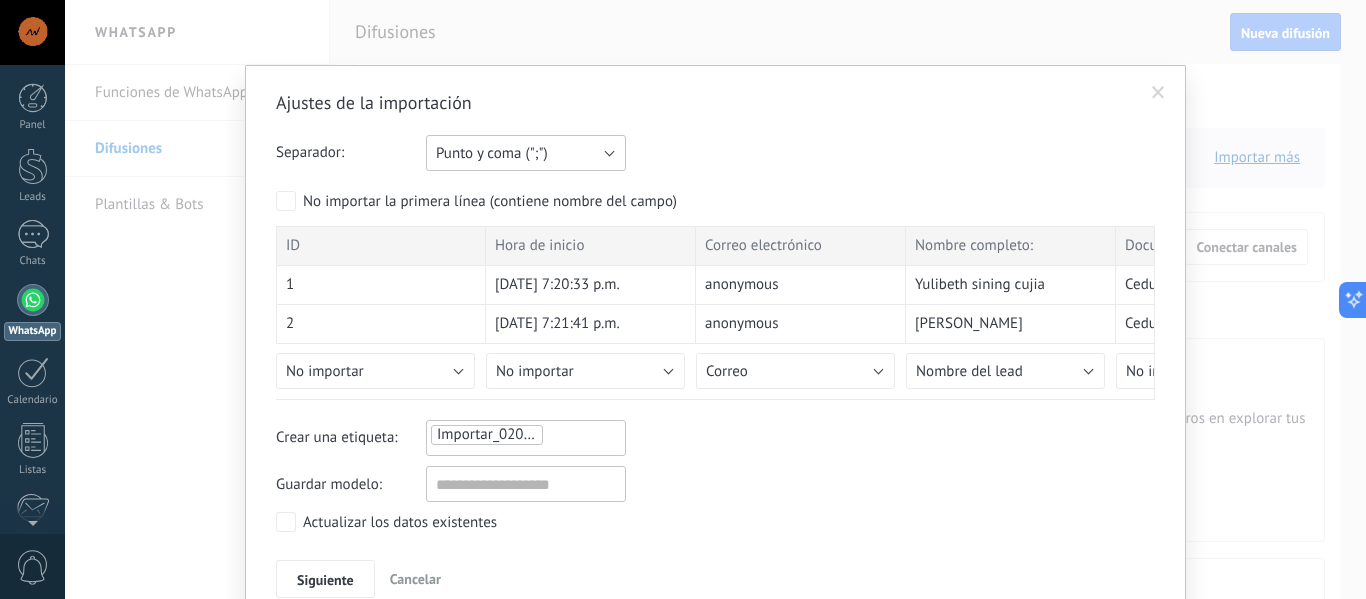 click on "Punto y coma (";")" at bounding box center [526, 153] 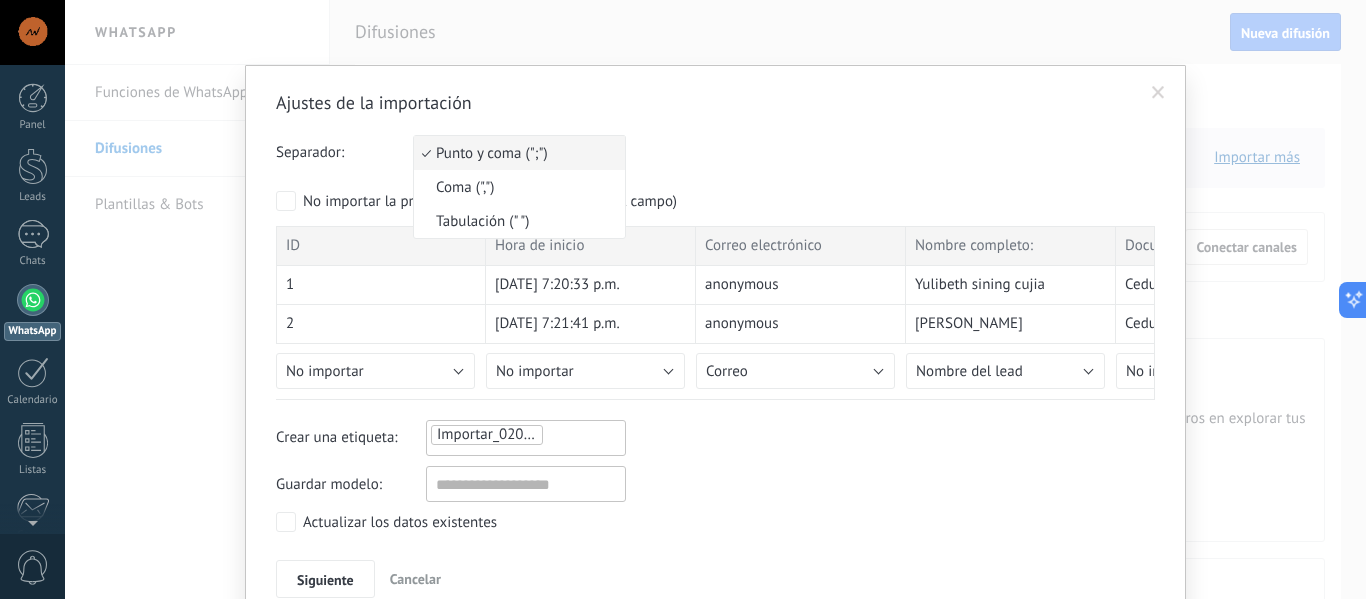 click on "Punto y coma (";")" at bounding box center [516, 153] 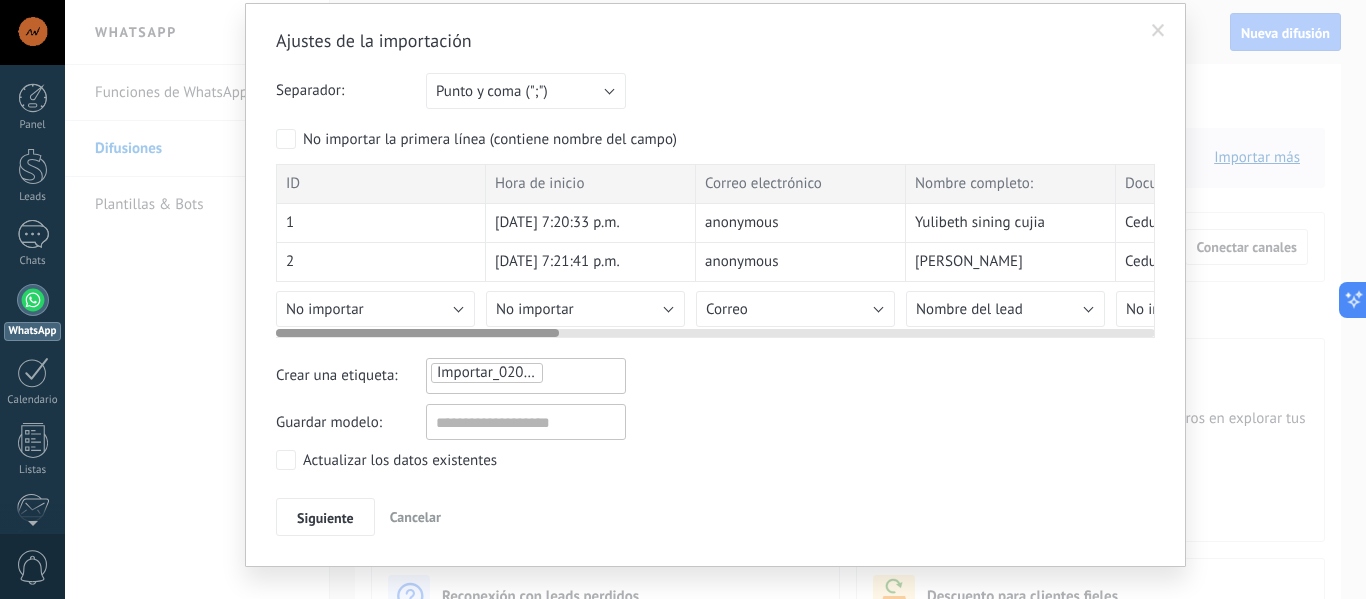 scroll, scrollTop: 94, scrollLeft: 0, axis: vertical 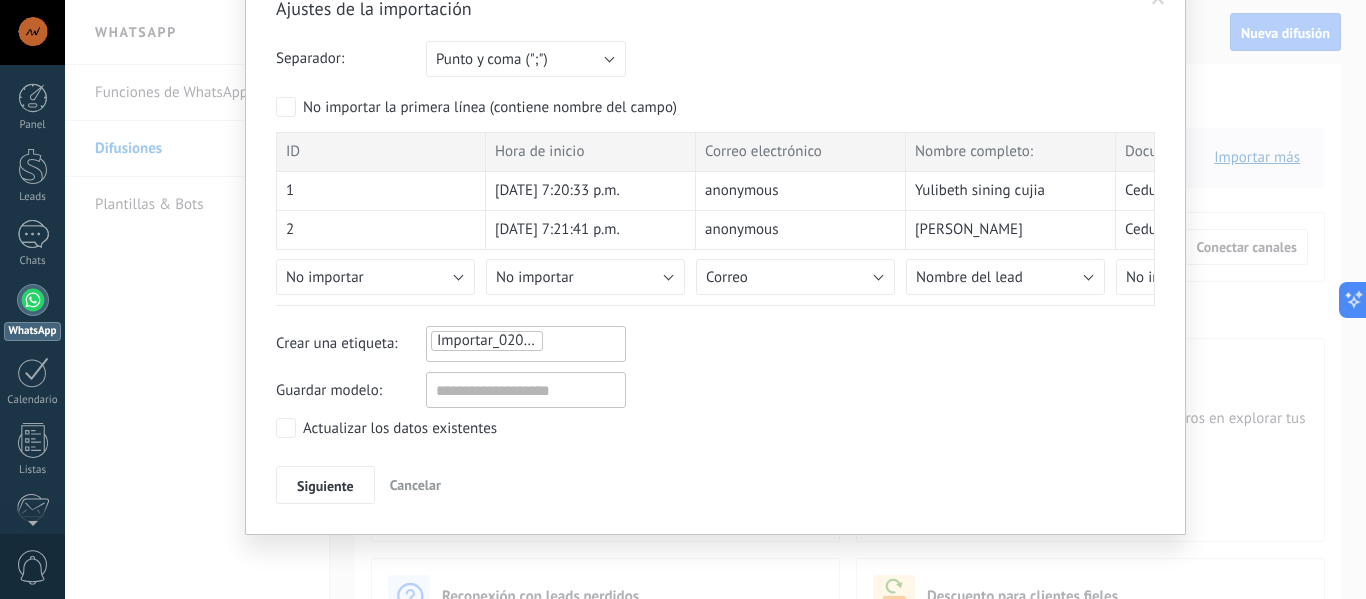 click on "Importar_02072025_1058" at bounding box center (498, 341) 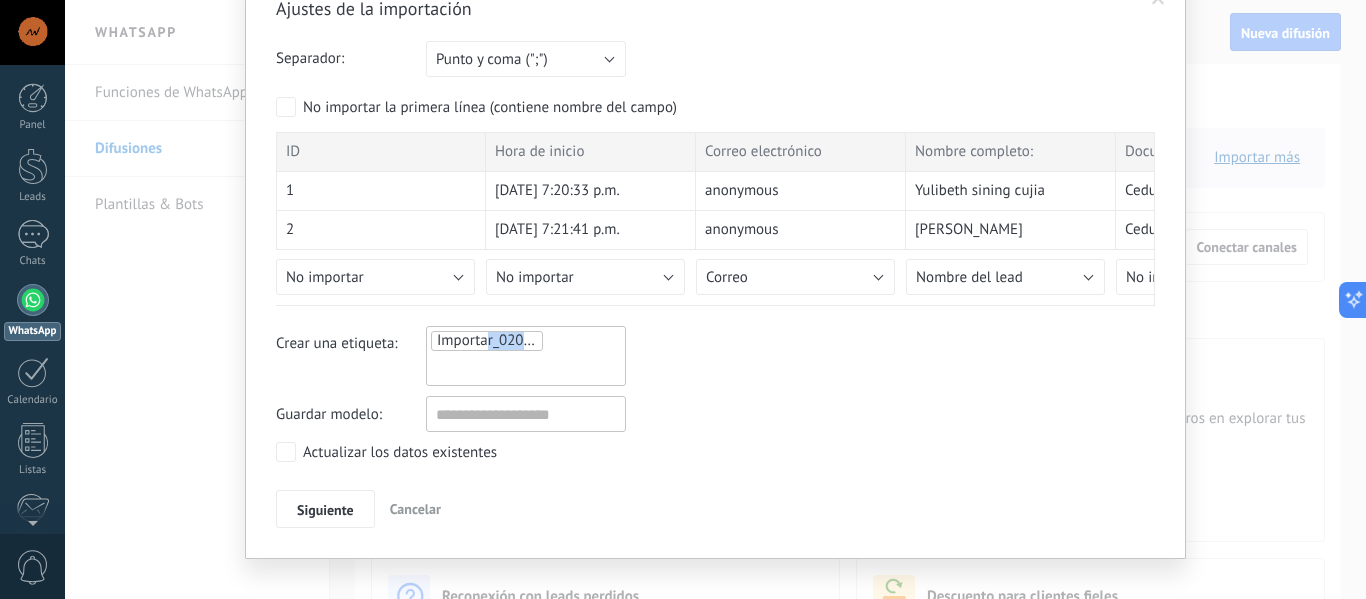 drag, startPoint x: 546, startPoint y: 341, endPoint x: 475, endPoint y: 340, distance: 71.00704 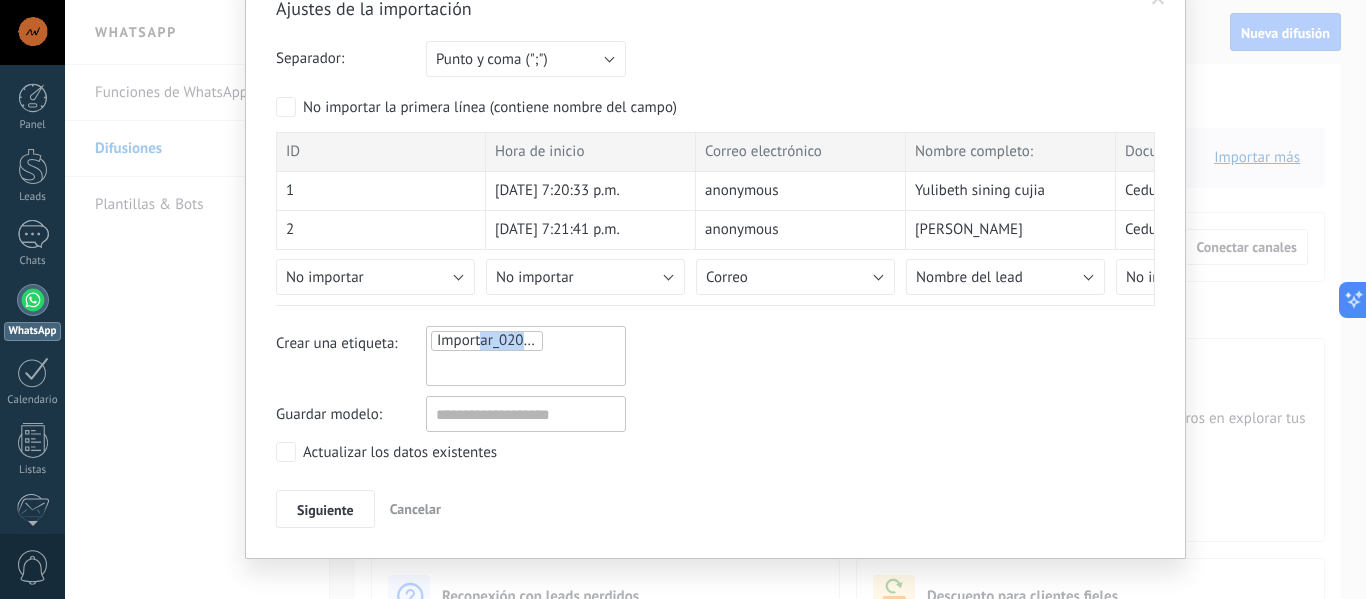 click on "Importar_02072025_1058" at bounding box center [520, 340] 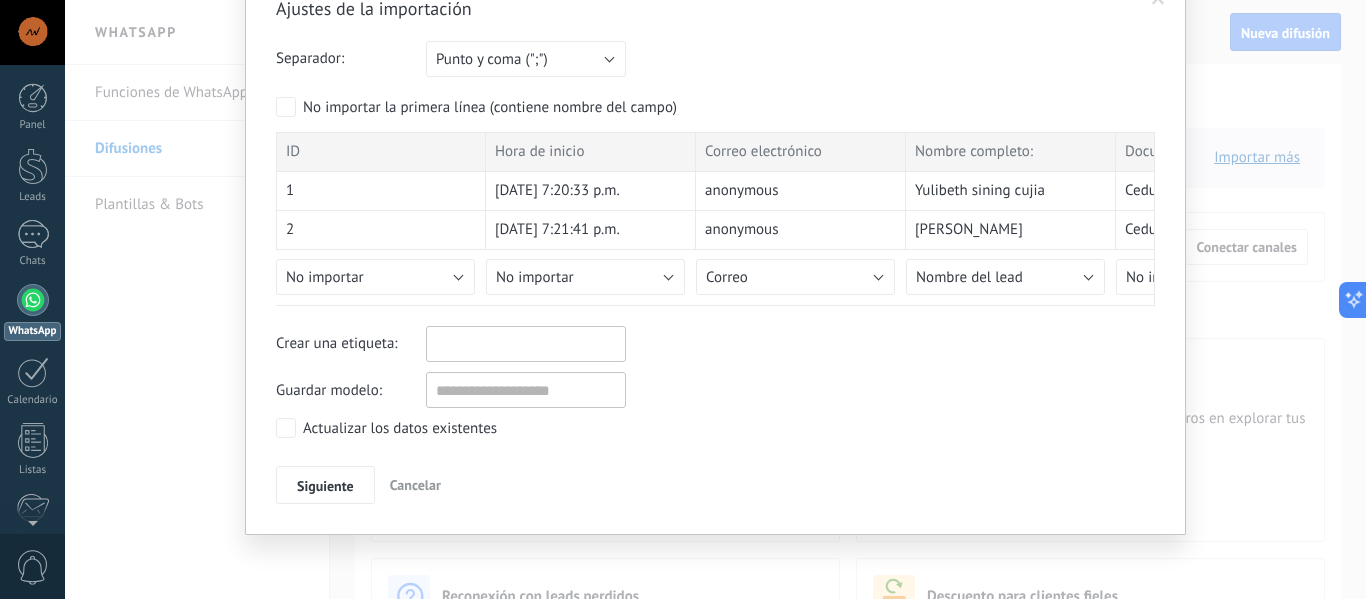click at bounding box center [482, 344] 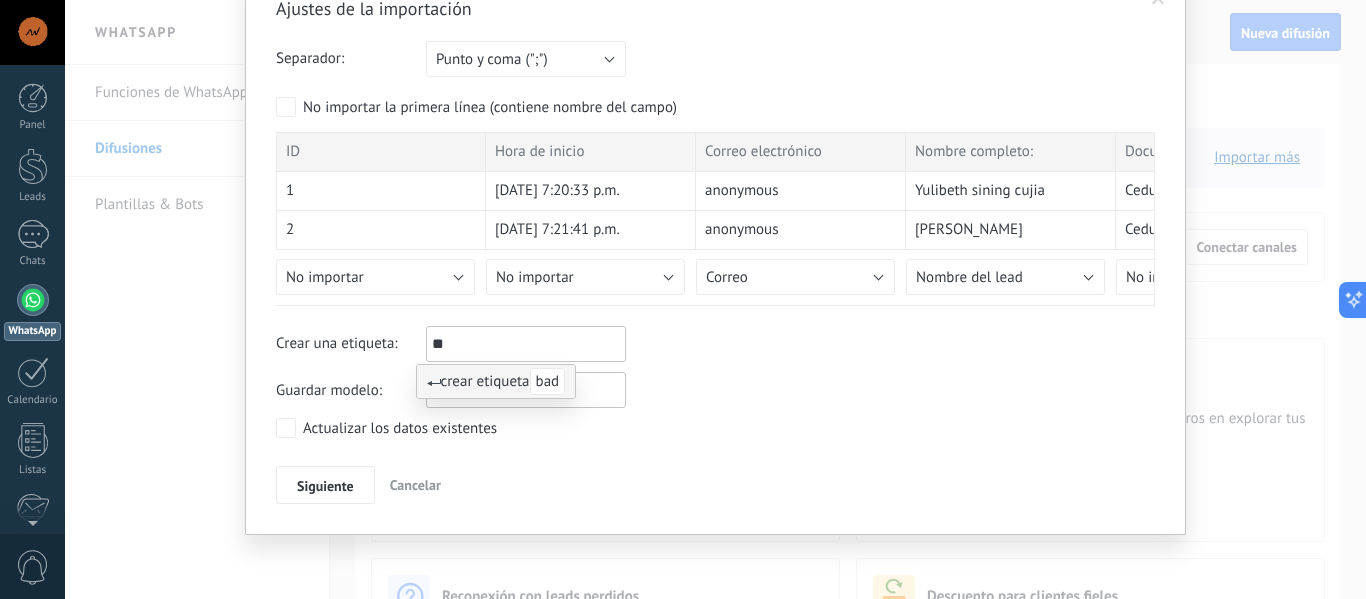 type on "*" 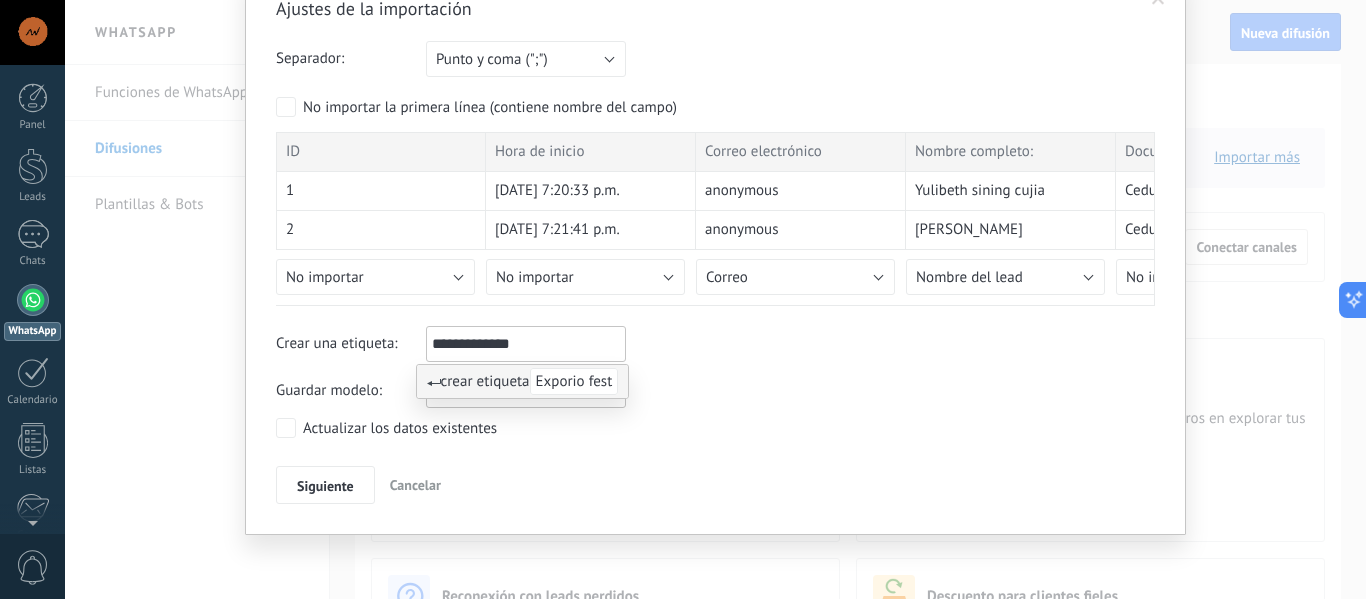 type on "**********" 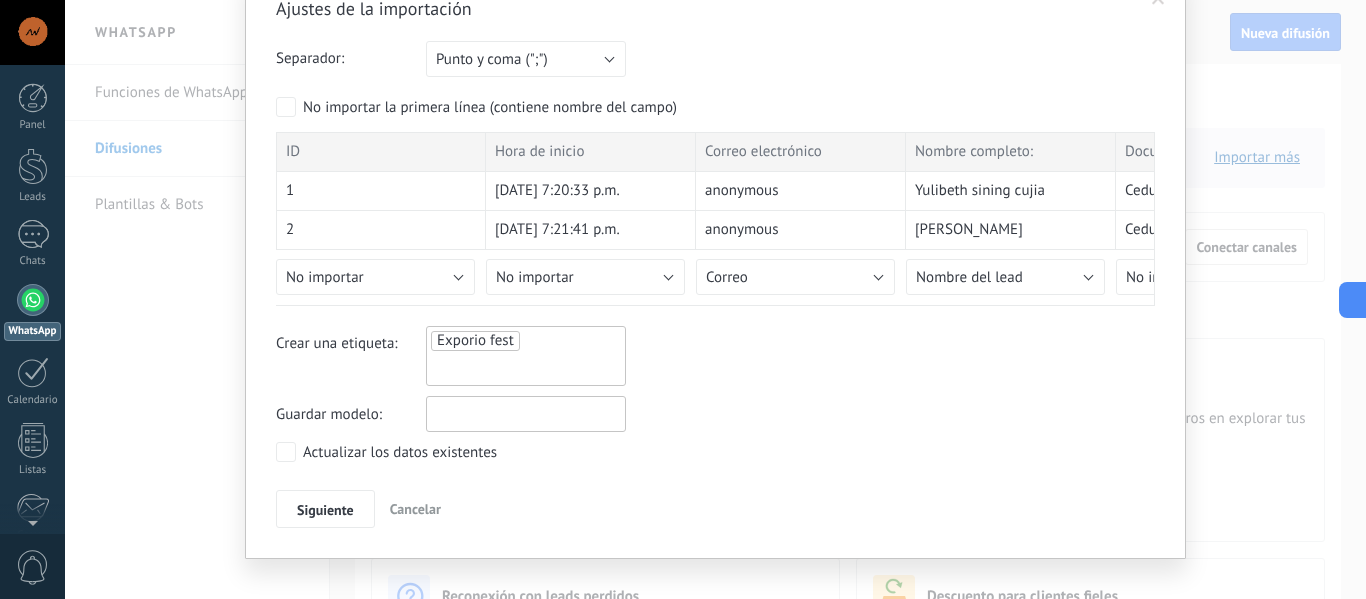 click at bounding box center [526, 414] 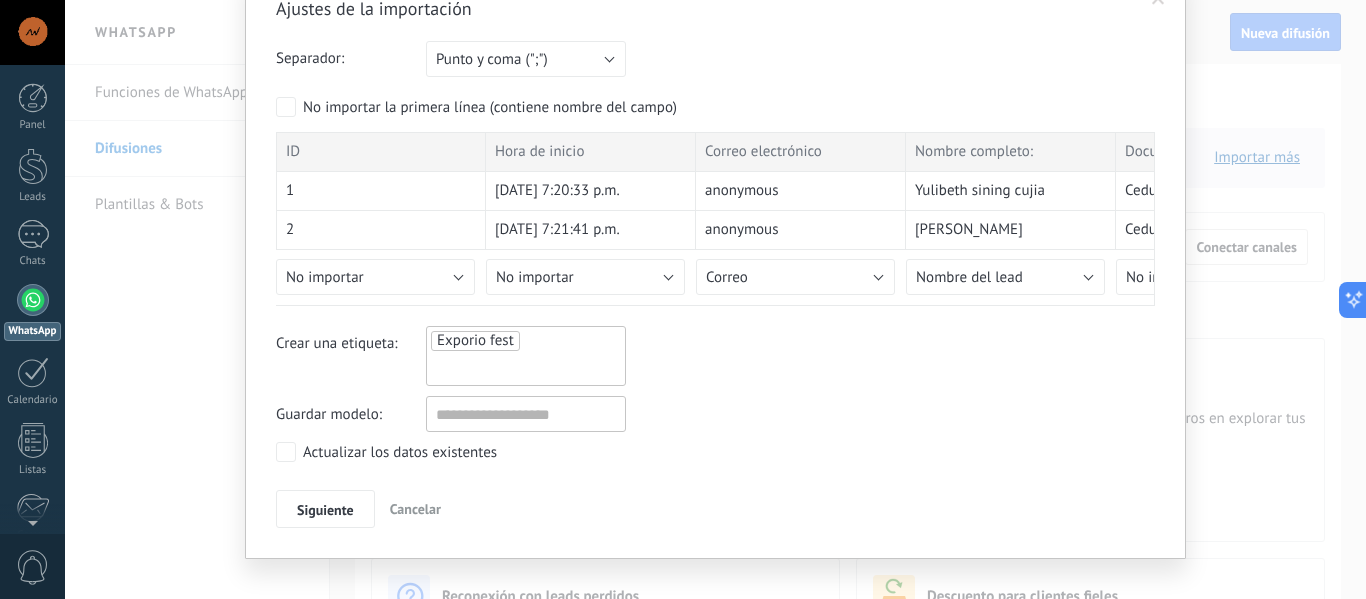 click on "Guardar modelo:" at bounding box center [351, 414] 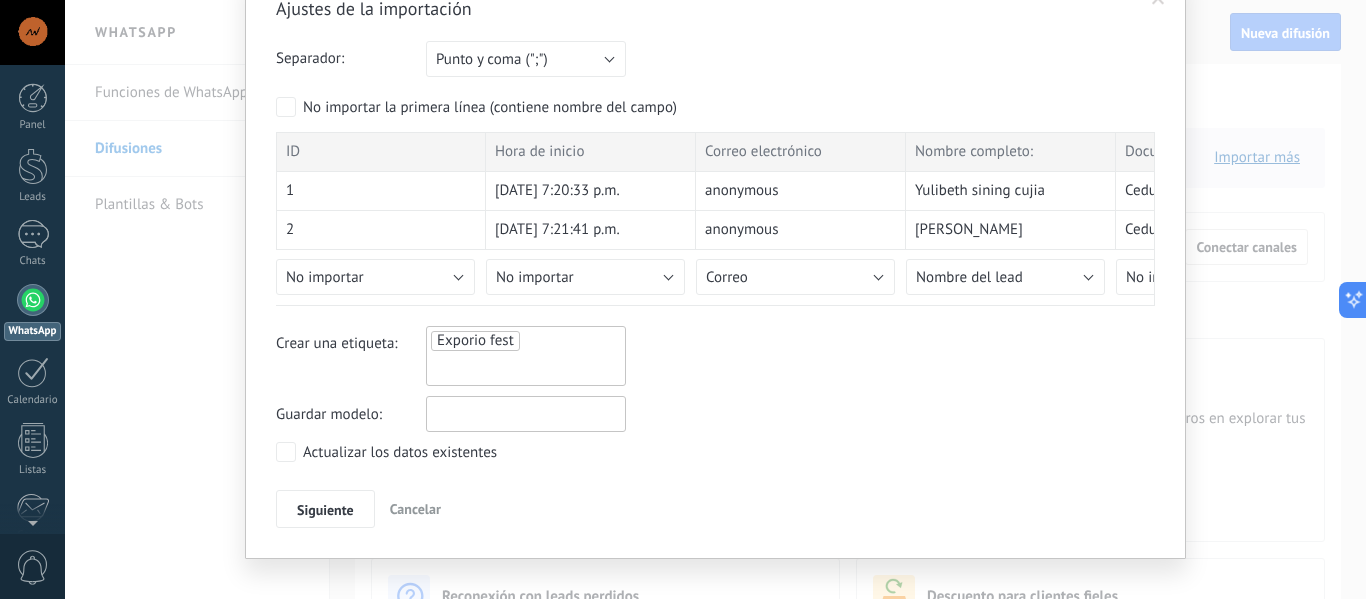 click at bounding box center [526, 414] 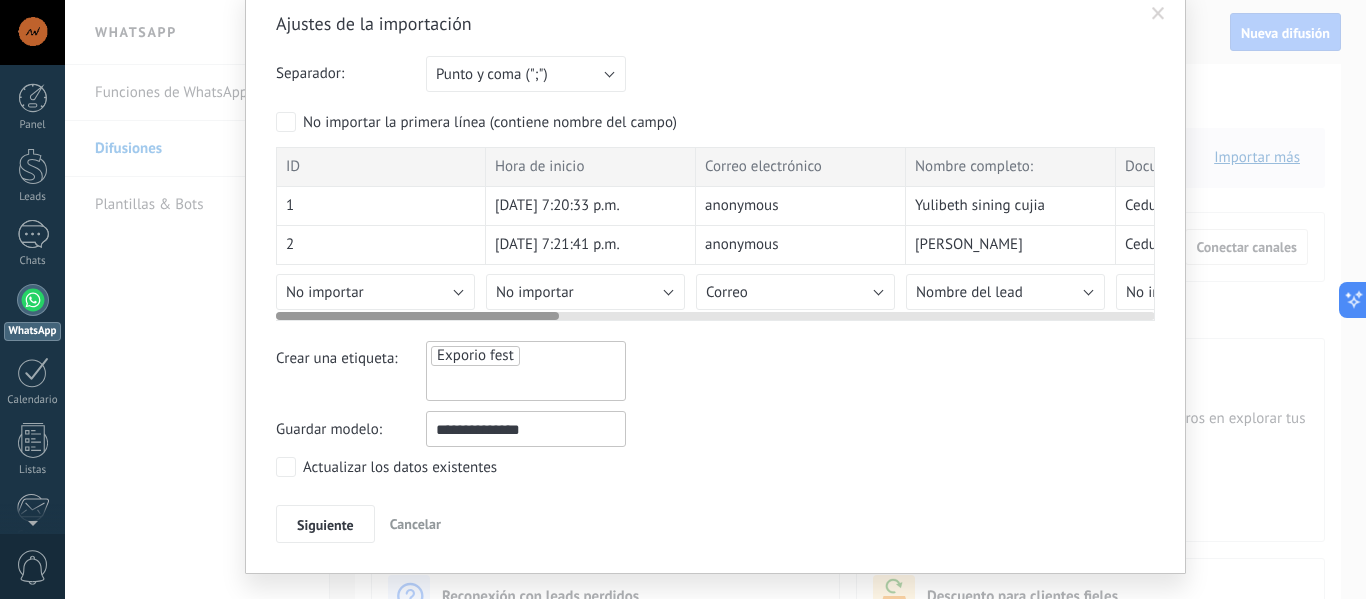 scroll, scrollTop: 100, scrollLeft: 0, axis: vertical 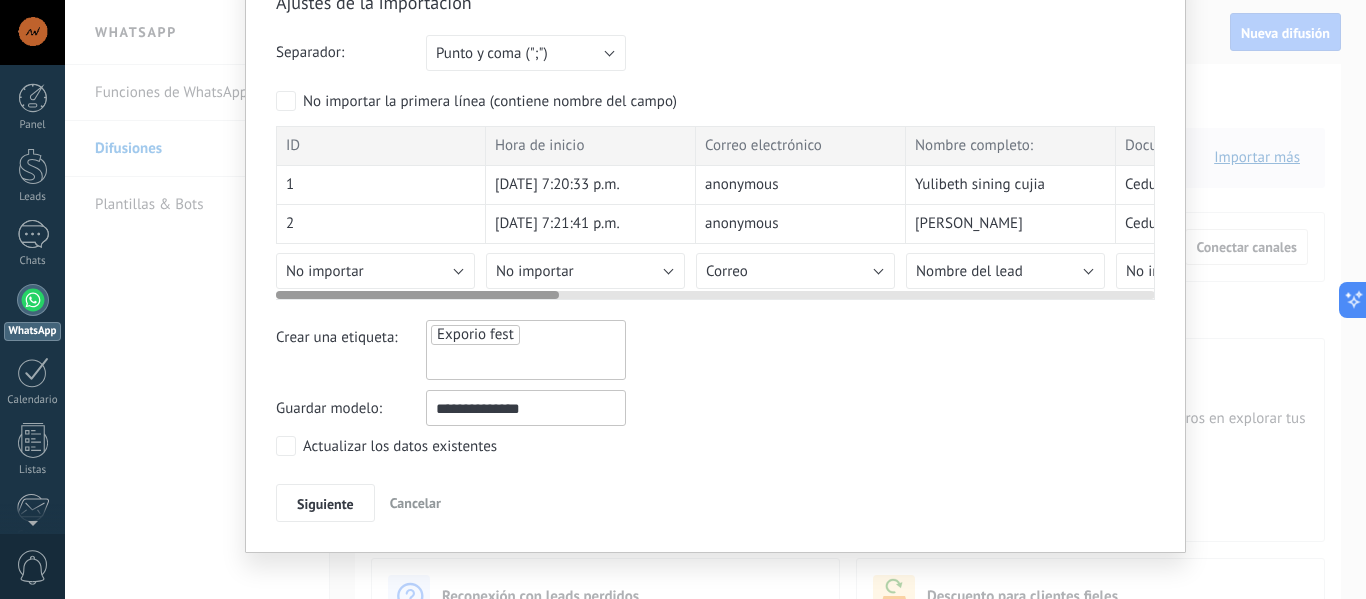 type on "**********" 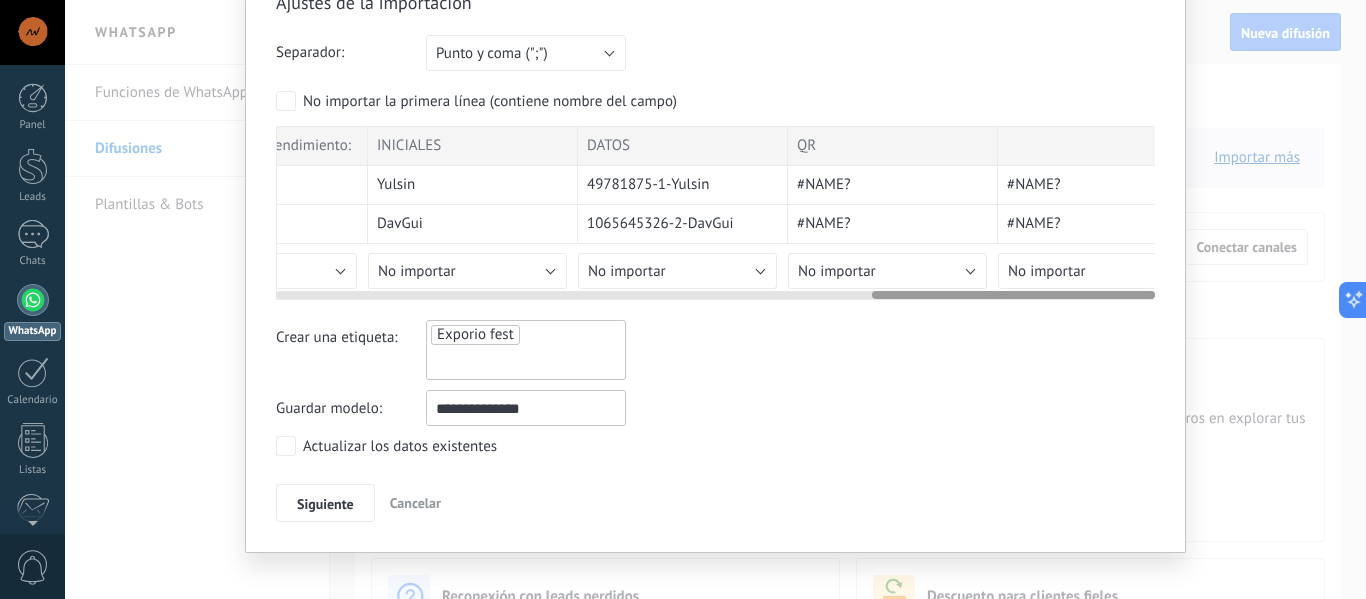 scroll, scrollTop: 0, scrollLeft: 1851, axis: horizontal 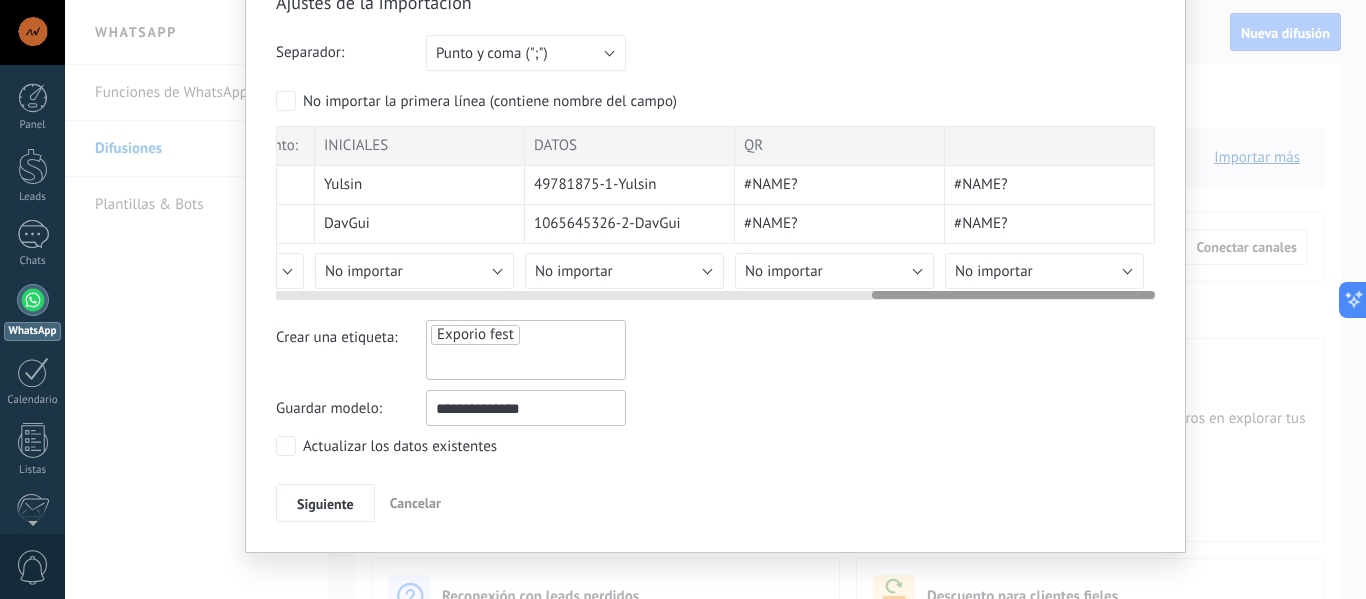 drag, startPoint x: 523, startPoint y: 296, endPoint x: 980, endPoint y: 245, distance: 459.8369 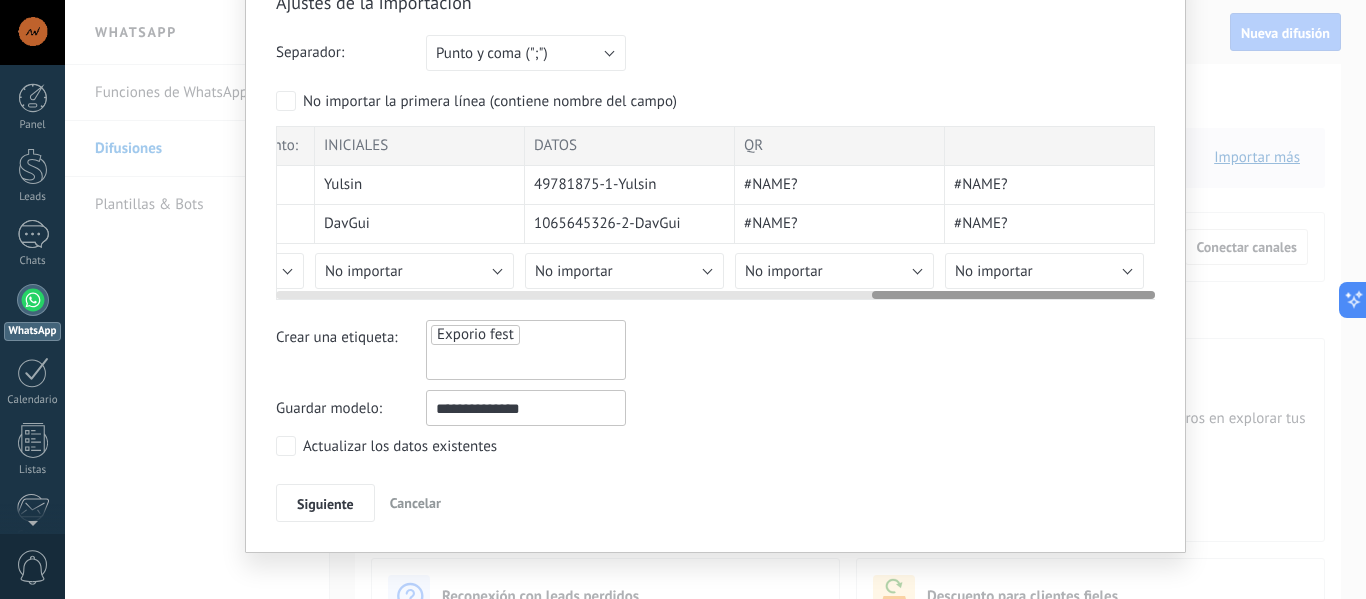 click on "QR" at bounding box center (840, 146) 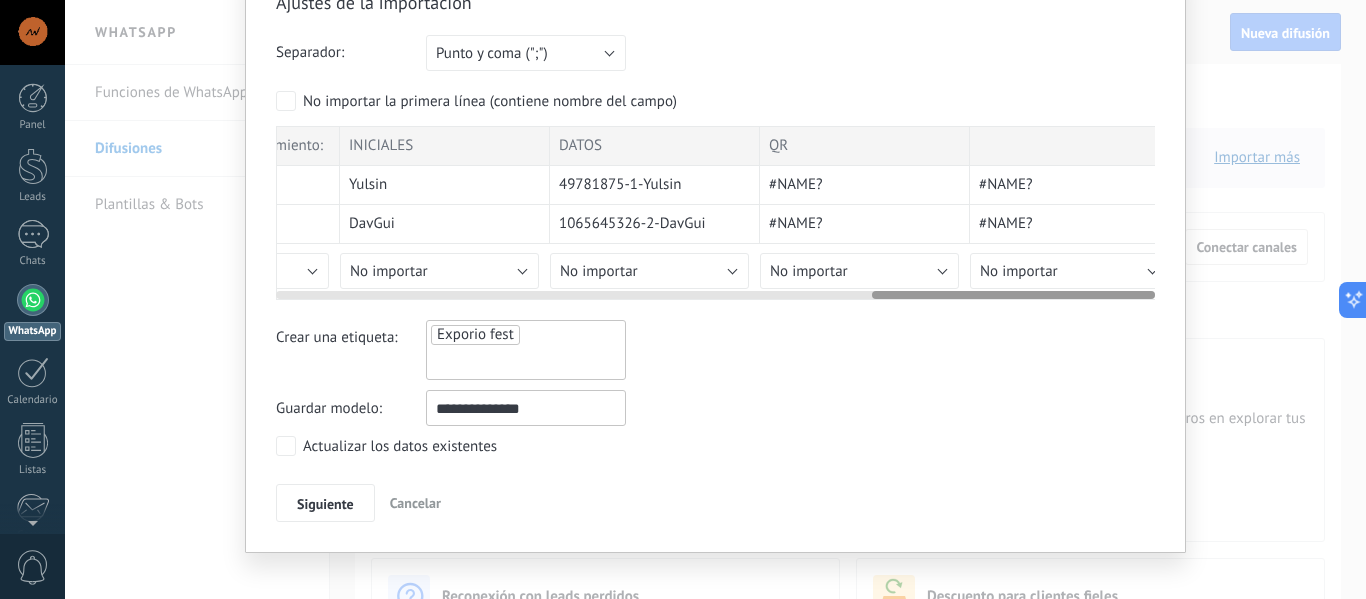 drag, startPoint x: 770, startPoint y: 138, endPoint x: 798, endPoint y: 213, distance: 80.05623 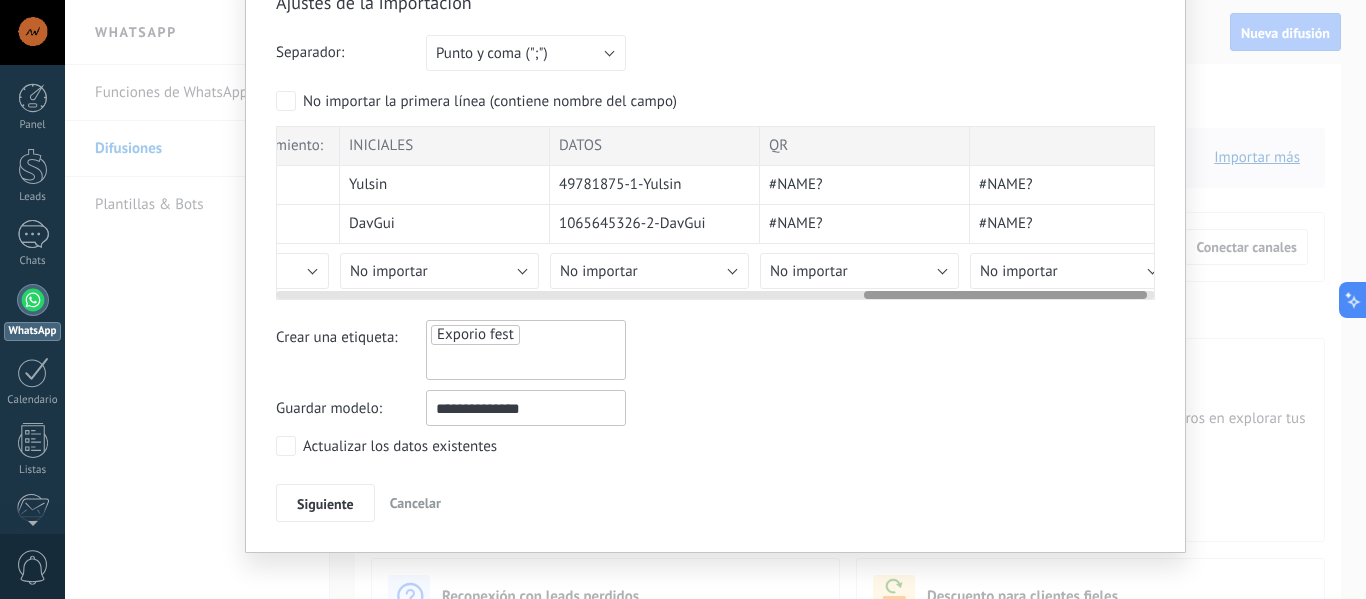 scroll, scrollTop: 0, scrollLeft: 1825, axis: horizontal 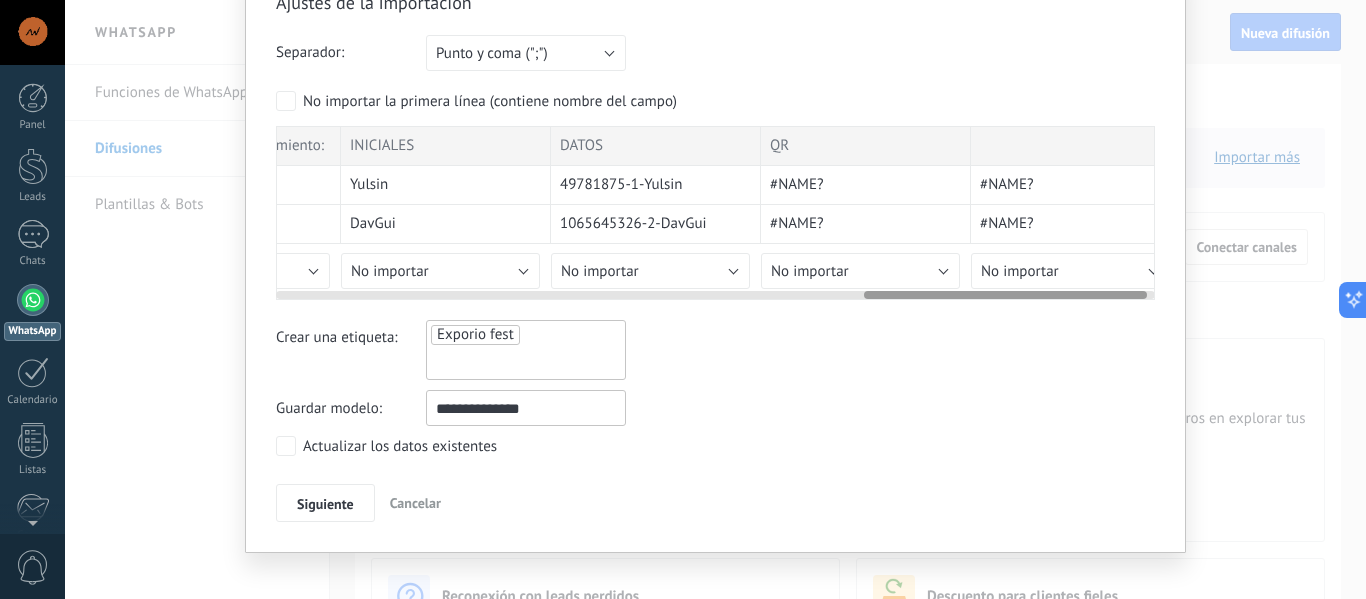 drag, startPoint x: 899, startPoint y: 304, endPoint x: 882, endPoint y: 299, distance: 17.720045 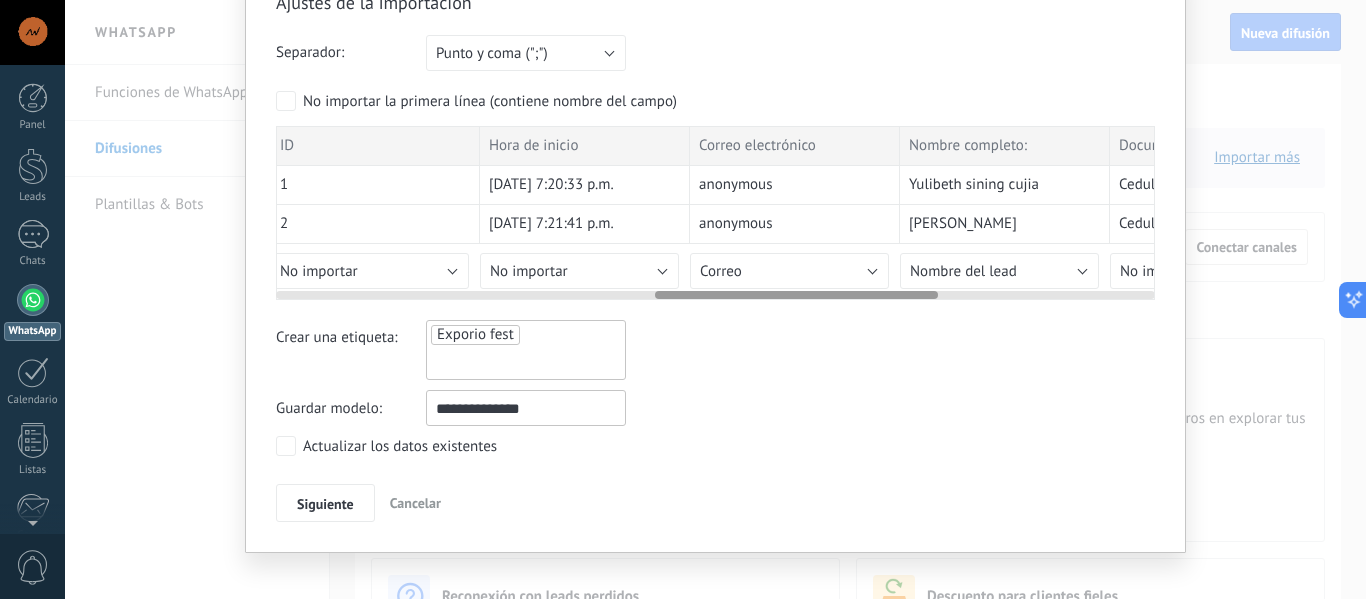 scroll, scrollTop: 0, scrollLeft: 0, axis: both 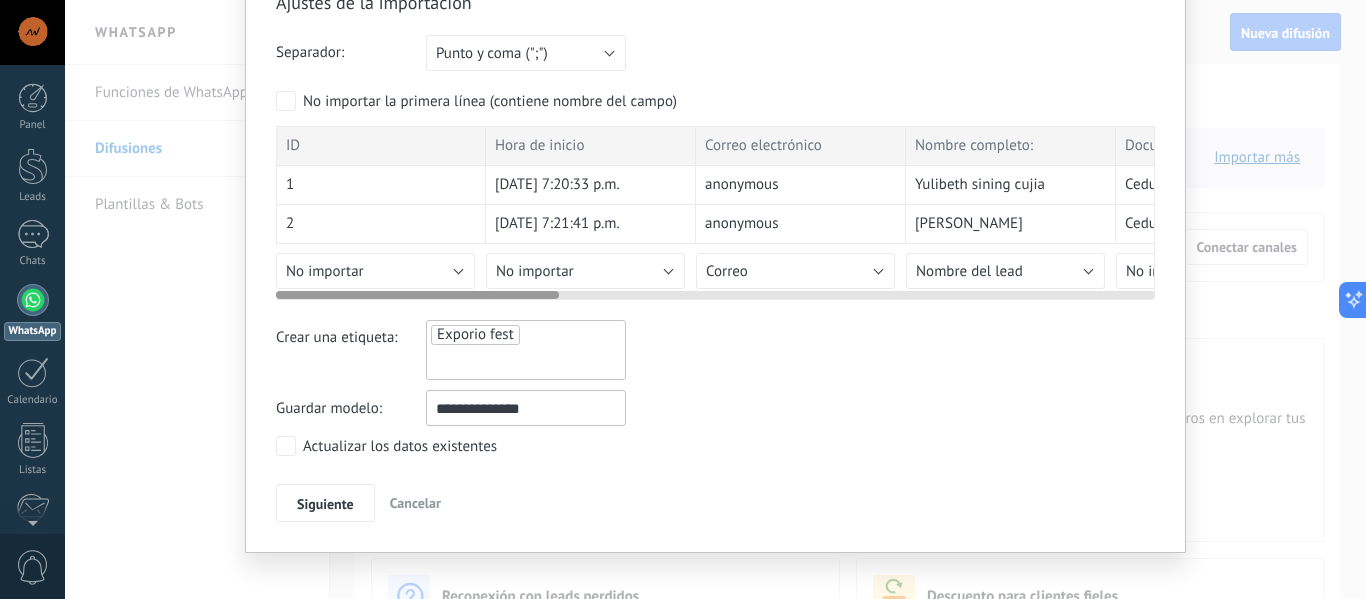 drag, startPoint x: 892, startPoint y: 293, endPoint x: 0, endPoint y: 310, distance: 892.162 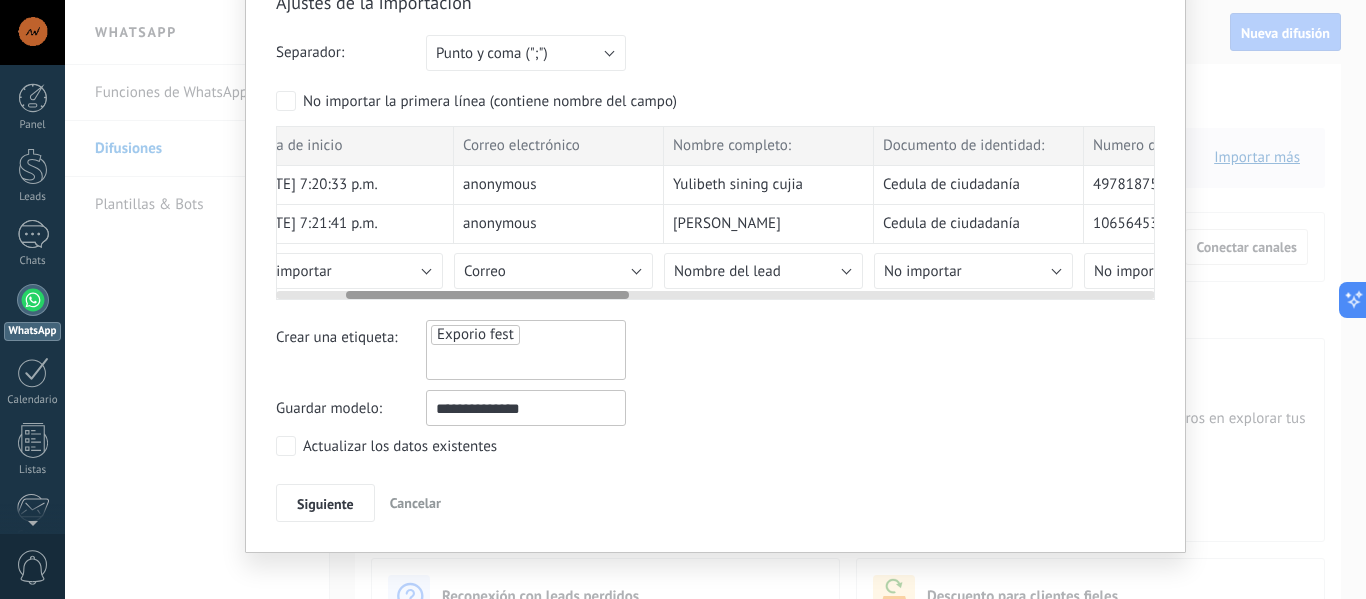 scroll, scrollTop: 0, scrollLeft: 217, axis: horizontal 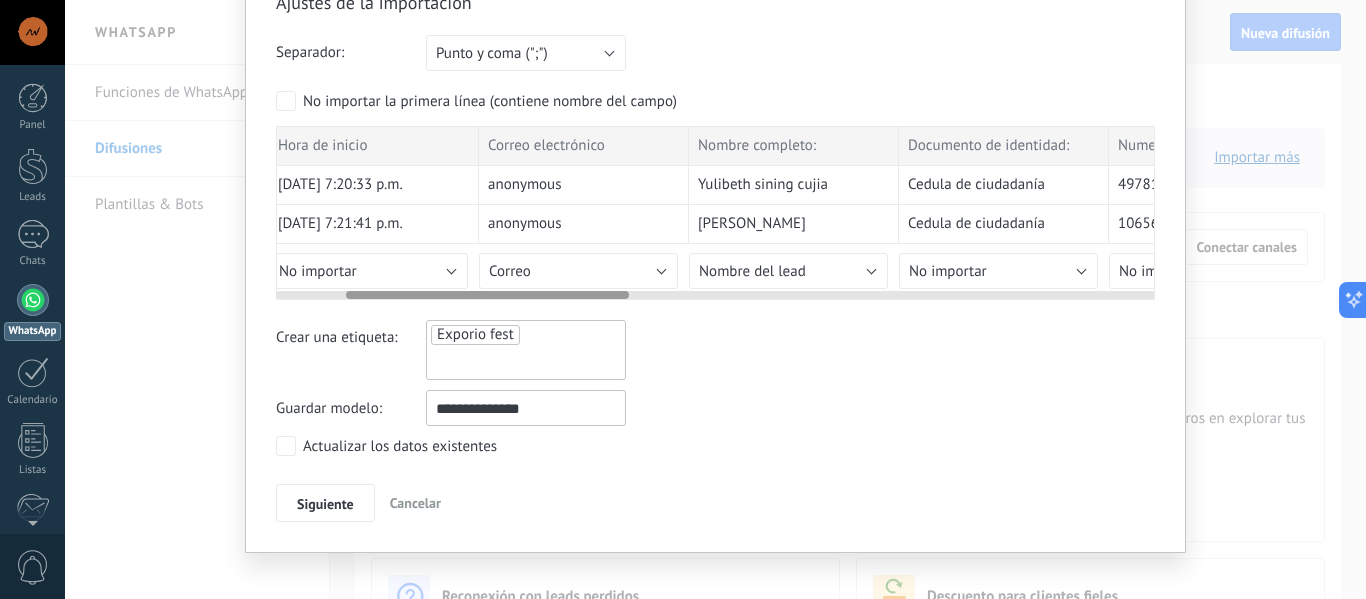 drag, startPoint x: 531, startPoint y: 295, endPoint x: 598, endPoint y: 335, distance: 78.03204 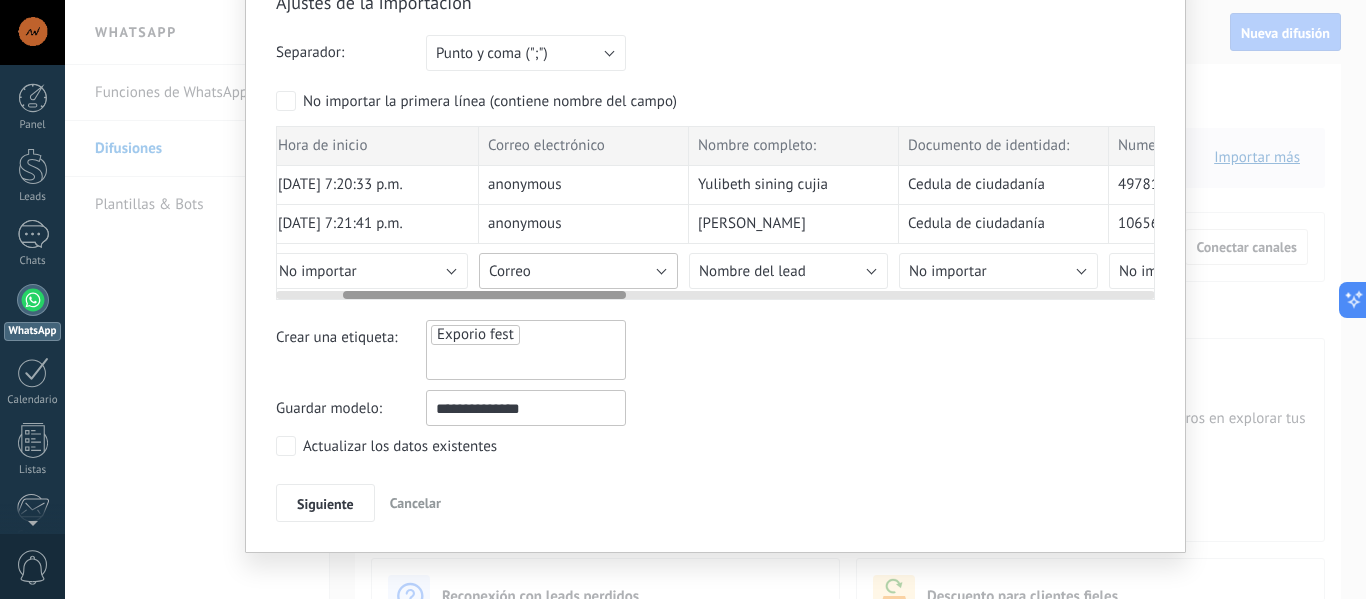 click on "Correo" at bounding box center [578, 271] 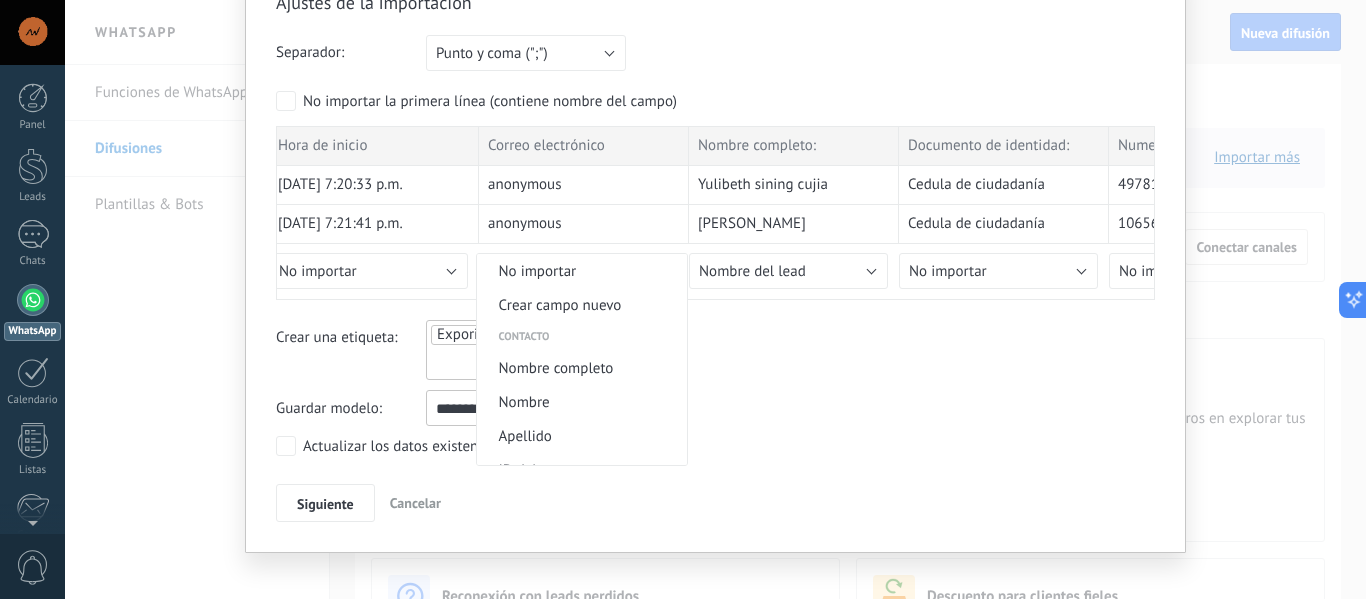 scroll, scrollTop: 1905, scrollLeft: 0, axis: vertical 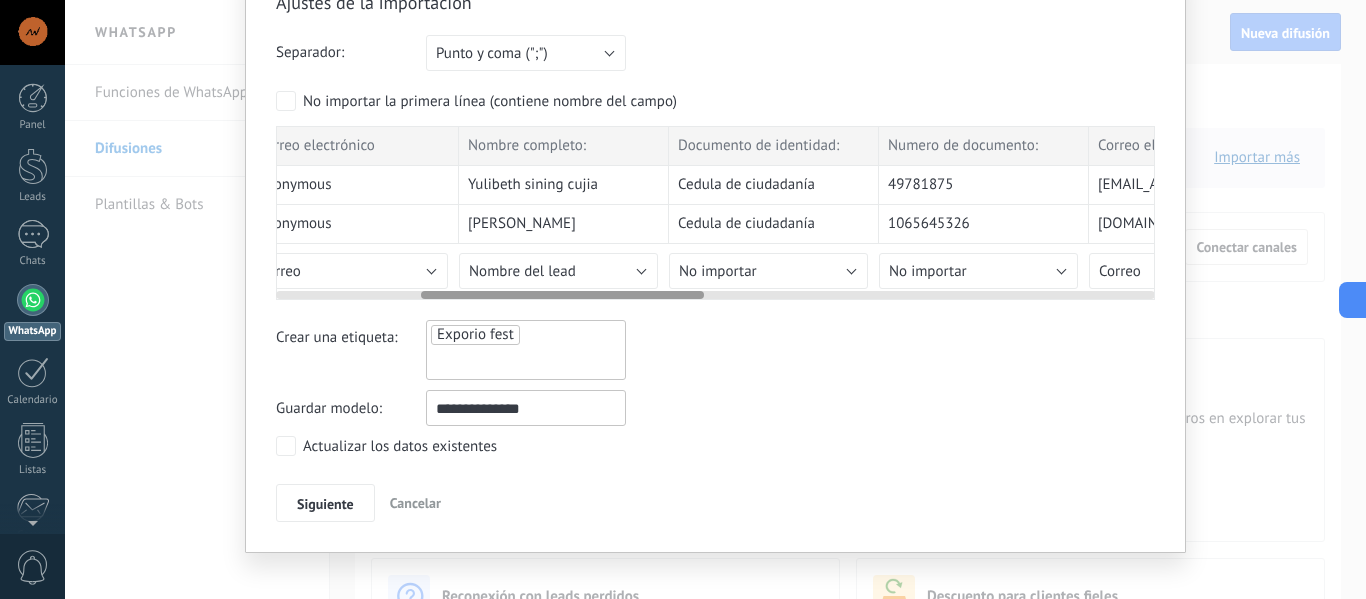 drag, startPoint x: 565, startPoint y: 302, endPoint x: 603, endPoint y: 303, distance: 38.013157 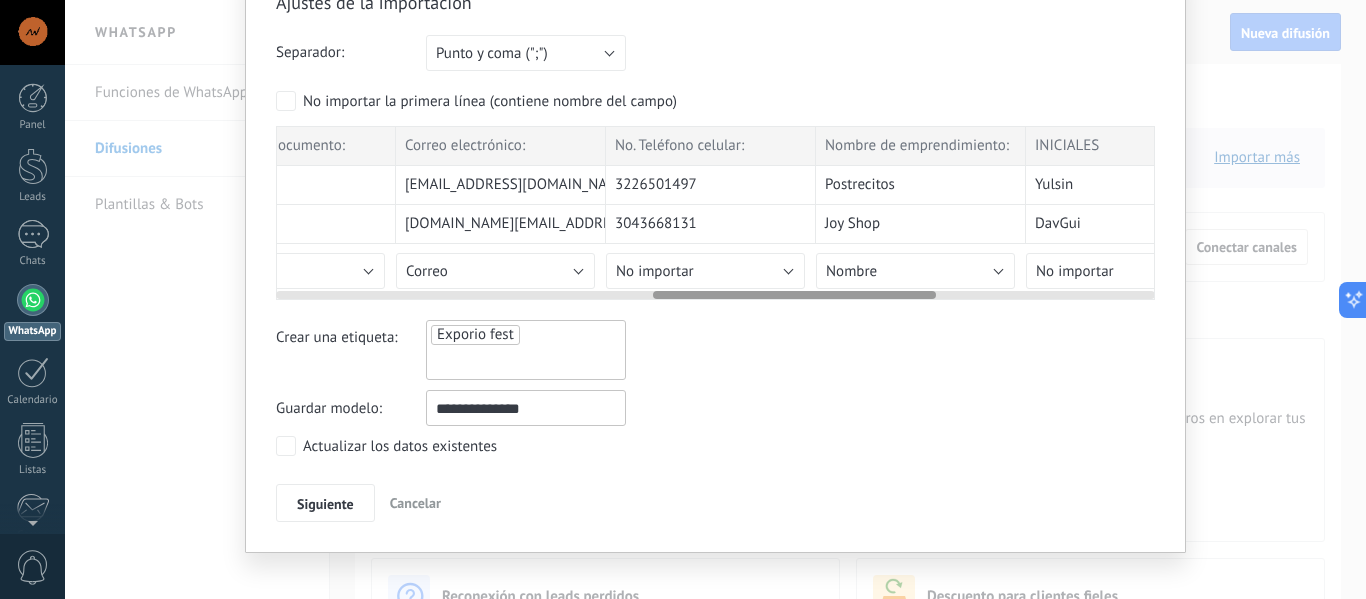 scroll, scrollTop: 0, scrollLeft: 1168, axis: horizontal 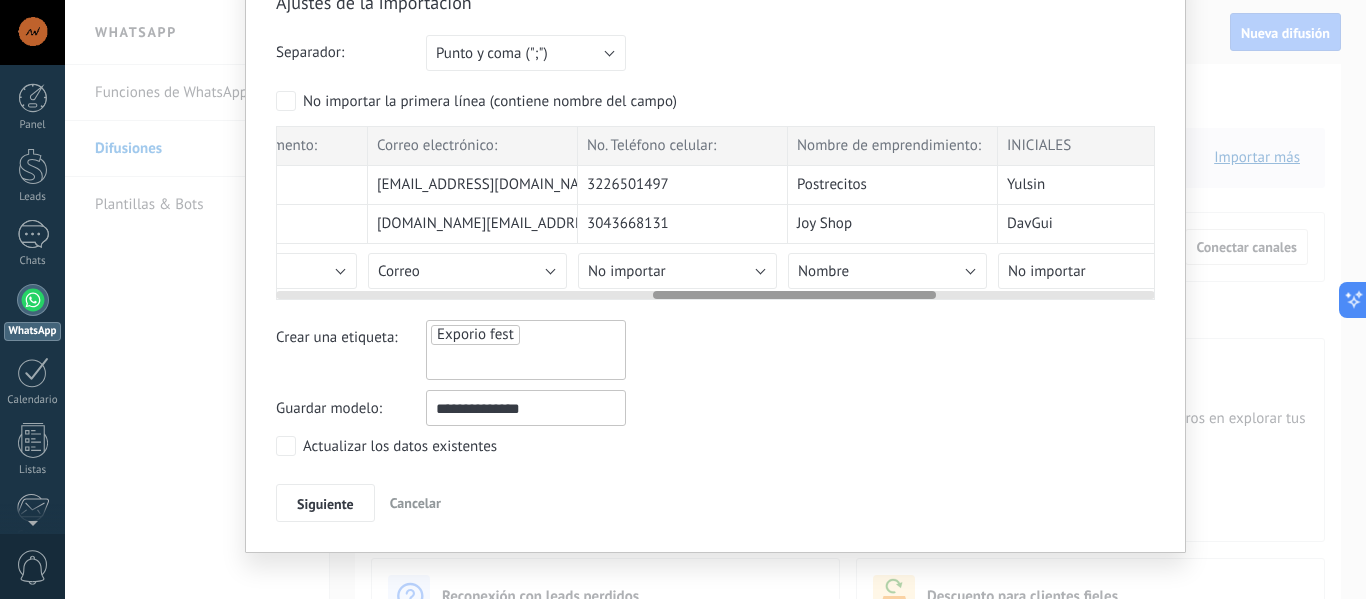 drag, startPoint x: 611, startPoint y: 294, endPoint x: 843, endPoint y: 306, distance: 232.31013 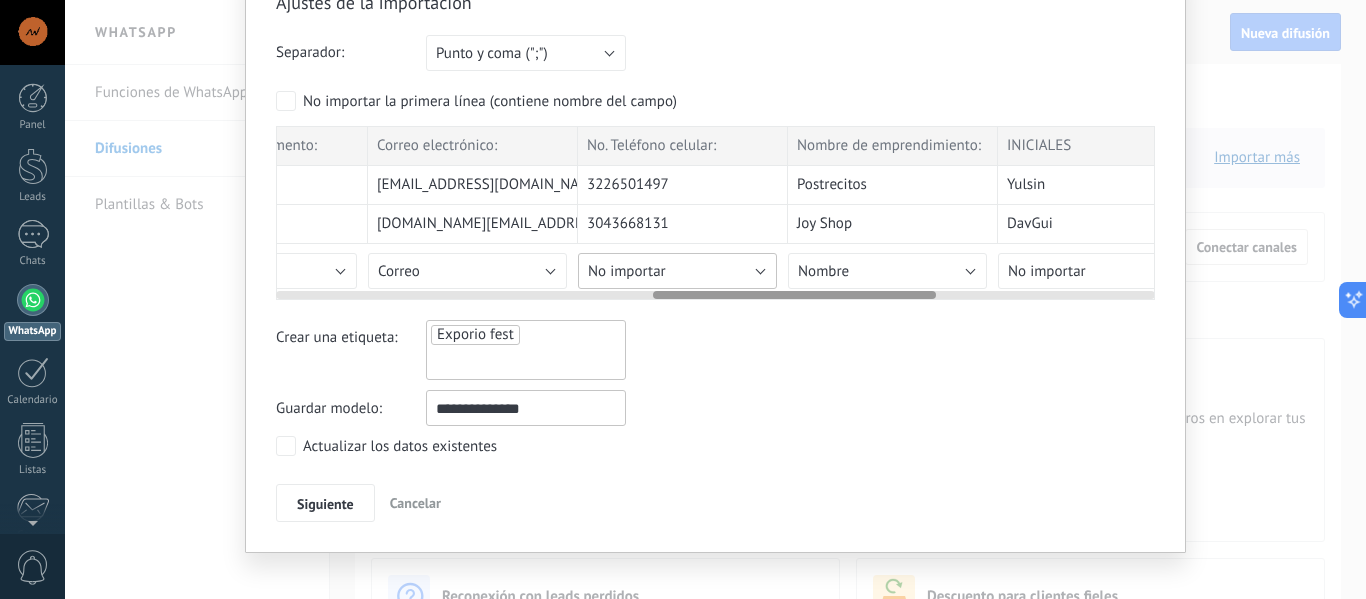 click on "No importar" at bounding box center [677, 271] 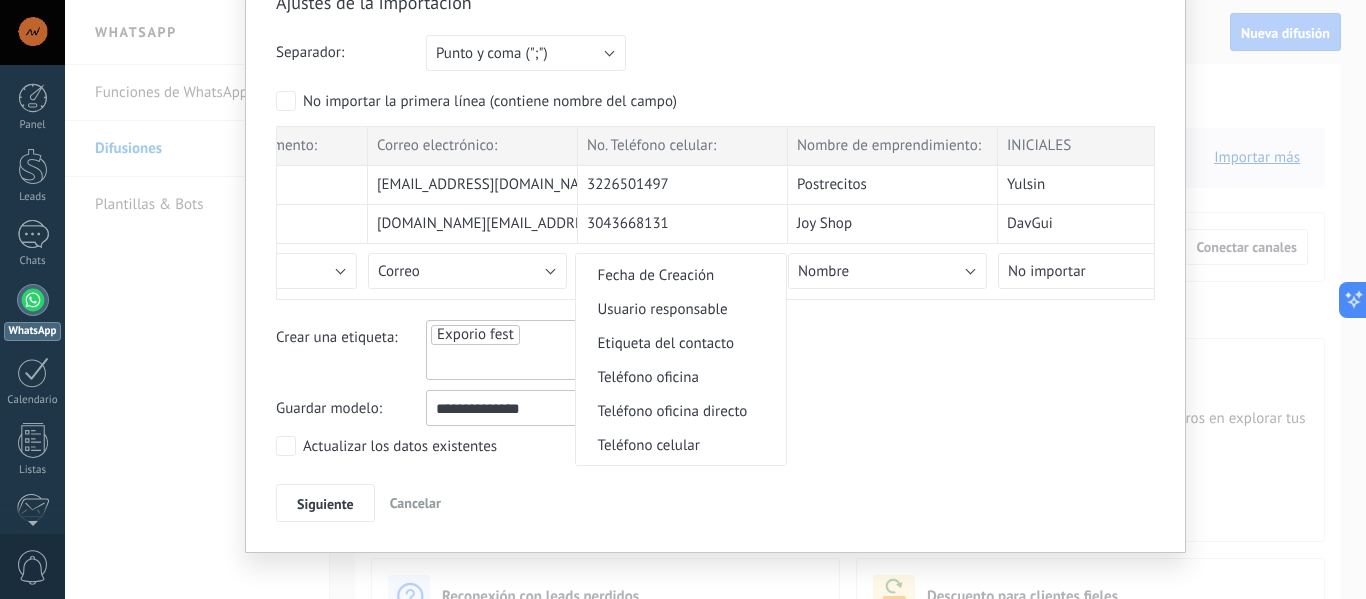 scroll, scrollTop: 400, scrollLeft: 0, axis: vertical 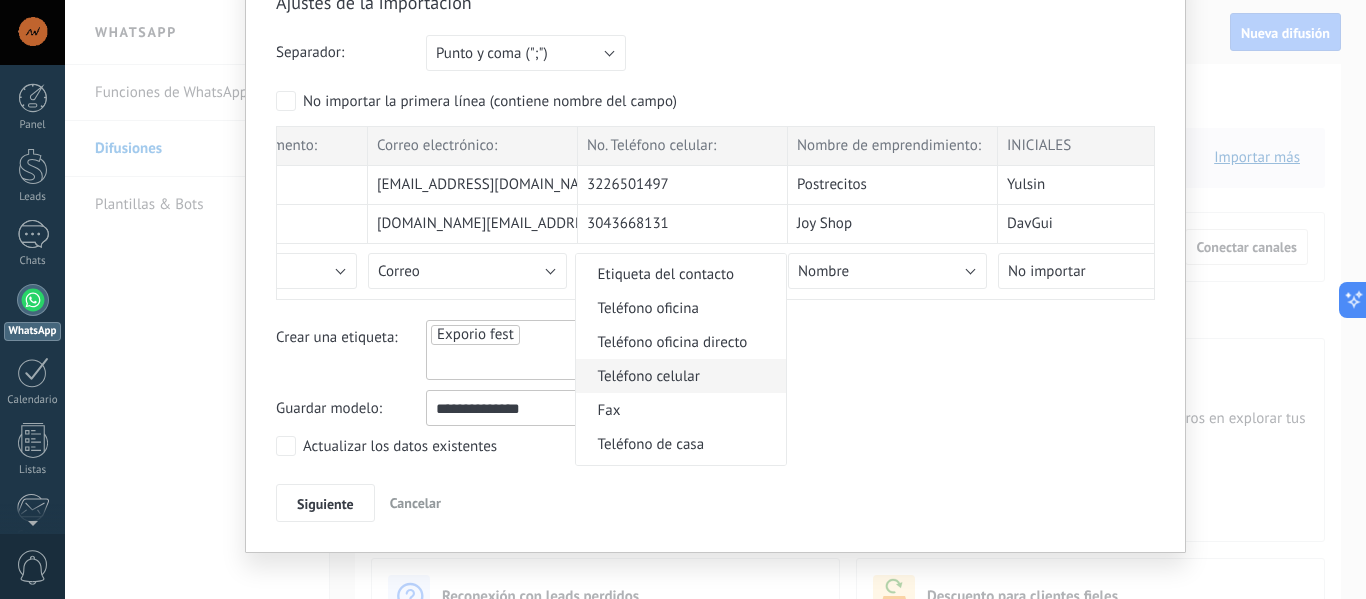 click on "Teléfono celular" at bounding box center (678, 376) 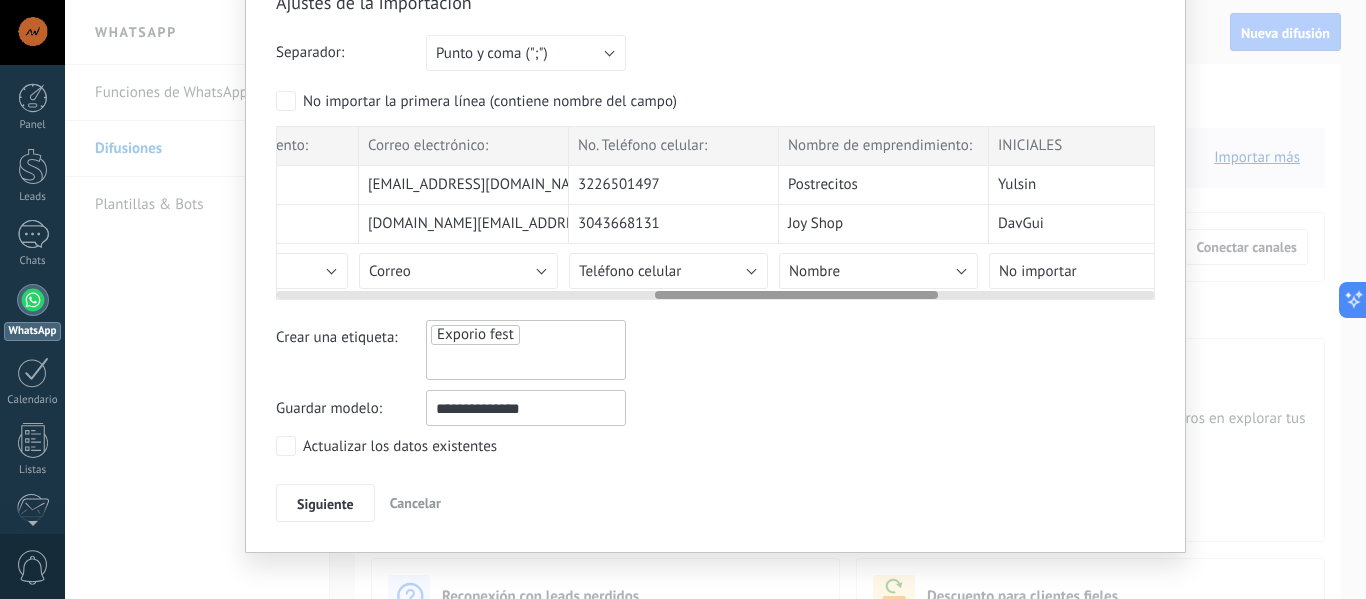 scroll, scrollTop: 0, scrollLeft: 1298, axis: horizontal 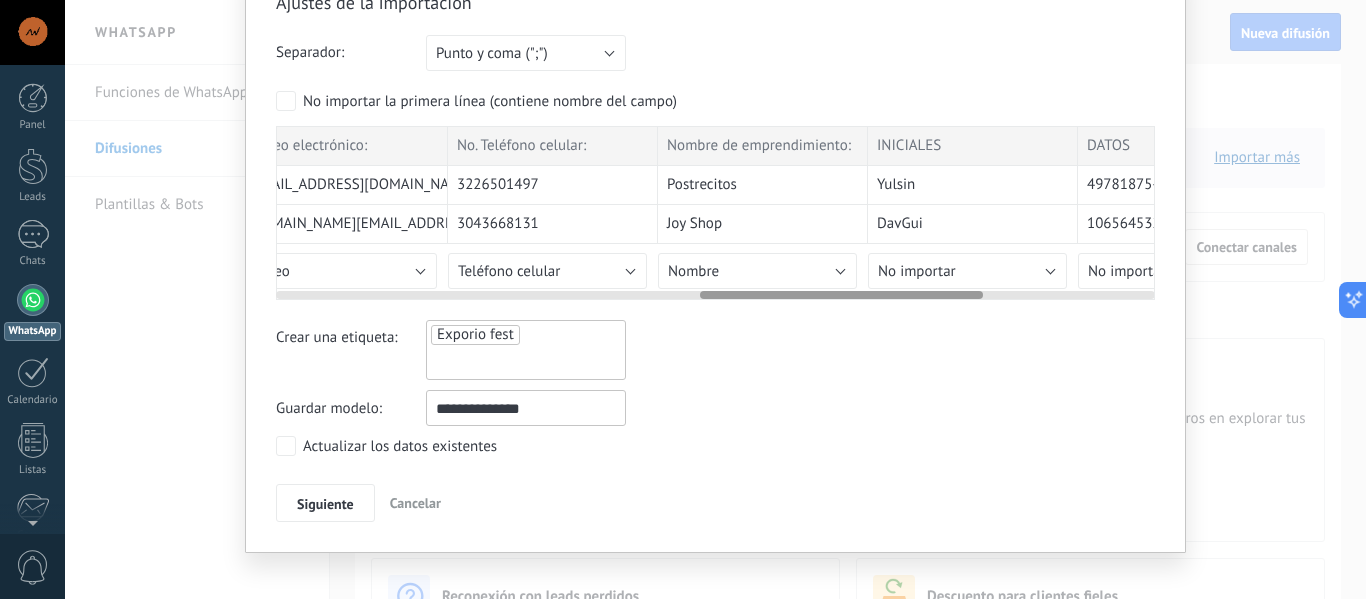 drag, startPoint x: 853, startPoint y: 298, endPoint x: 898, endPoint y: 297, distance: 45.01111 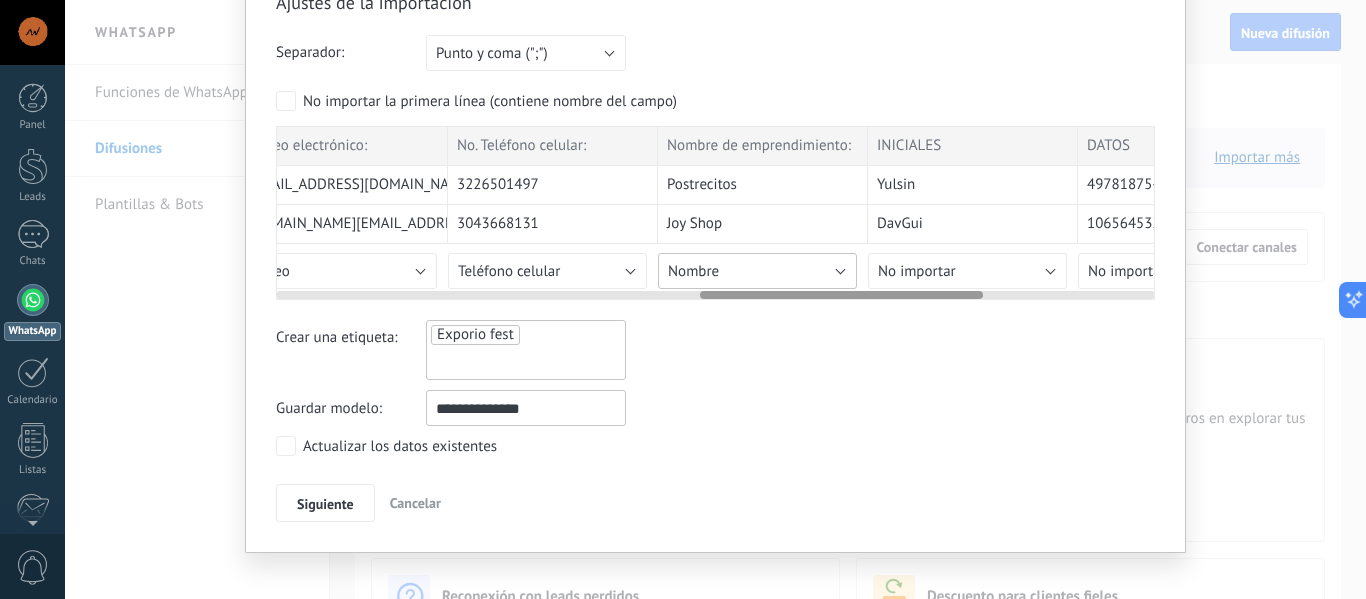 click on "Nombre" at bounding box center (757, 271) 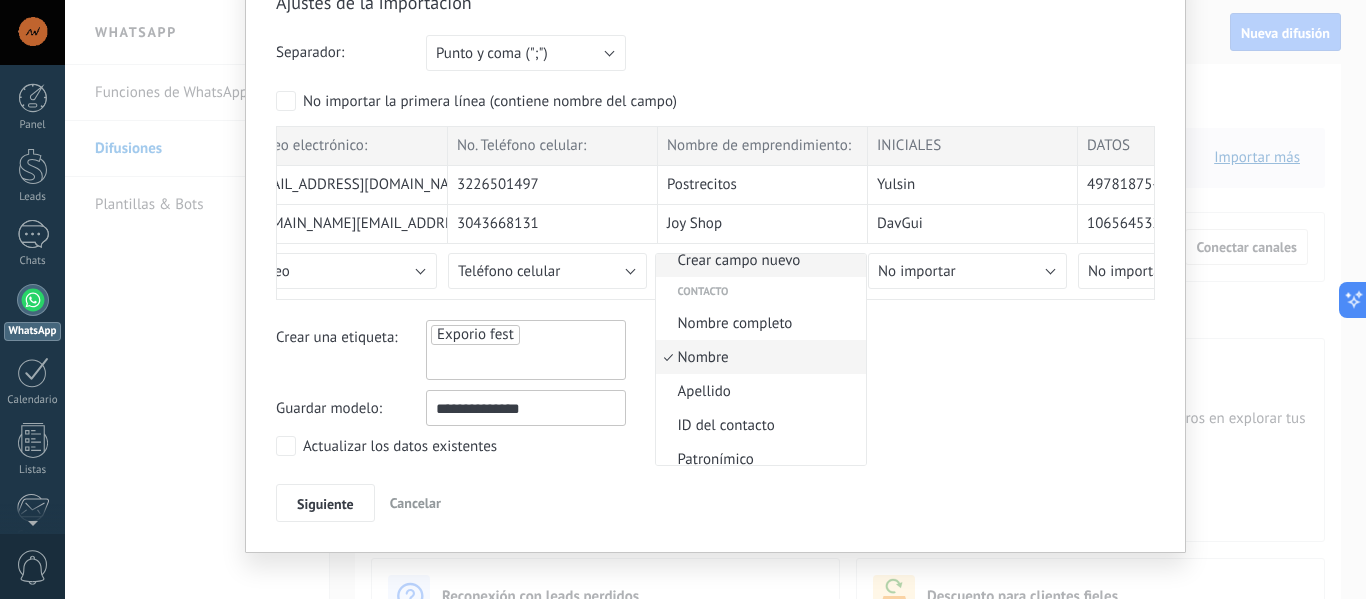 scroll, scrollTop: 0, scrollLeft: 0, axis: both 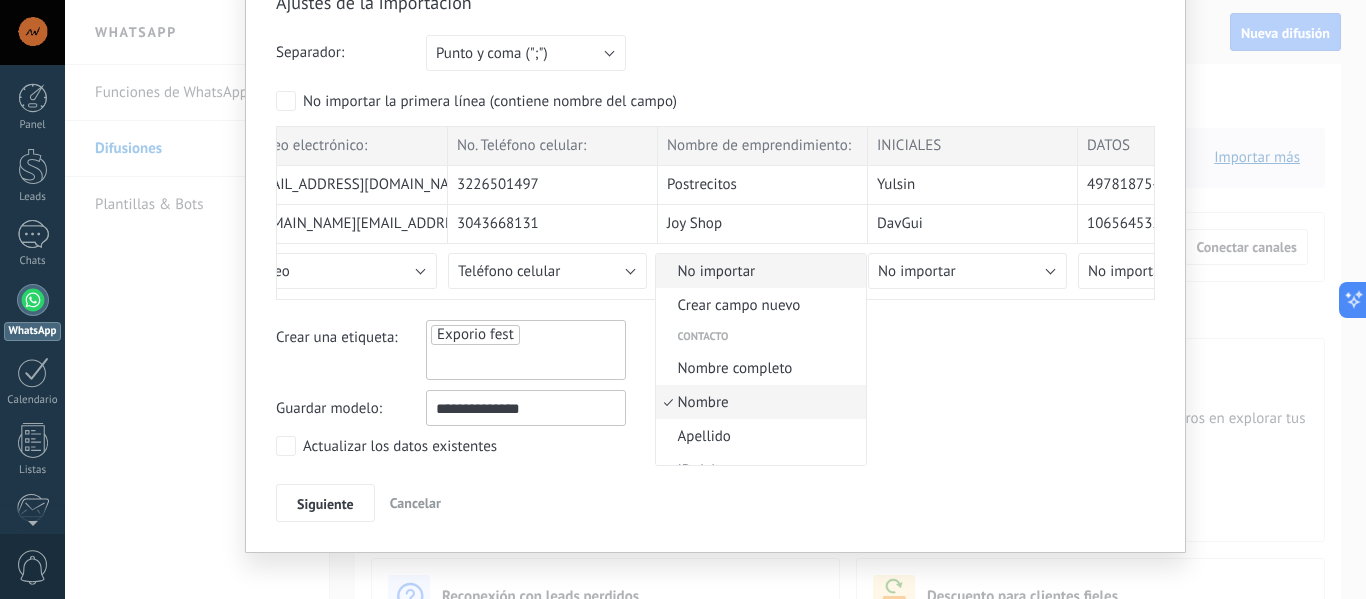 click on "No importar" at bounding box center (758, 271) 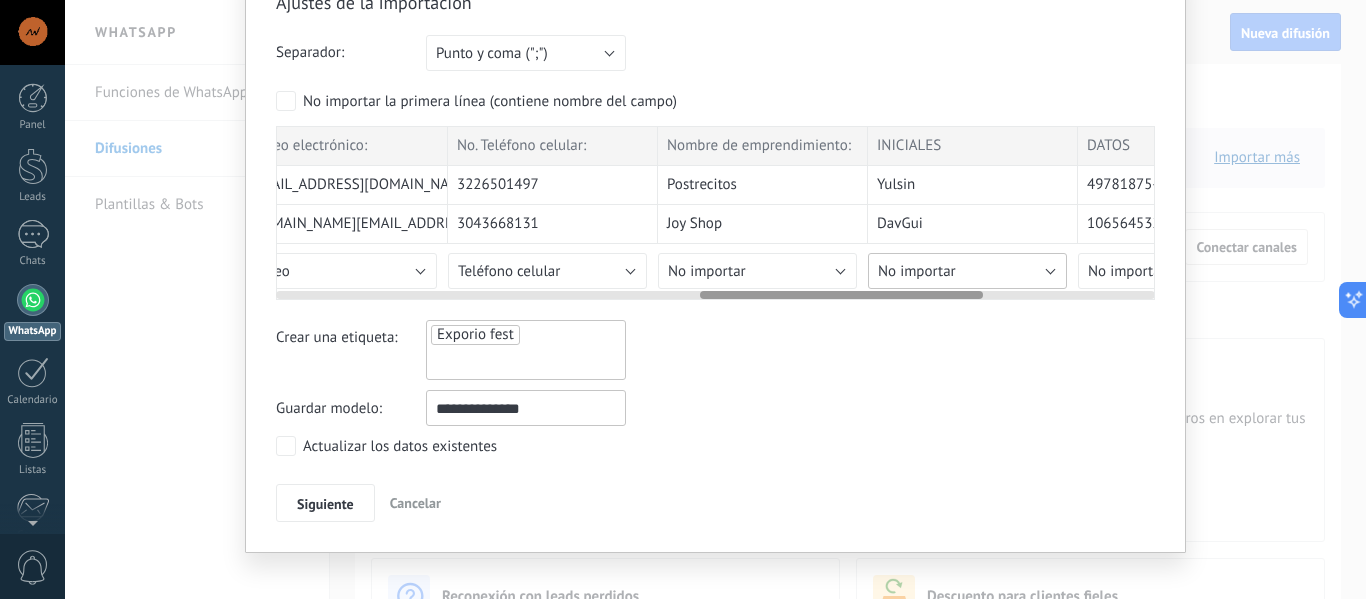 click on "No importar" at bounding box center (967, 271) 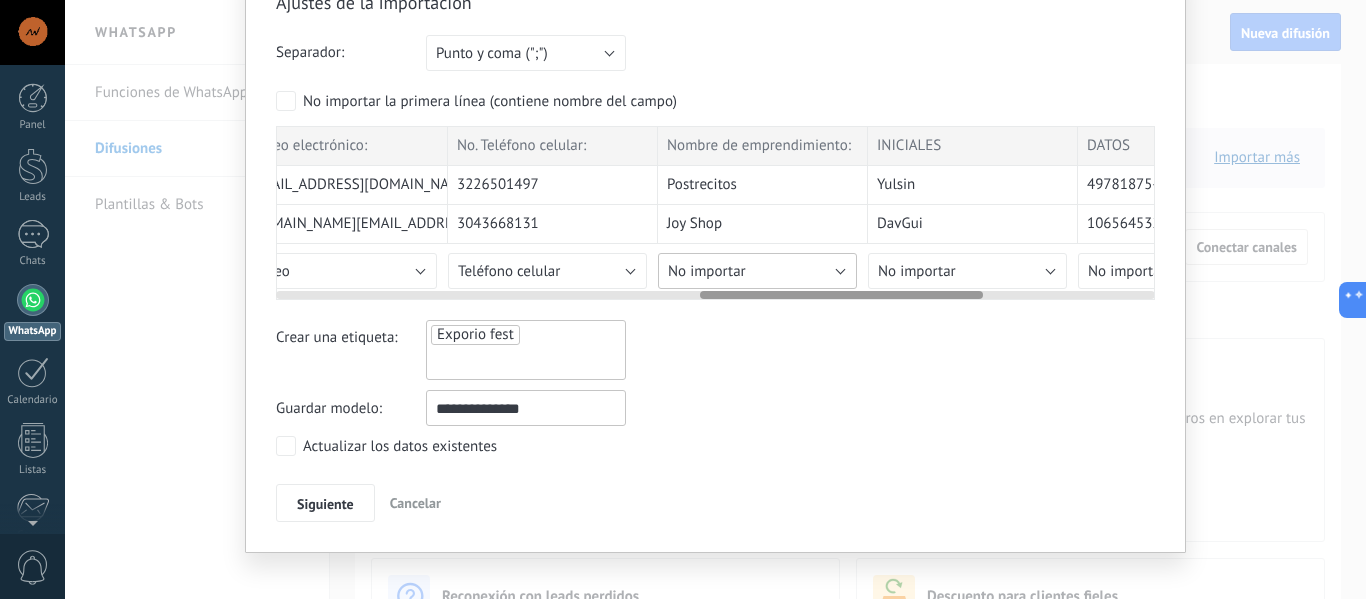 click on "No importar" at bounding box center [757, 271] 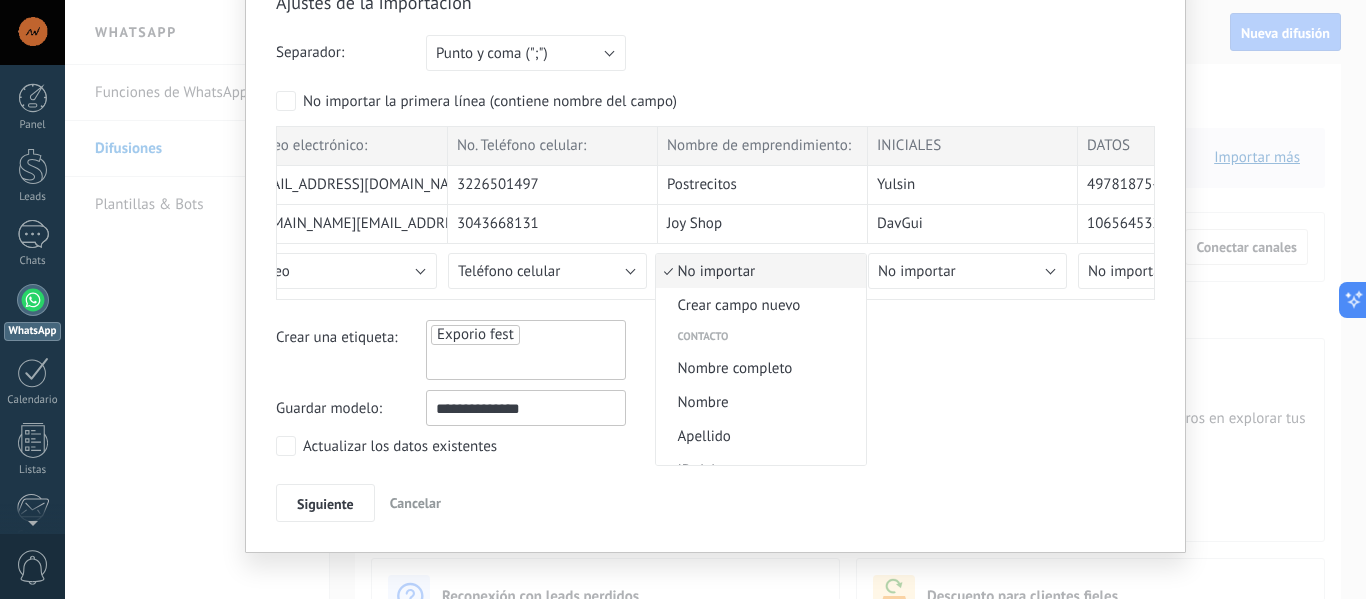 click on "No importar" at bounding box center (758, 271) 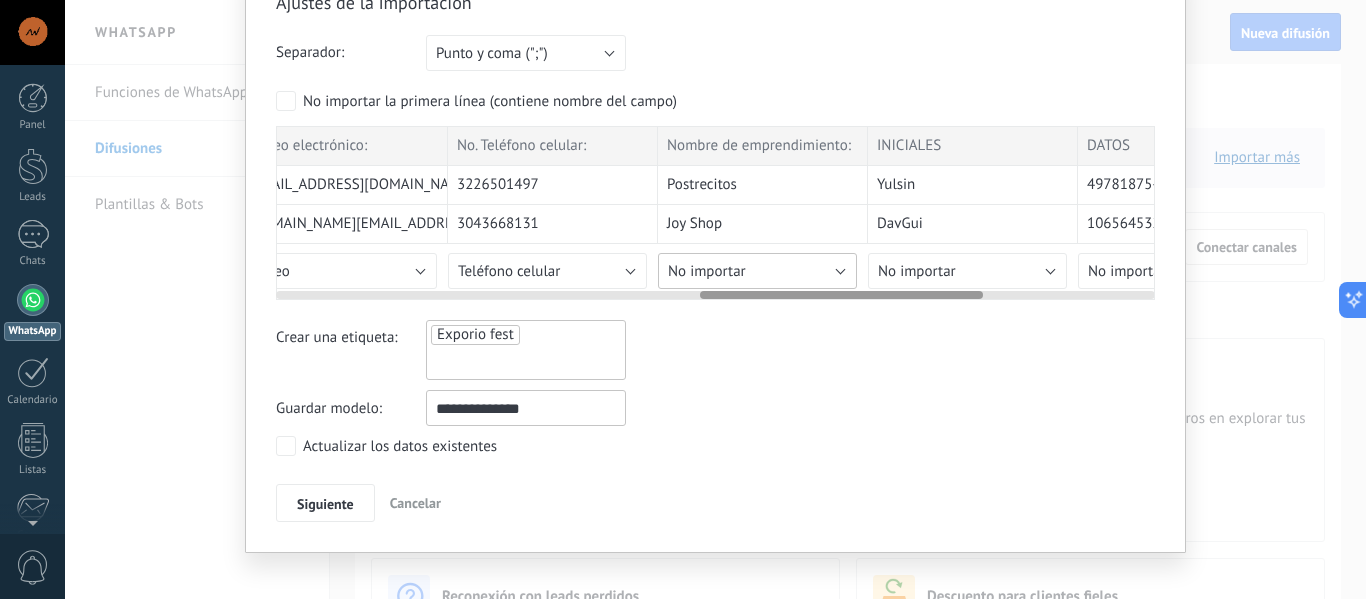 click on "No importar" at bounding box center (757, 271) 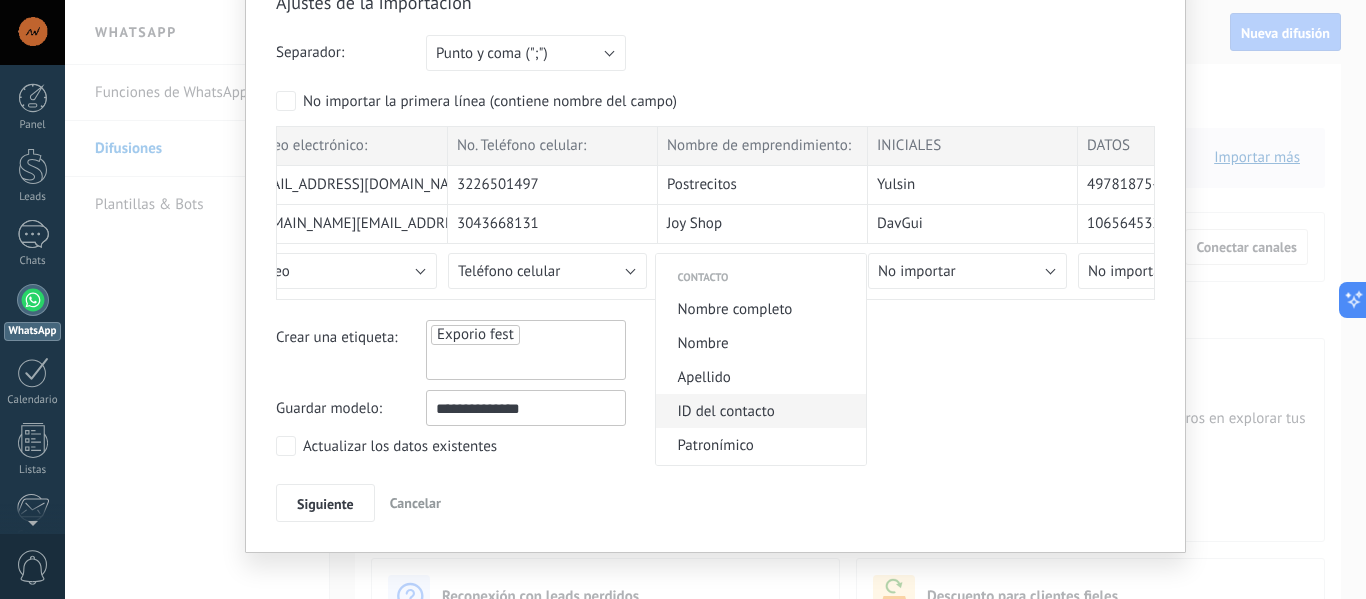 scroll, scrollTop: 100, scrollLeft: 0, axis: vertical 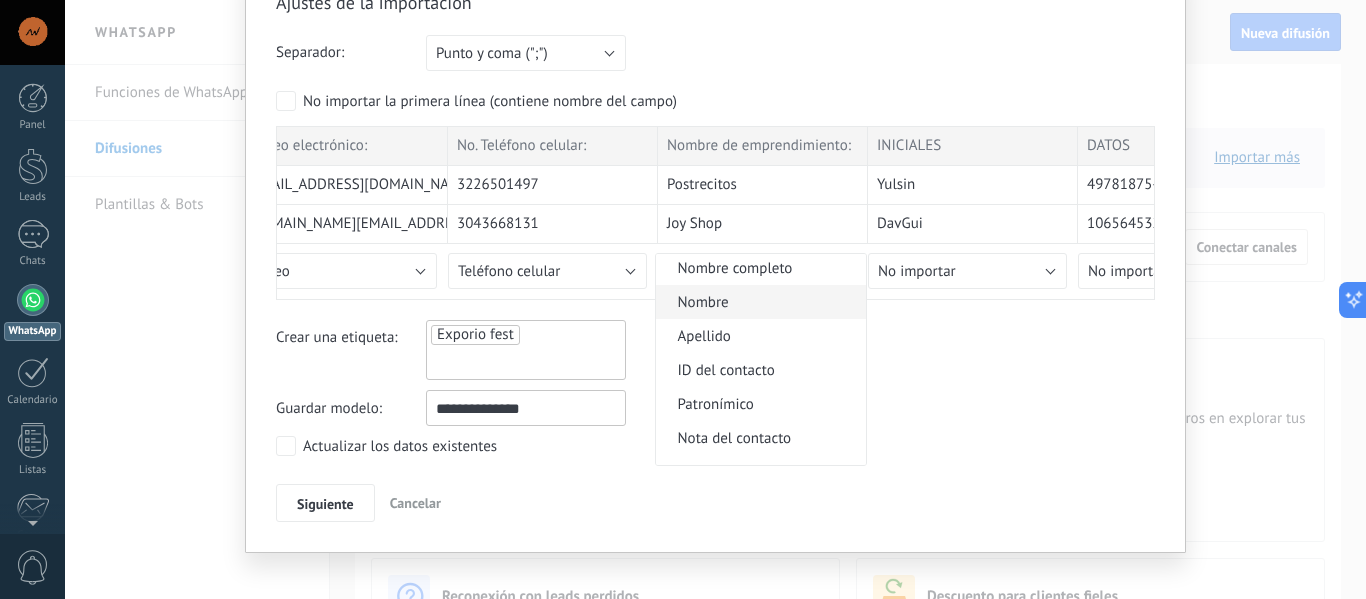 click on "Nombre" at bounding box center (758, 302) 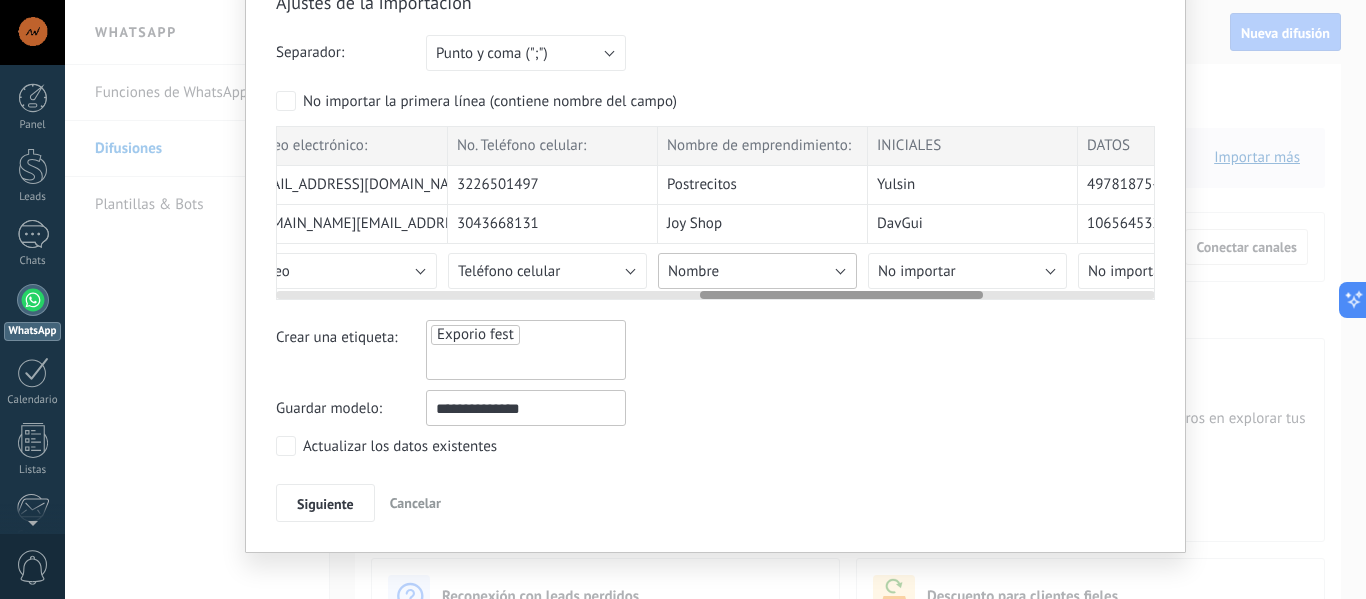 click on "Nombre" at bounding box center (757, 271) 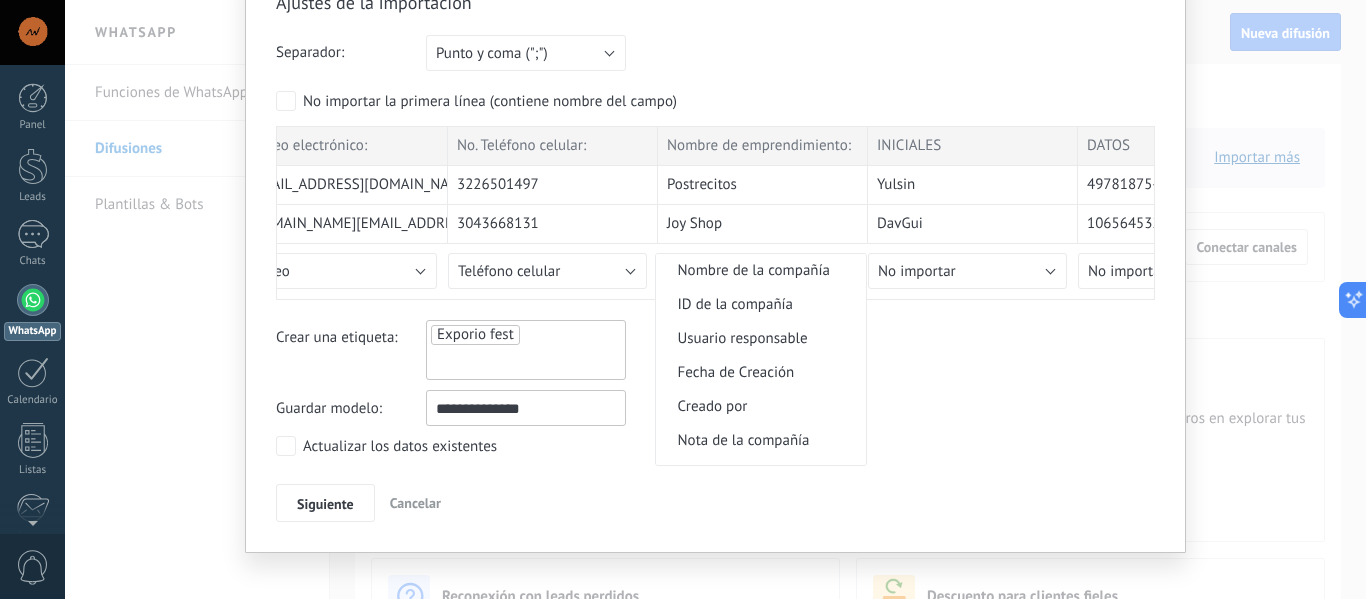 scroll, scrollTop: 1450, scrollLeft: 0, axis: vertical 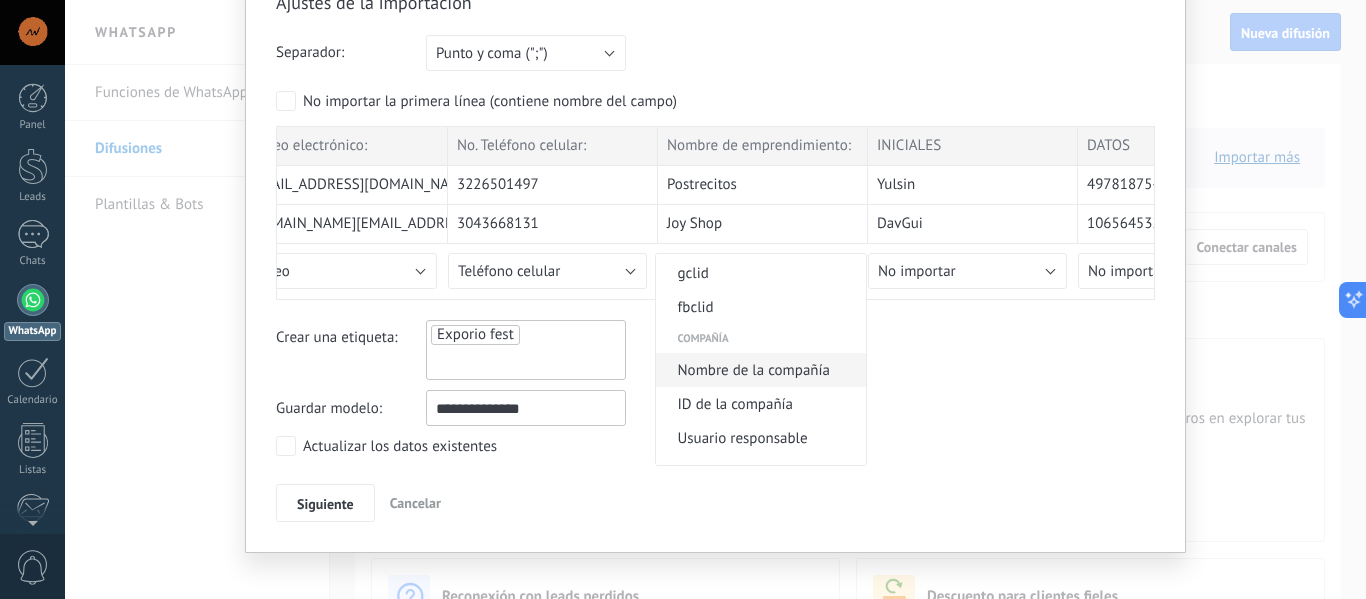 click on "Nombre de la compañía" at bounding box center [761, 370] 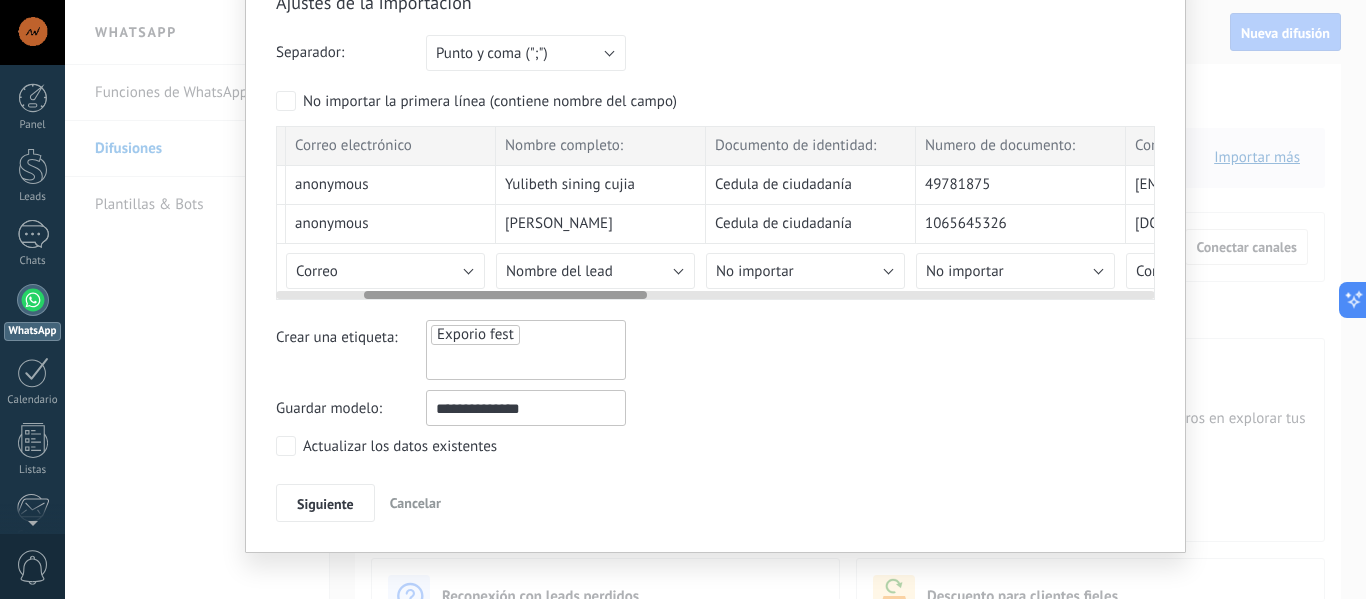 scroll, scrollTop: 0, scrollLeft: 124, axis: horizontal 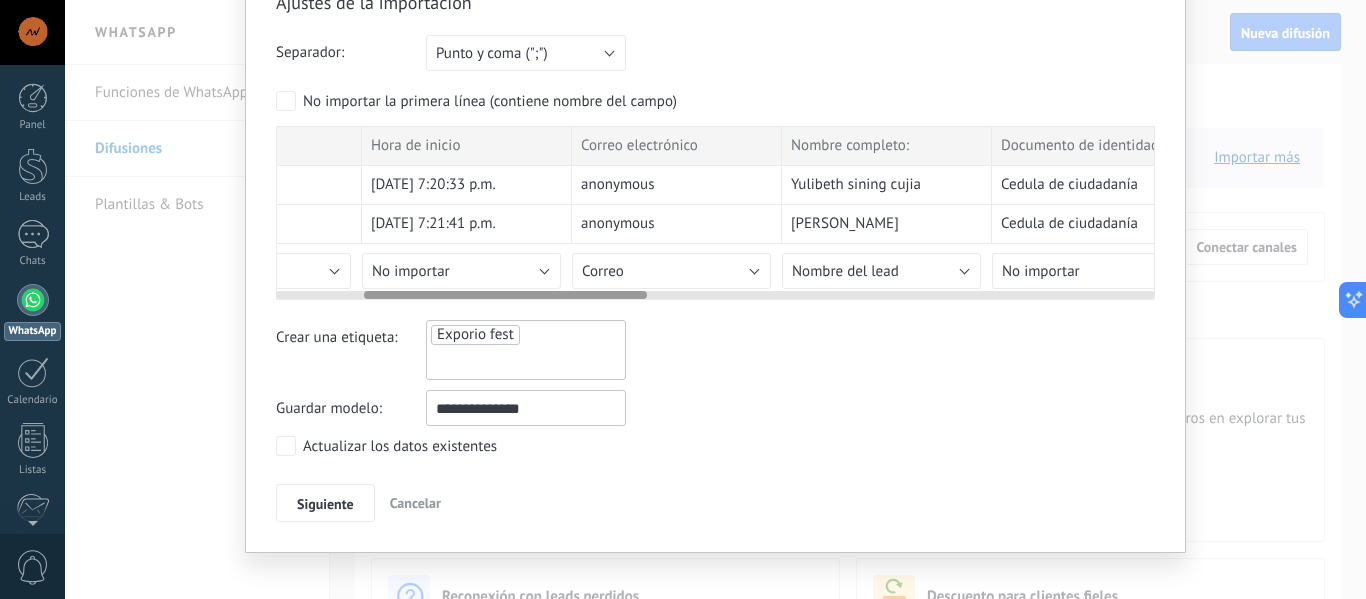 drag, startPoint x: 915, startPoint y: 295, endPoint x: 456, endPoint y: 301, distance: 459.0392 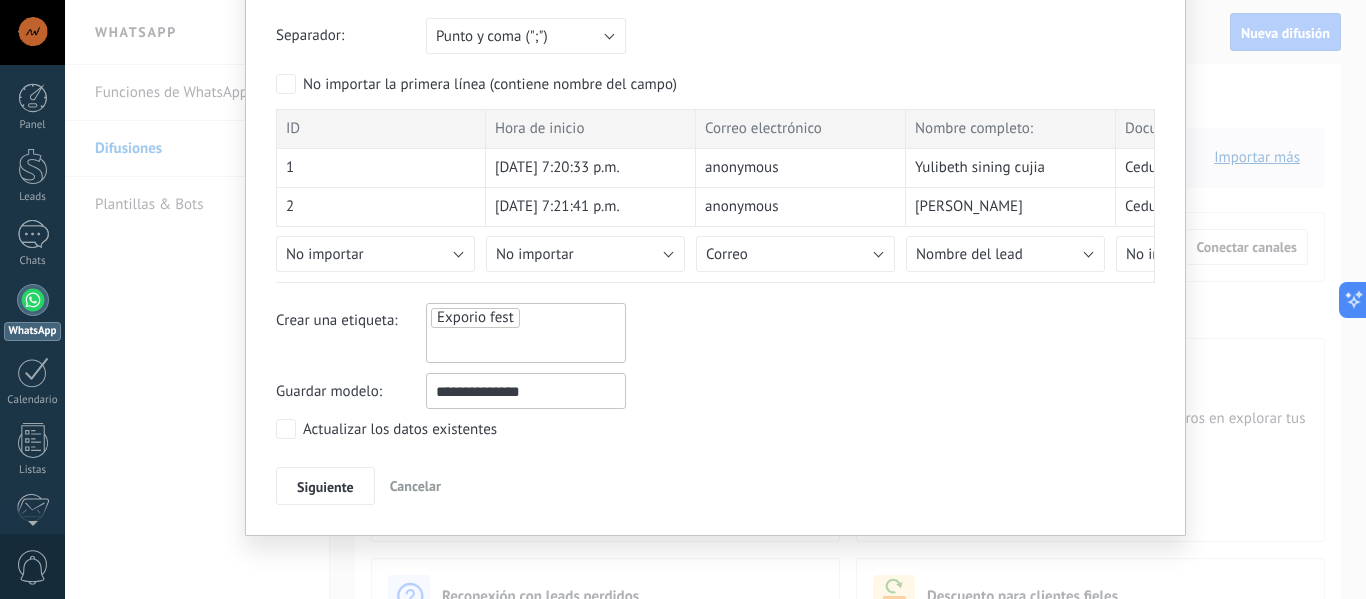 scroll, scrollTop: 118, scrollLeft: 0, axis: vertical 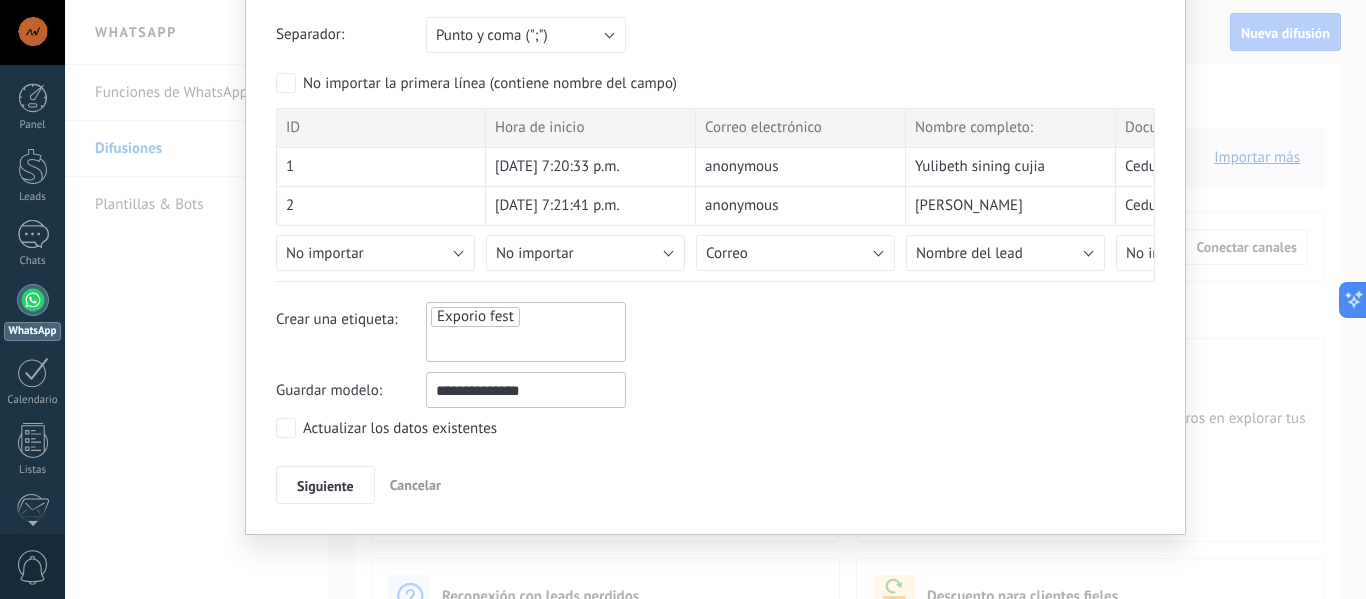 click on "Actualizar los datos existentes" at bounding box center (386, 428) 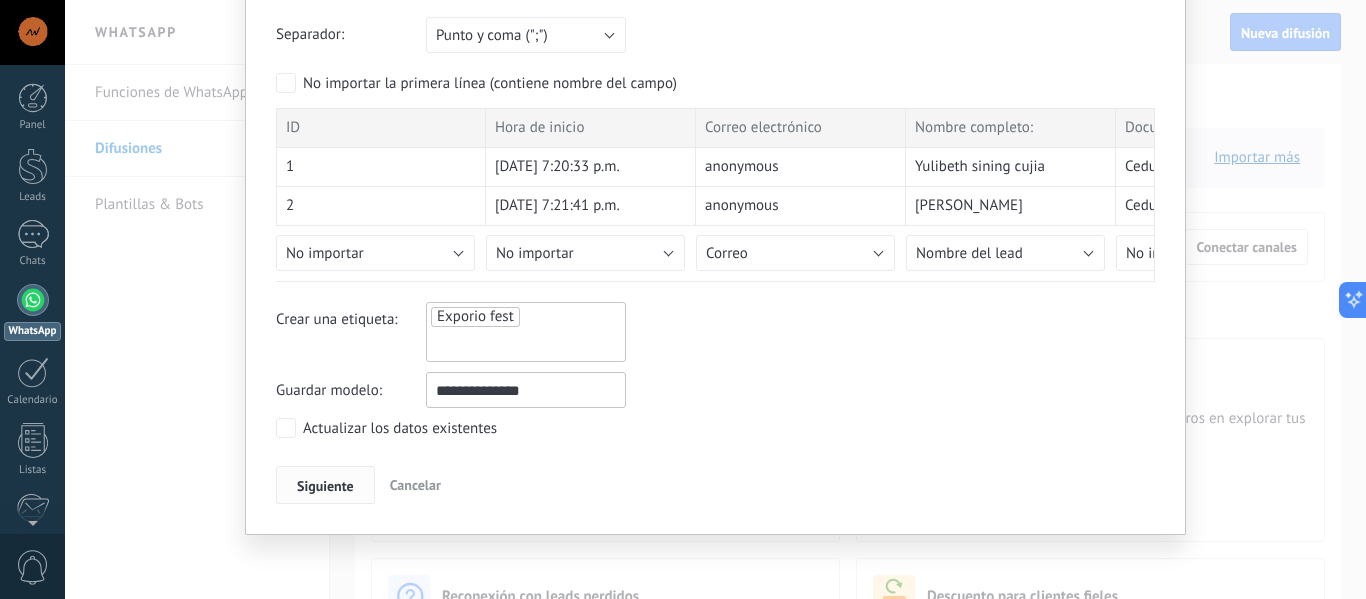 click on "Siguiente" at bounding box center [325, 485] 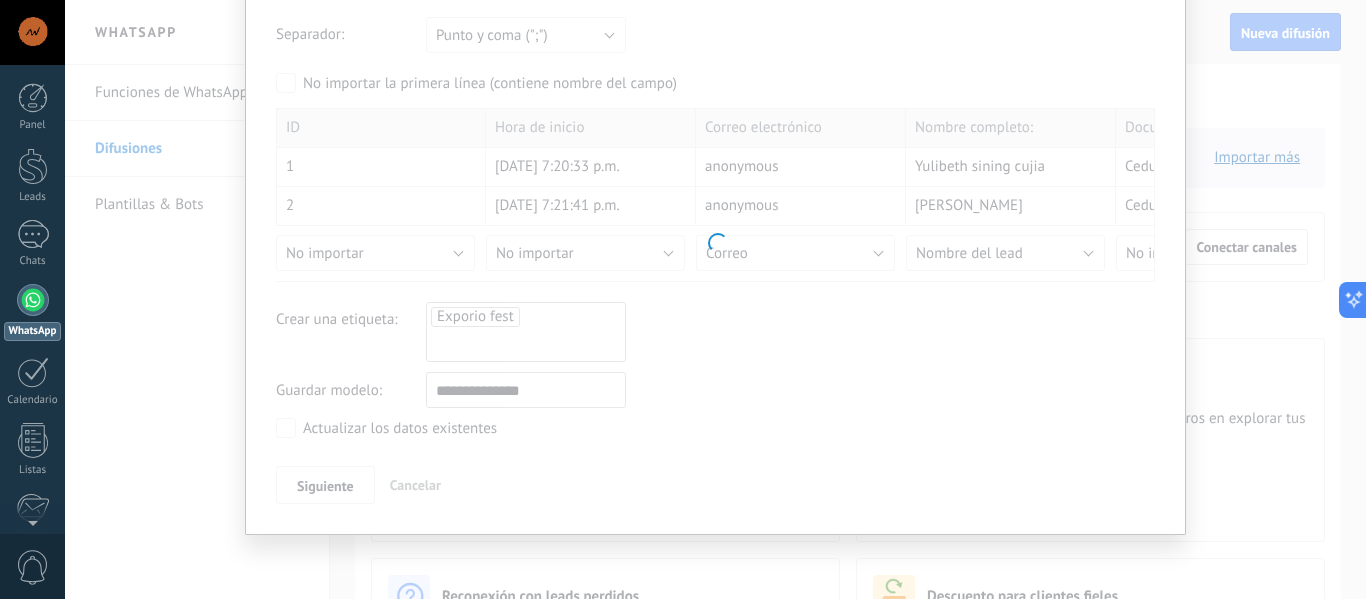 scroll, scrollTop: 0, scrollLeft: 0, axis: both 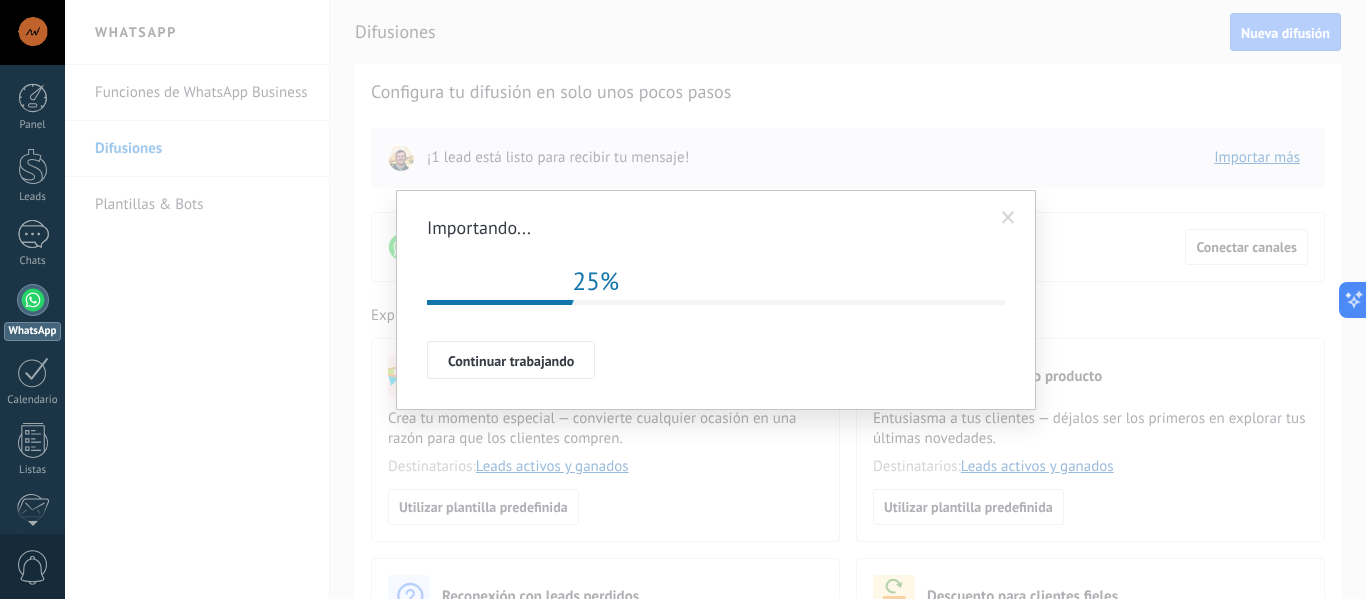 drag, startPoint x: 0, startPoint y: -56, endPoint x: 0, endPoint y: 313, distance: 369 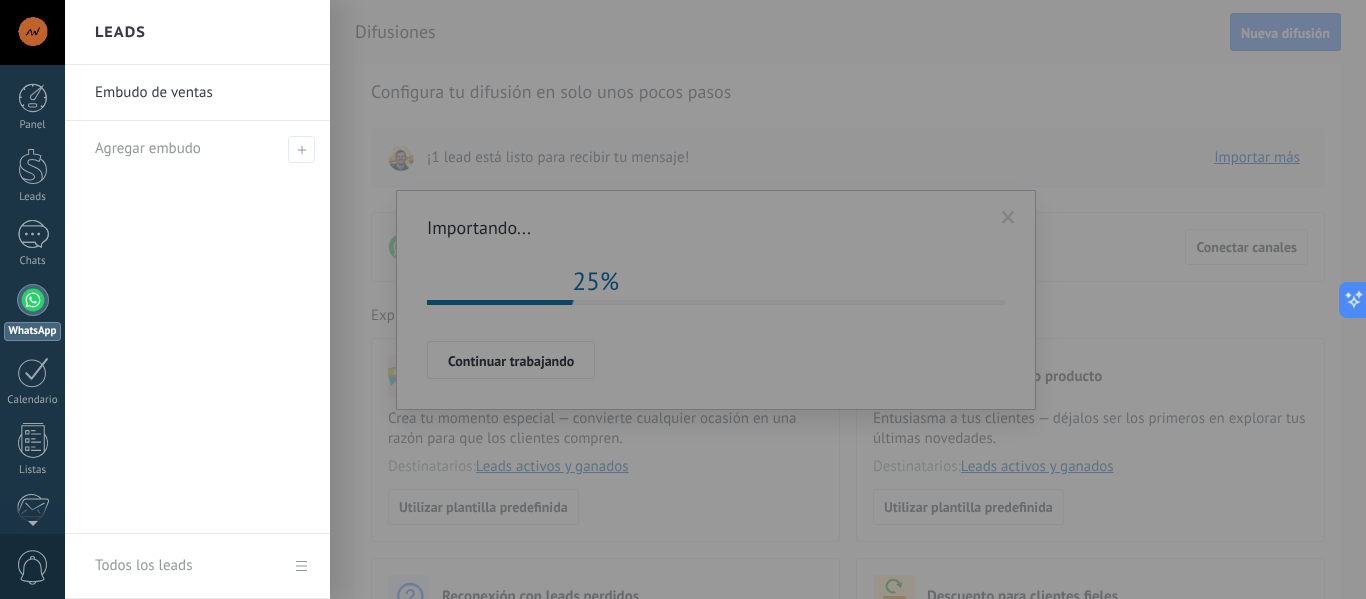 drag, startPoint x: 0, startPoint y: 313, endPoint x: 512, endPoint y: 236, distance: 517.7577 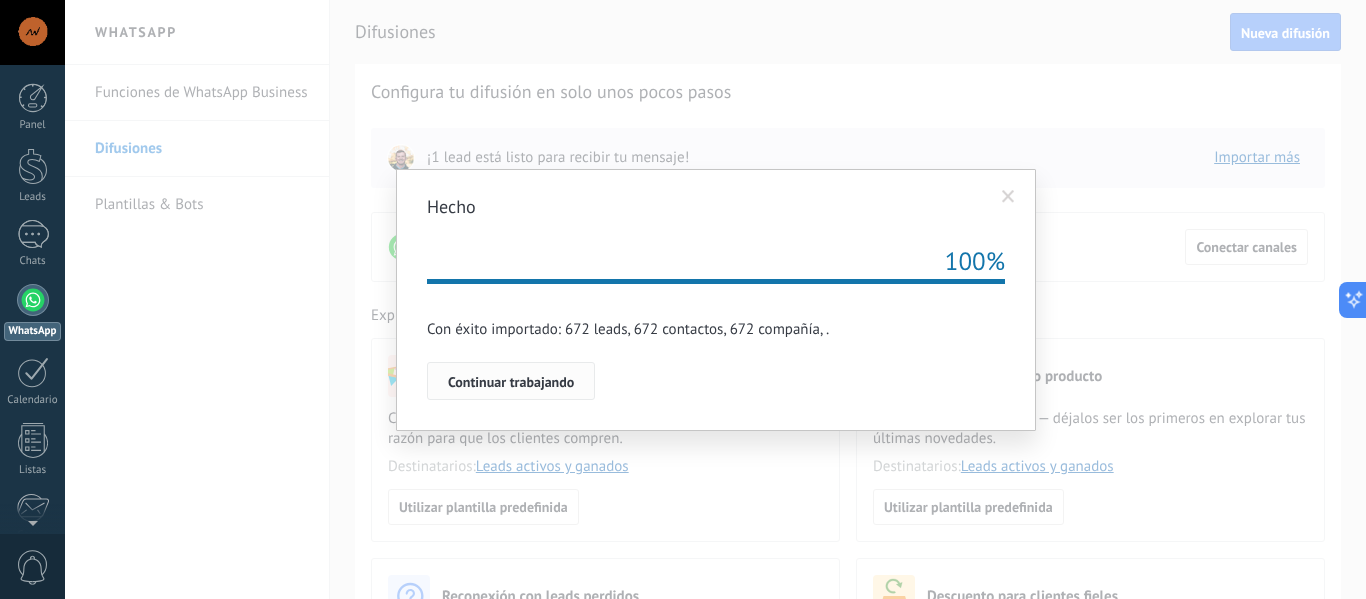 click on "Continuar trabajando" at bounding box center (511, 382) 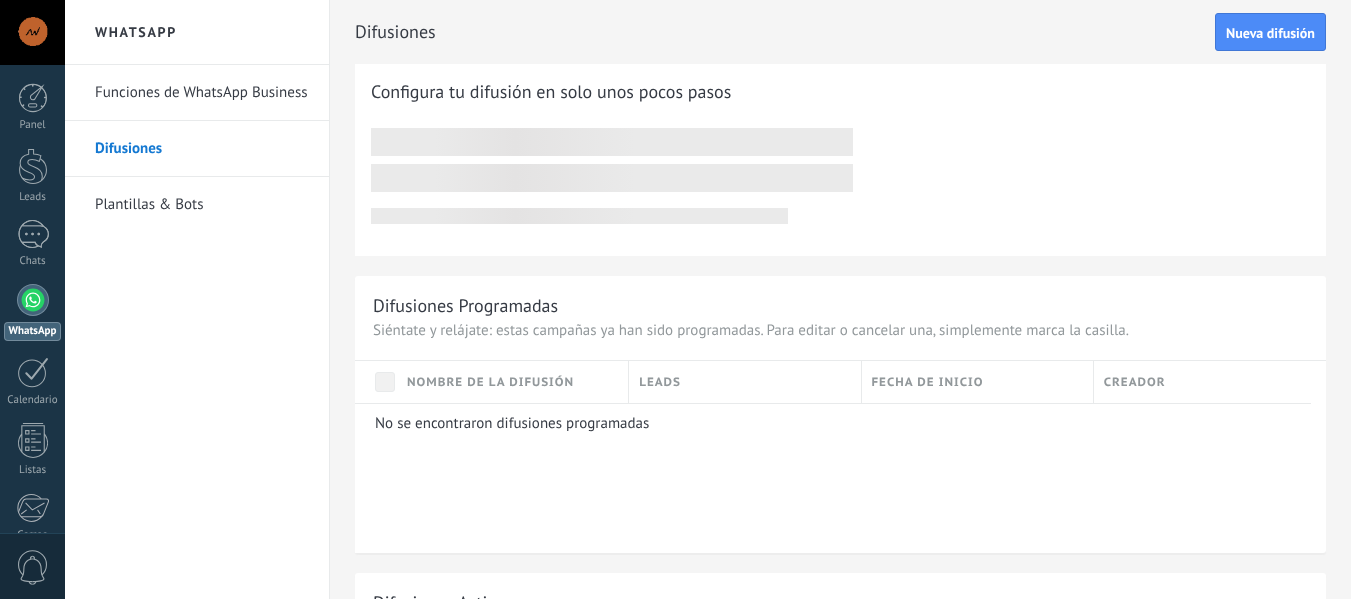 scroll, scrollTop: 0, scrollLeft: 0, axis: both 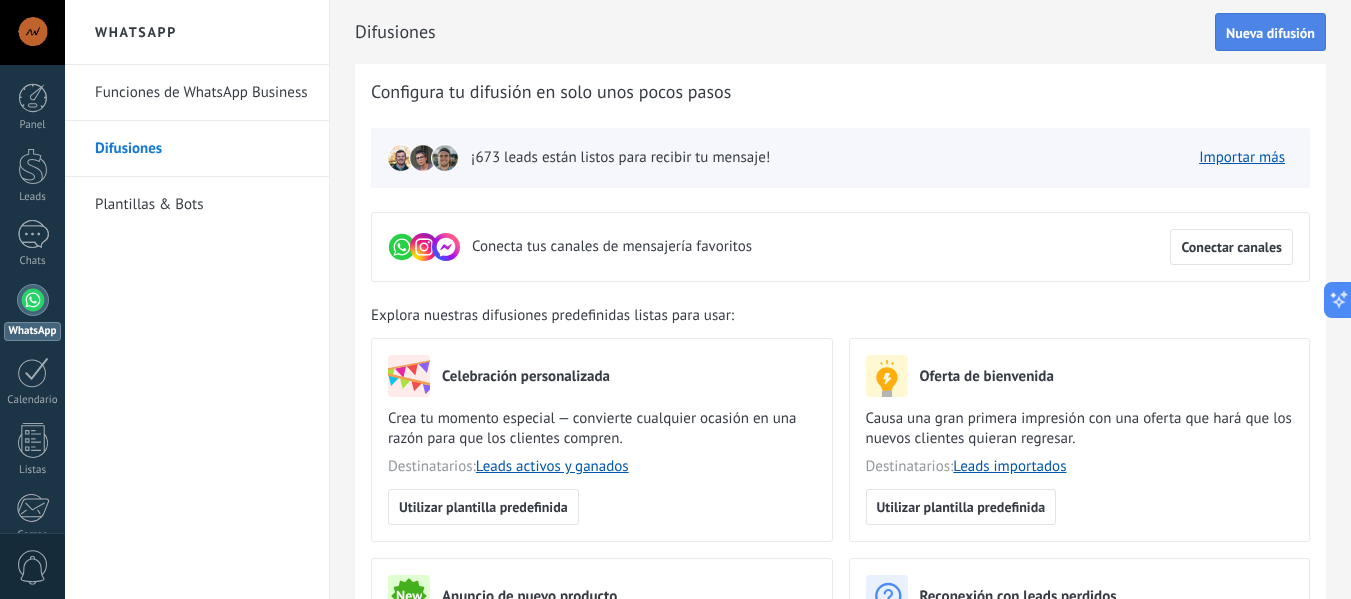 click on "Nueva difusión" at bounding box center [1270, 33] 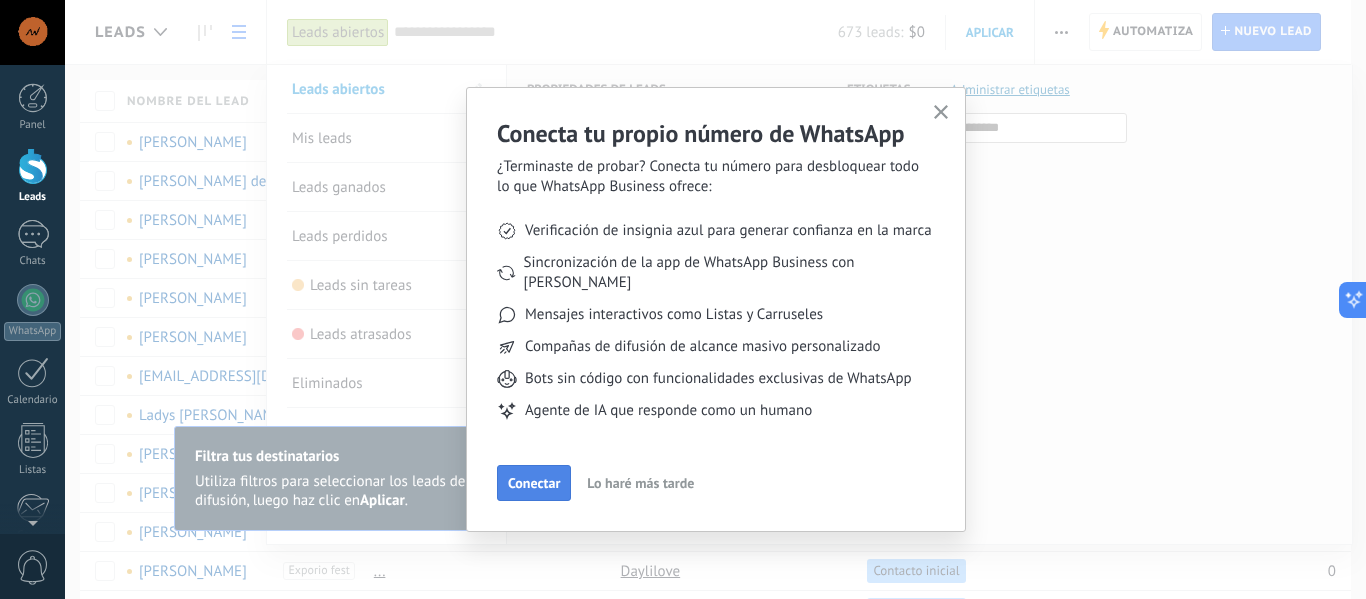 click on "Conectar" at bounding box center (534, 483) 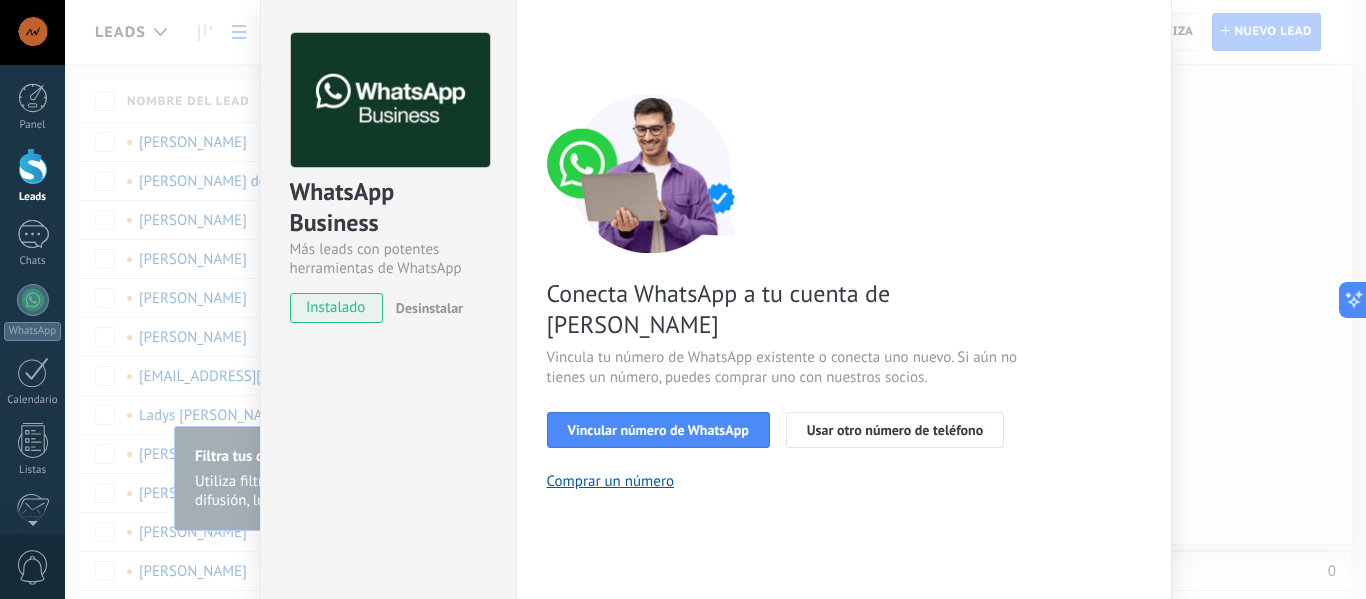 scroll, scrollTop: 0, scrollLeft: 0, axis: both 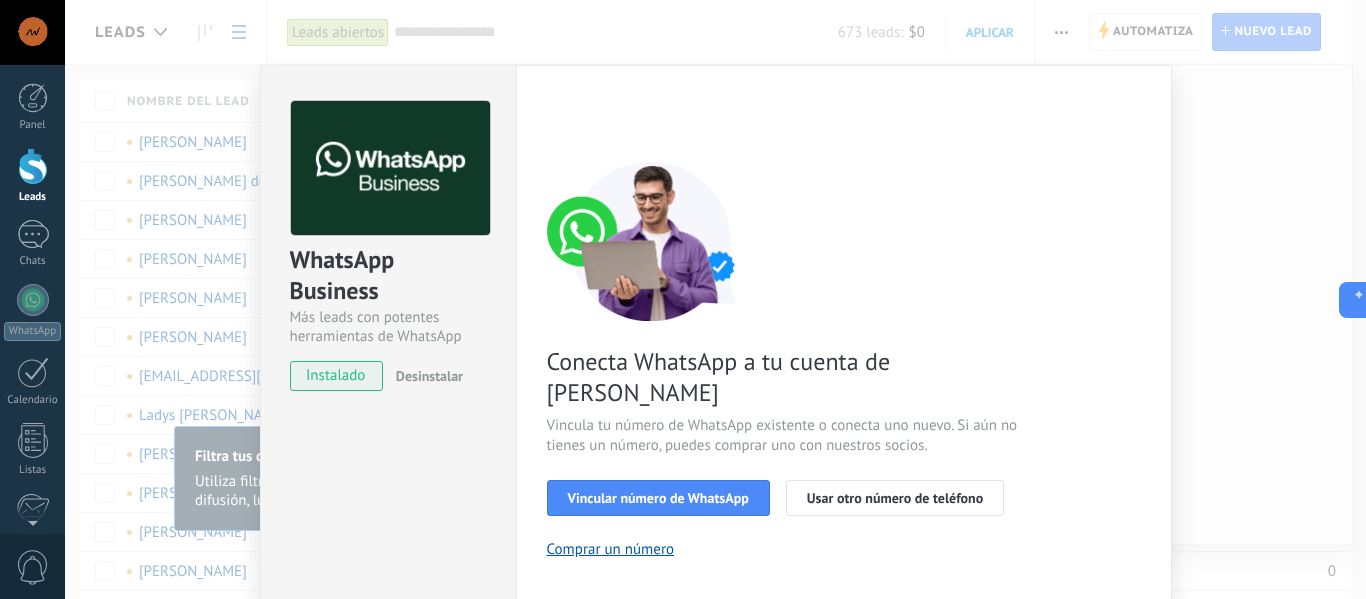 click on "WhatsApp Business Más leads con potentes herramientas de WhatsApp instalado Desinstalar Configuraciones Autorizaciones This tab logs the users who have granted integration access to this account. If you want to to remove a user's ability to send requests to the account on behalf of this integration, you can revoke access. If access is revoked from all users, the integration will stop working. This app is installed, but no one has given it access yet. WhatsApp Cloud API más _:  Guardar < Volver 1 Seleccionar aplicación 2 Conectar Facebook  3 Finalizar configuración Conecta WhatsApp a tu cuenta de Kommo Vincula tu número de WhatsApp existente o conecta uno nuevo. Si aún no tienes un número, puedes comprar uno con nuestros socios. Vincular número de WhatsApp Usar otro número de teléfono Comprar un número ¿Necesitas ayuda?" at bounding box center (715, 299) 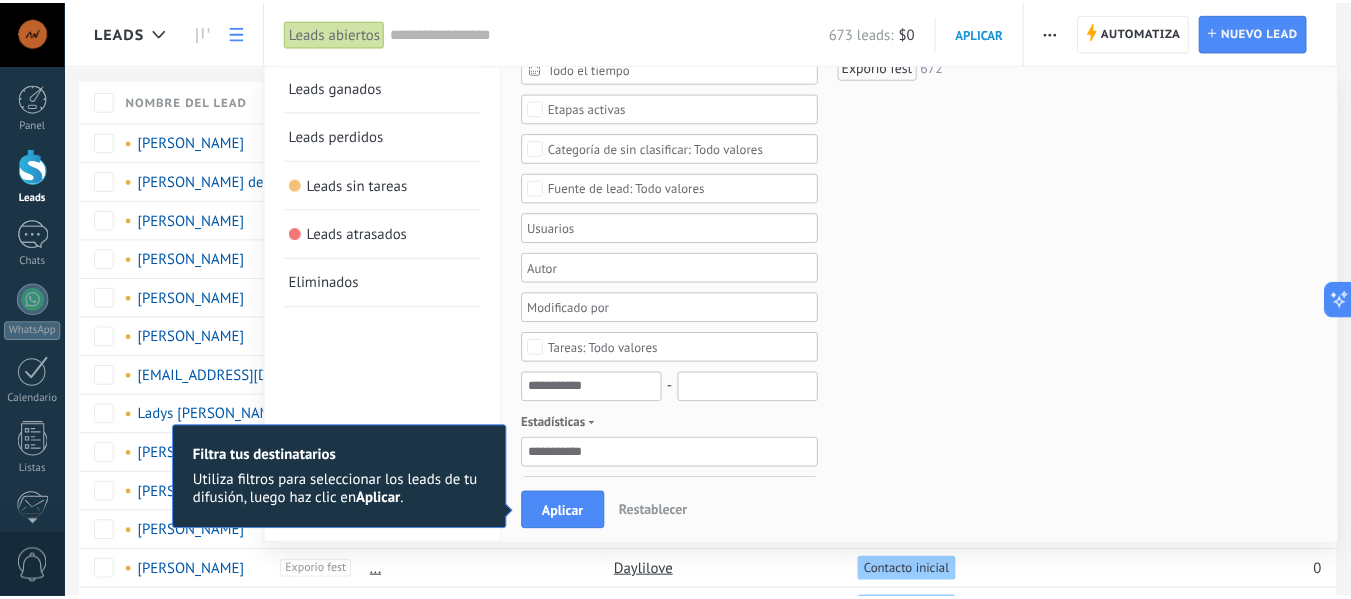 scroll, scrollTop: 0, scrollLeft: 0, axis: both 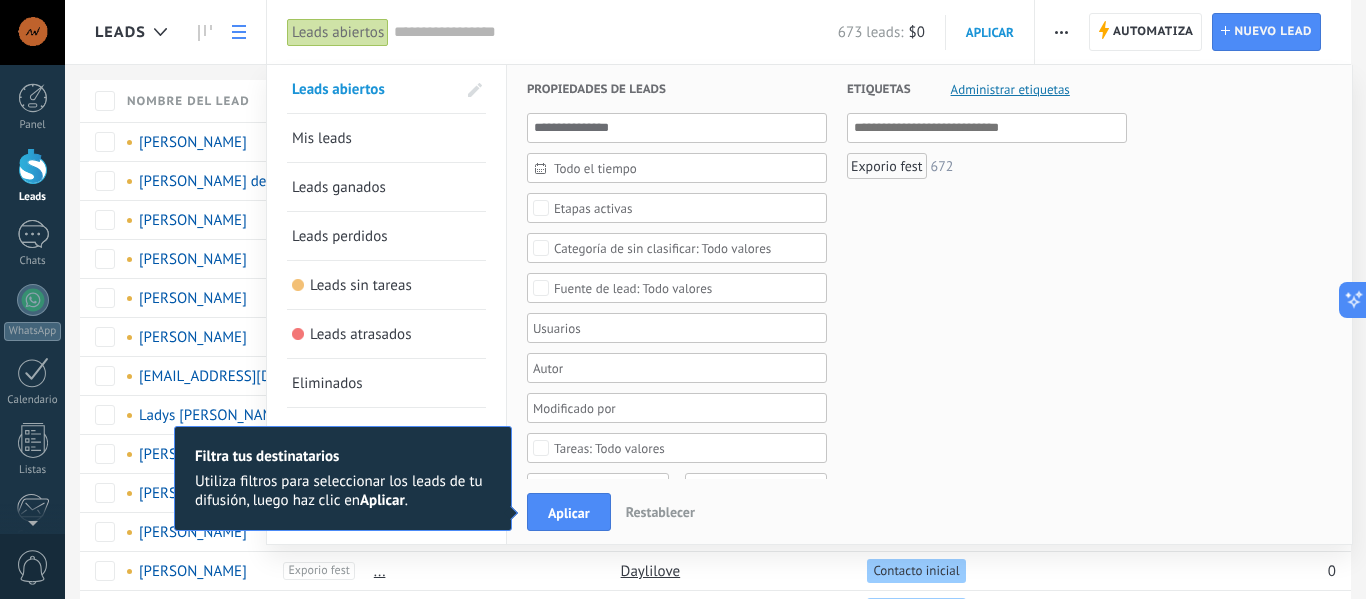 click on "Leads Automatiza Nueva difusión Editar embudo Imprimir Ajustes de la lista Importar Exportar Buscar duplicados Automatiza Automatiza Lead Nuevo lead Leads abiertos Aplicar 673  leads:  $0 Leads abiertos Mis leads Leads ganados Leads perdidos Leads sin tareas Leads atrasados Eliminados Guardar Propiedades de leads Todo el tiempo Todo el tiempo [DATE] [DATE] Últimos  ** 30  dias Esta semana La última semana Este mes El mes pasado Este trimestre Este año   Ninguno Leads Entrantes Contacto inicial Negociación Debate contractual Discusión de contrato Logrado con éxito Venta Perdido Etapas activas Seleccionar todo Presupuesto insuficiente No hay necesidad para el producto No satisfecho con las condiciones Comprado del competidor Razón no definida Razones de pérdidas Seleccionar todo Tel. Correo Formulario Chat Todo valores Seleccionar todo Kommo Demo Importar Todo valores Seleccionar todo [DATE] [DATE] Esta semana Este mes Este trimestre No hay tareas atrasadas Todo valores - Estadísticas Seleccionar campo gclid" at bounding box center [715, 1088] 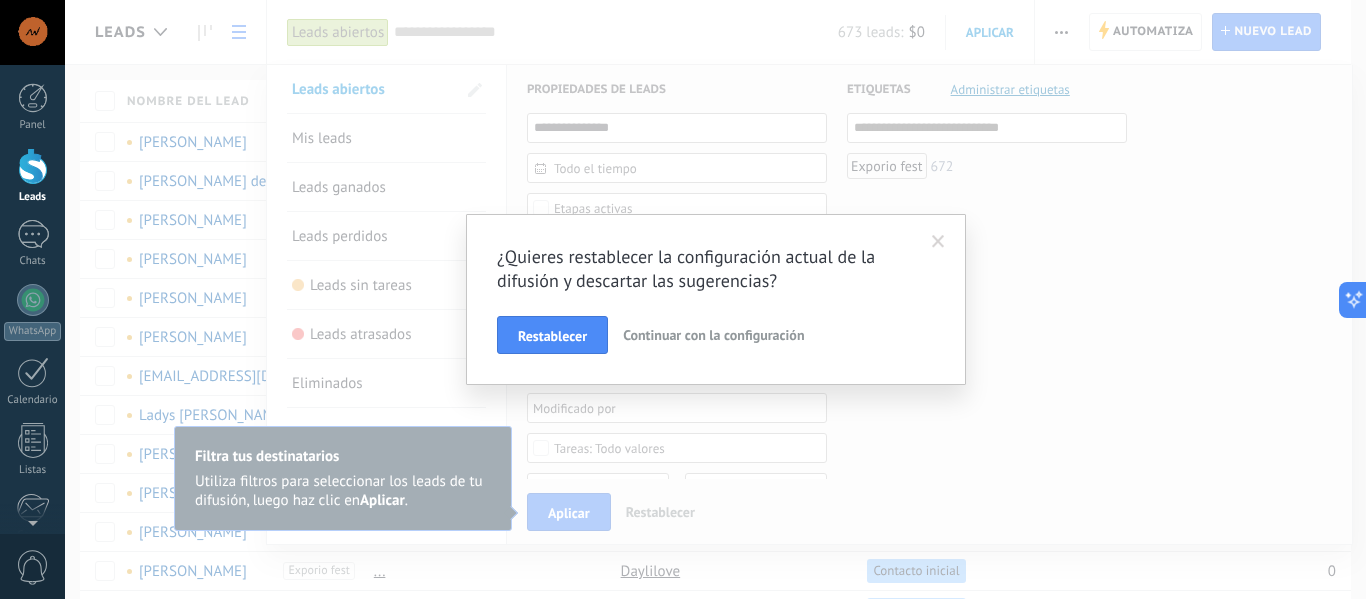 click at bounding box center [938, 242] 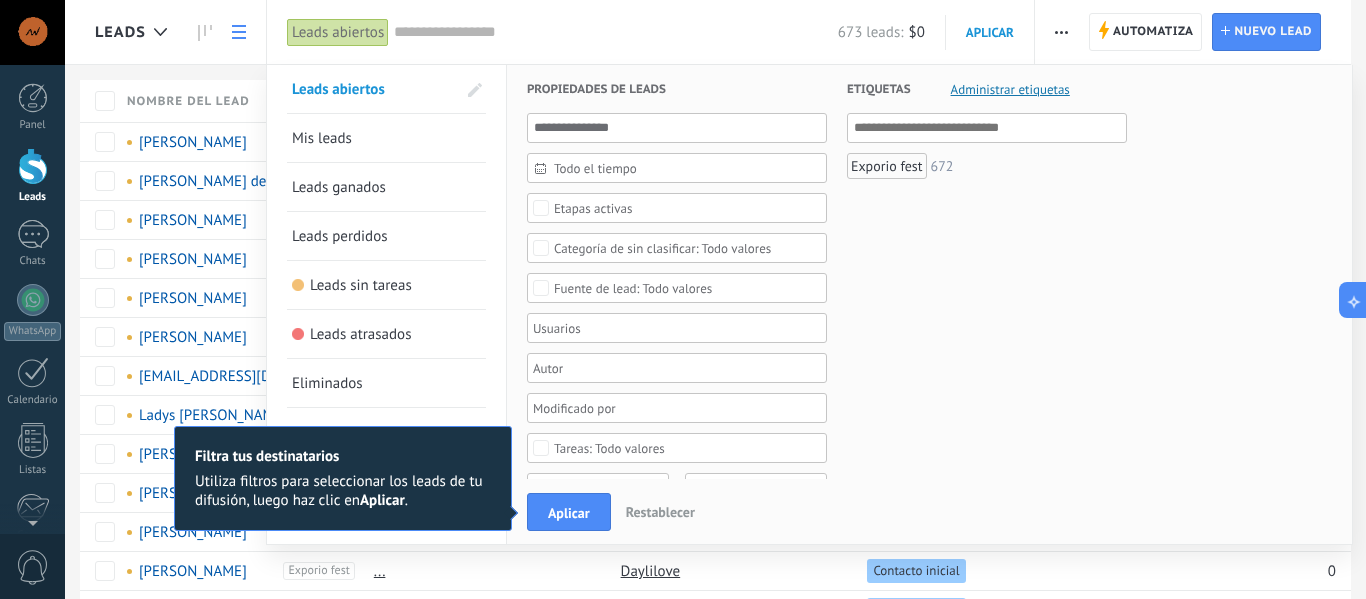 click on "Leads Automatiza Nueva difusión Editar embudo Imprimir Ajustes de la lista Importar Exportar Buscar duplicados Automatiza Automatiza Lead Nuevo lead Leads abiertos Aplicar 673  leads:  $0 Leads abiertos Mis leads Leads ganados Leads perdidos Leads sin tareas Leads atrasados Eliminados Guardar Propiedades de leads Todo el tiempo Todo el tiempo [DATE] [DATE] Últimos  ** 30  dias Esta semana La última semana Este mes El mes pasado Este trimestre Este año   Ninguno Leads Entrantes Contacto inicial Negociación Debate contractual Discusión de contrato Logrado con éxito Venta Perdido Etapas activas Seleccionar todo Presupuesto insuficiente No hay necesidad para el producto No satisfecho con las condiciones Comprado del competidor Razón no definida Razones de pérdidas Seleccionar todo Tel. Correo Formulario Chat Todo valores Seleccionar todo Kommo Demo Importar Todo valores Seleccionar todo [DATE] [DATE] Esta semana Este mes Este trimestre No hay tareas atrasadas Todo valores - Estadísticas Seleccionar campo gclid" at bounding box center (715, 1088) 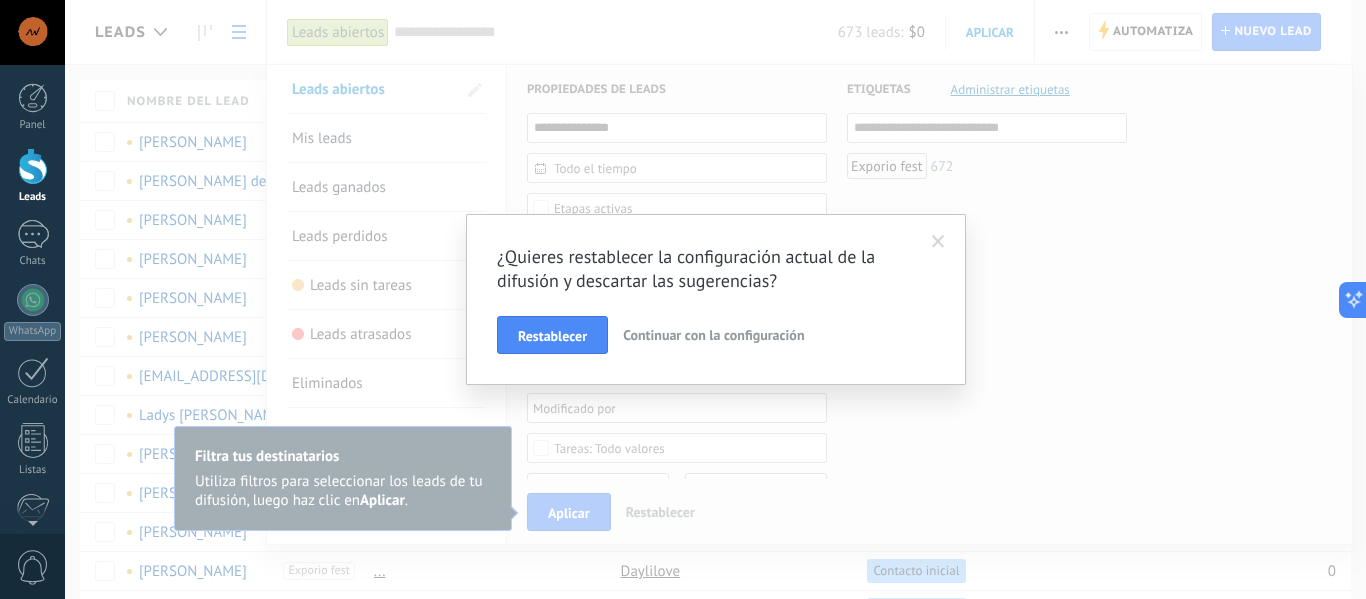 click at bounding box center [938, 242] 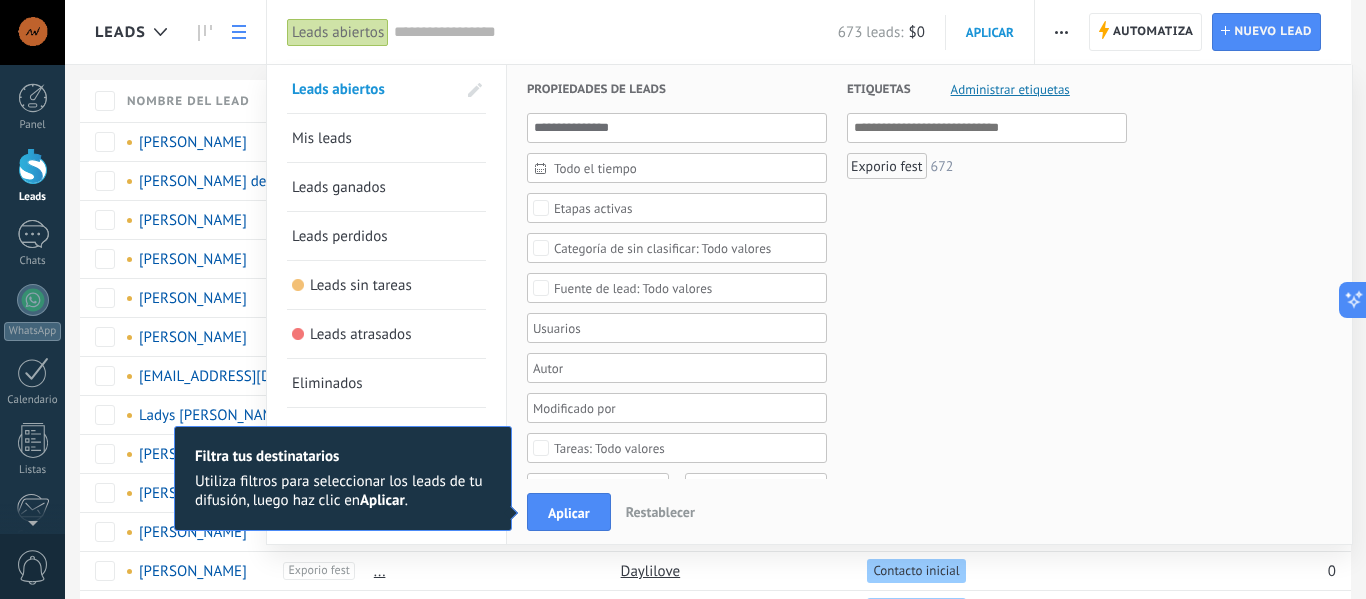 click on "Restablecer" at bounding box center [660, 512] 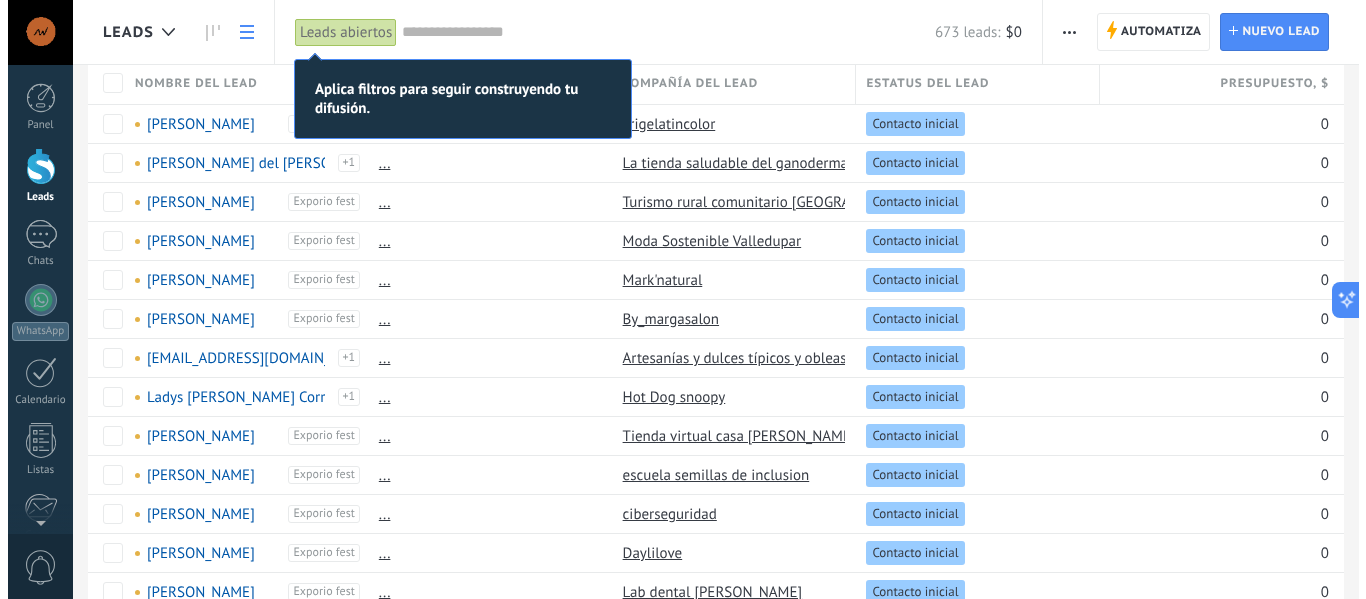 scroll, scrollTop: 0, scrollLeft: 0, axis: both 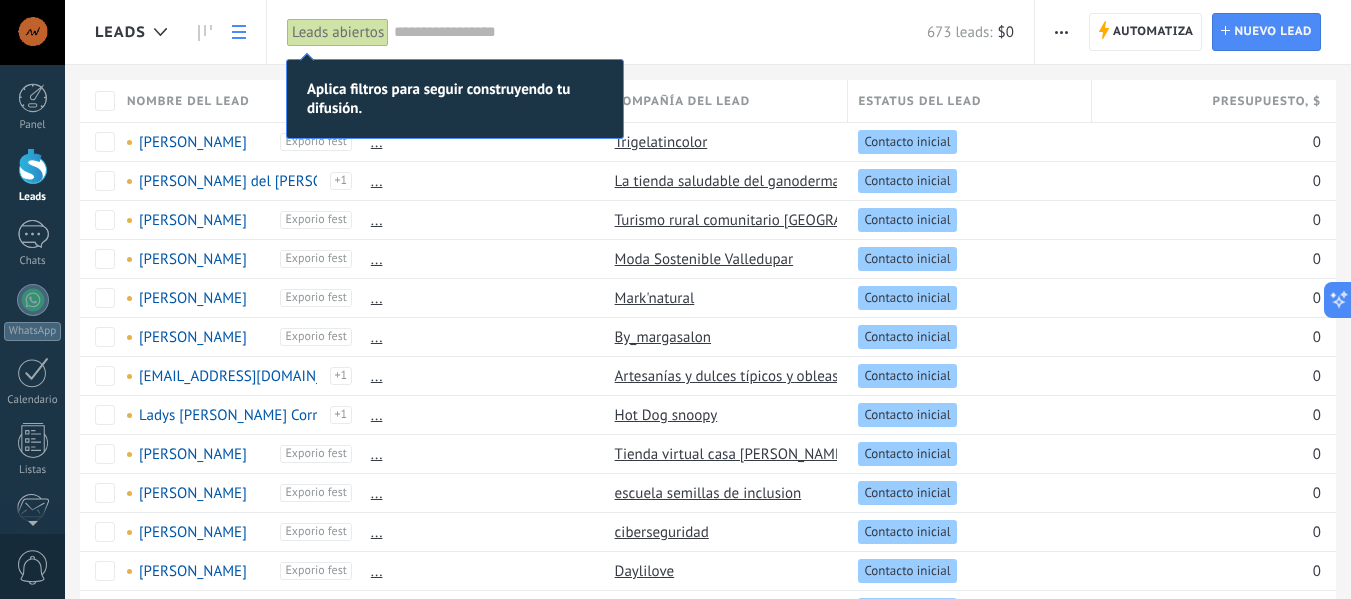 click on "Leads Automatiza Nueva difusión Editar embudo Imprimir Ajustes de la lista Importar Exportar Buscar duplicados Automatiza Automatiza Lead Nuevo lead Leads abiertos Aplicar 673  leads:  $0 Leads abiertos Mis leads Leads ganados Leads perdidos Leads sin tareas Leads atrasados Eliminados Guardar Propiedades de leads Todo el tiempo Todo el tiempo [DATE] [DATE] Últimos  ** 30  dias Esta semana La última semana Este mes El mes pasado Este trimestre Este año   Ninguno Leads Entrantes Contacto inicial Negociación Debate contractual Discusión de contrato Logrado con éxito Venta Perdido Etapas activas Seleccionar todo Presupuesto insuficiente No hay necesidad para el producto No satisfecho con las condiciones Comprado del competidor Razón no definida Razones de pérdidas Seleccionar todo Tel. Correo Formulario Chat Todo valores Seleccionar todo Kommo Demo Importar Todo valores Seleccionar todo [DATE] [DATE] Esta semana Este mes Este trimestre No hay tareas atrasadas Todo valores - Estadísticas Seleccionar campo gclid" at bounding box center [708, 1088] 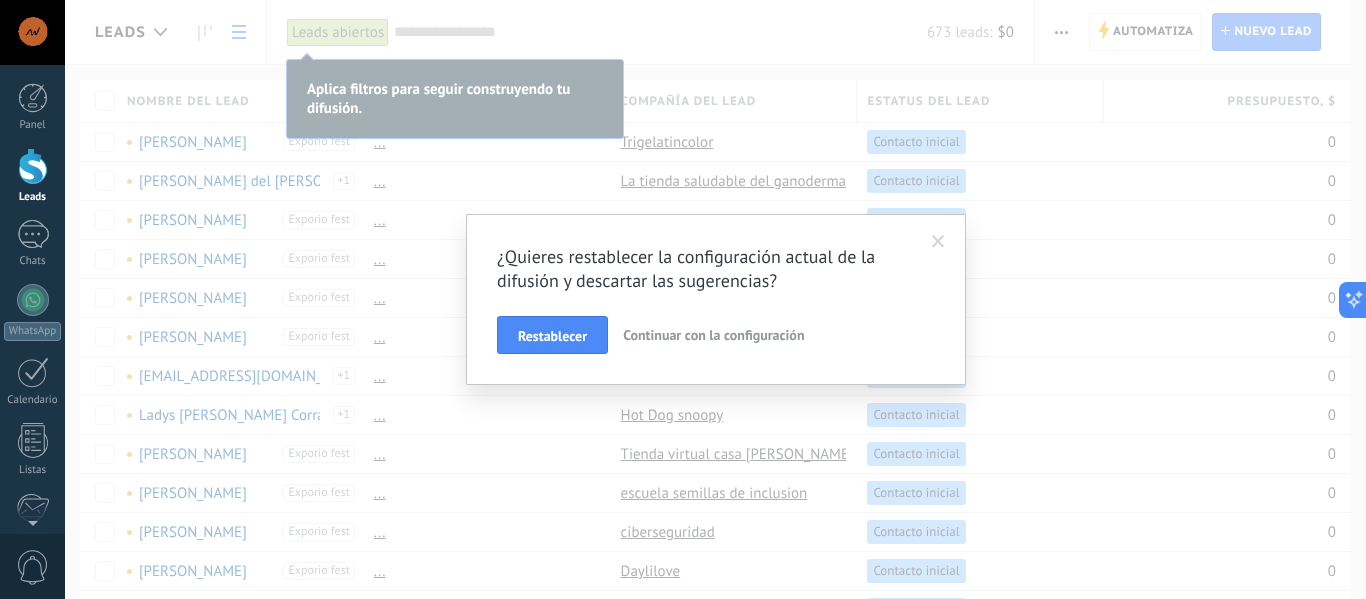 click at bounding box center [938, 242] 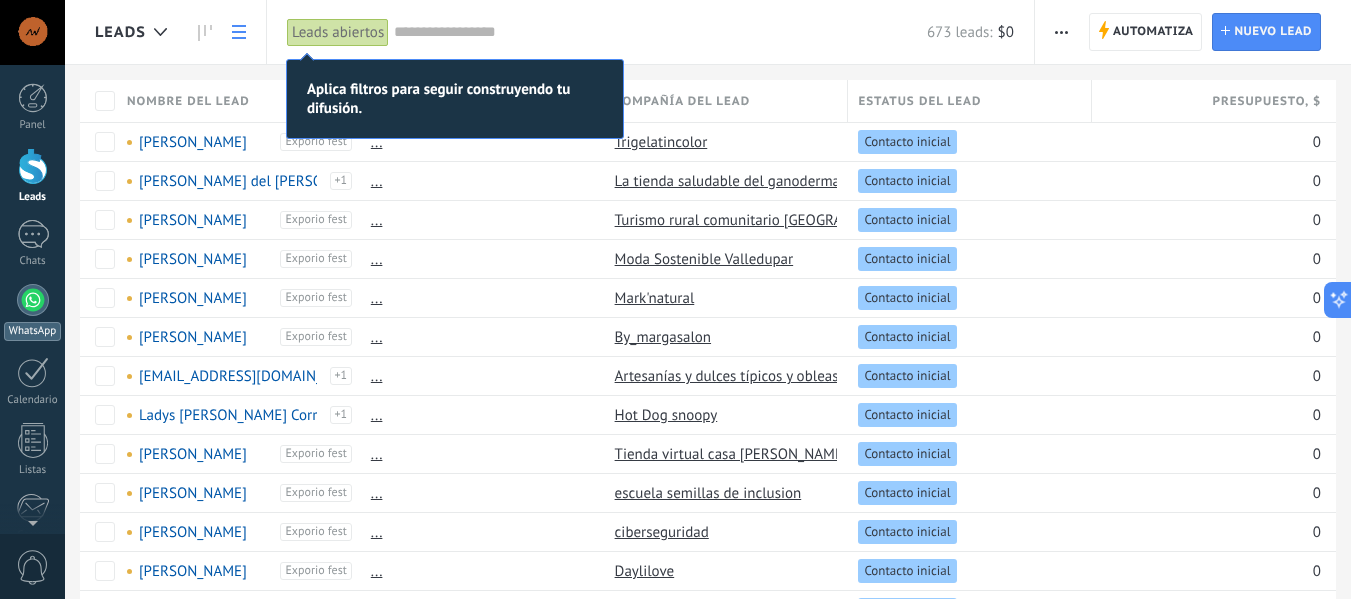 click at bounding box center (33, 300) 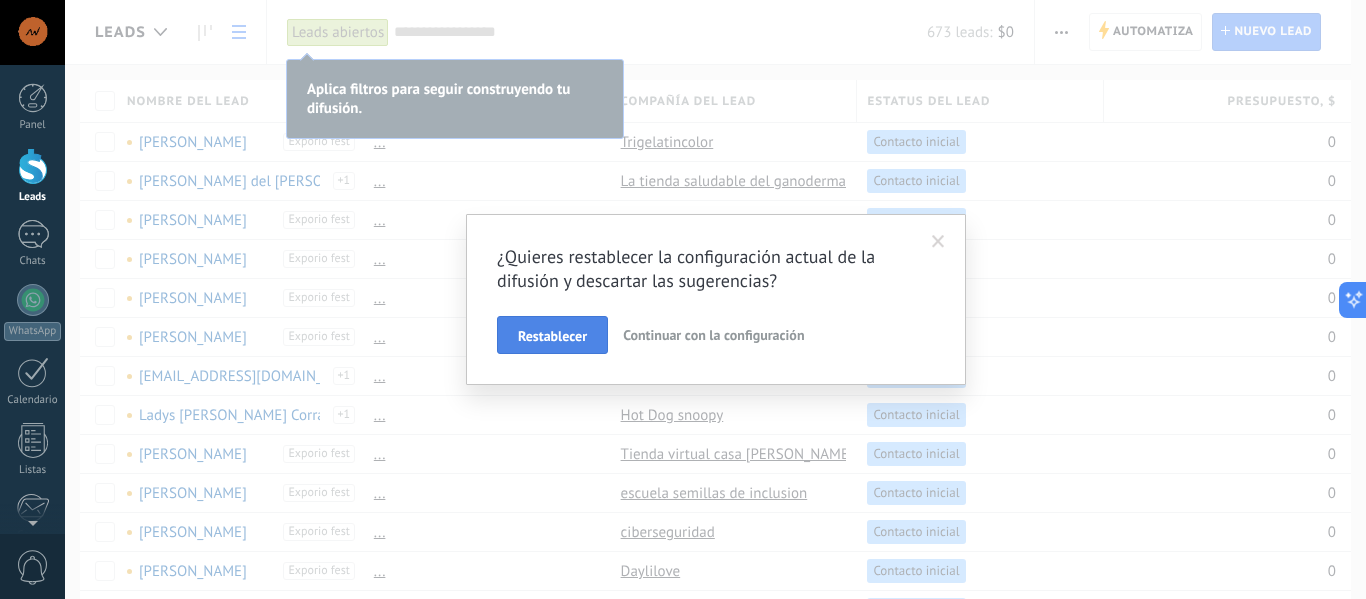 click on "Restablecer" at bounding box center [552, 336] 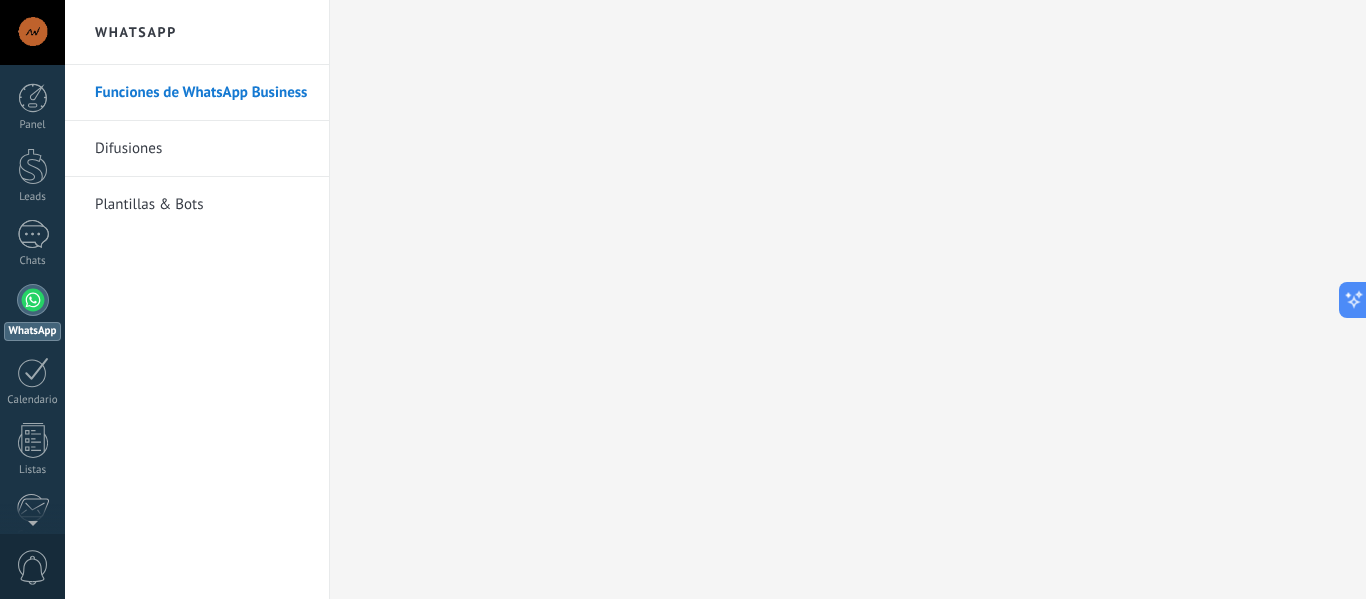 click on "Difusiones" at bounding box center [202, 149] 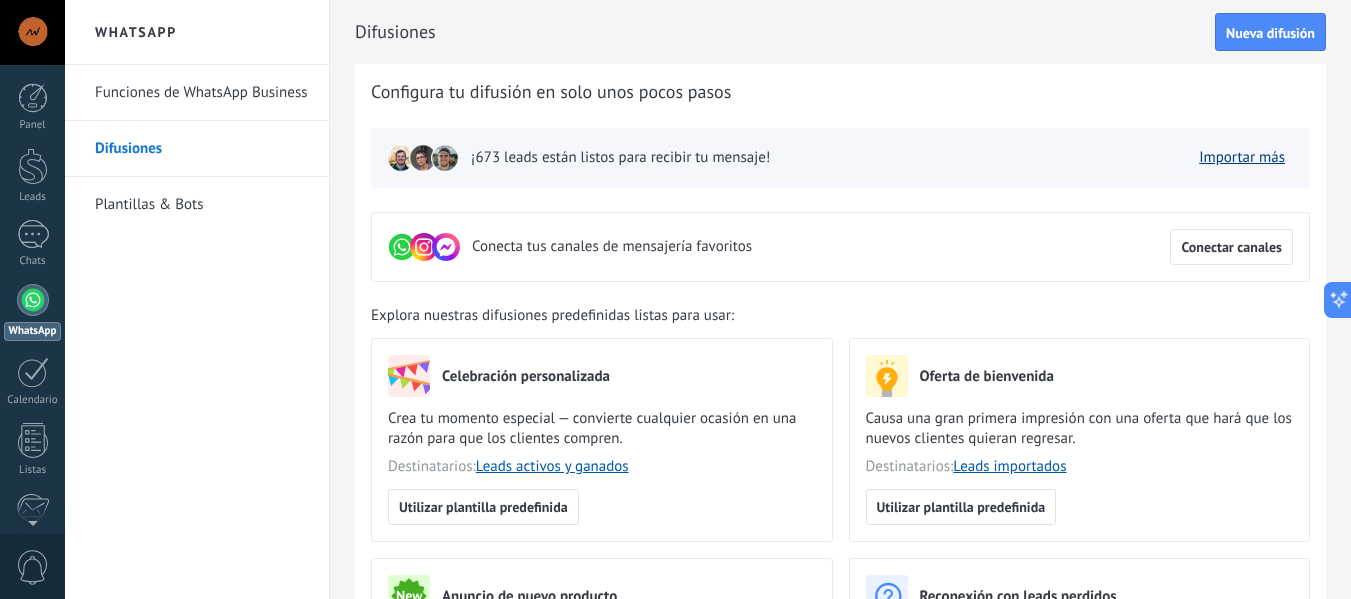 click on "Importar más" at bounding box center [1242, 157] 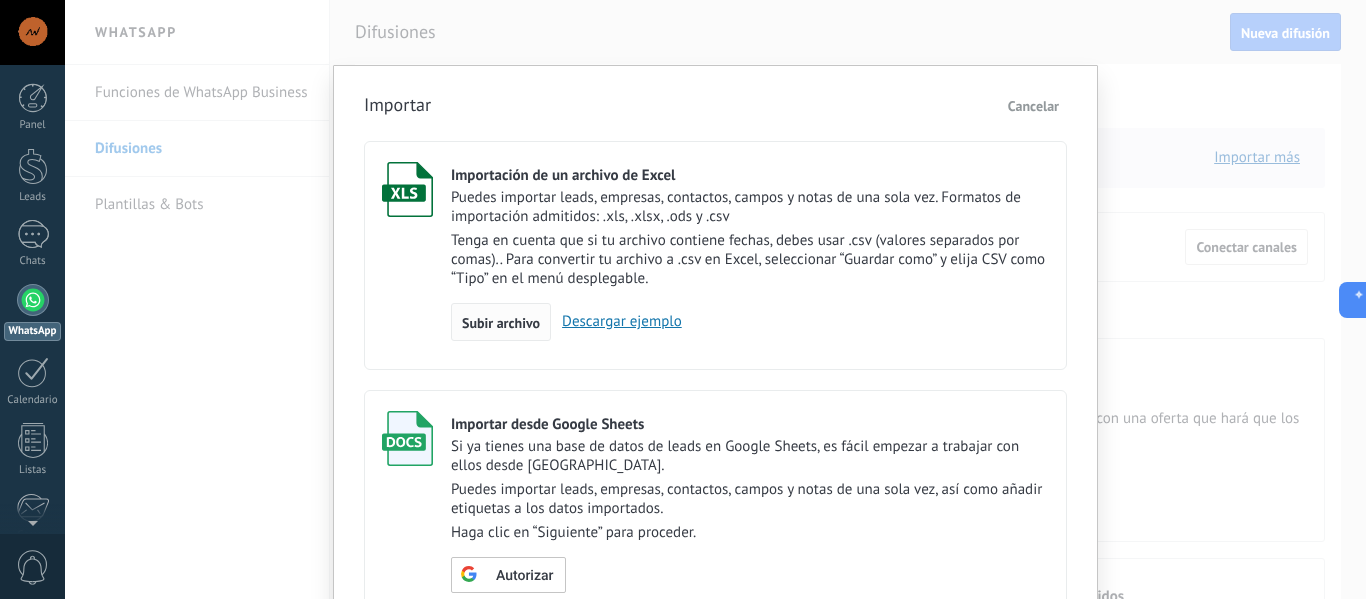 click on "Subir archivo" at bounding box center [501, 323] 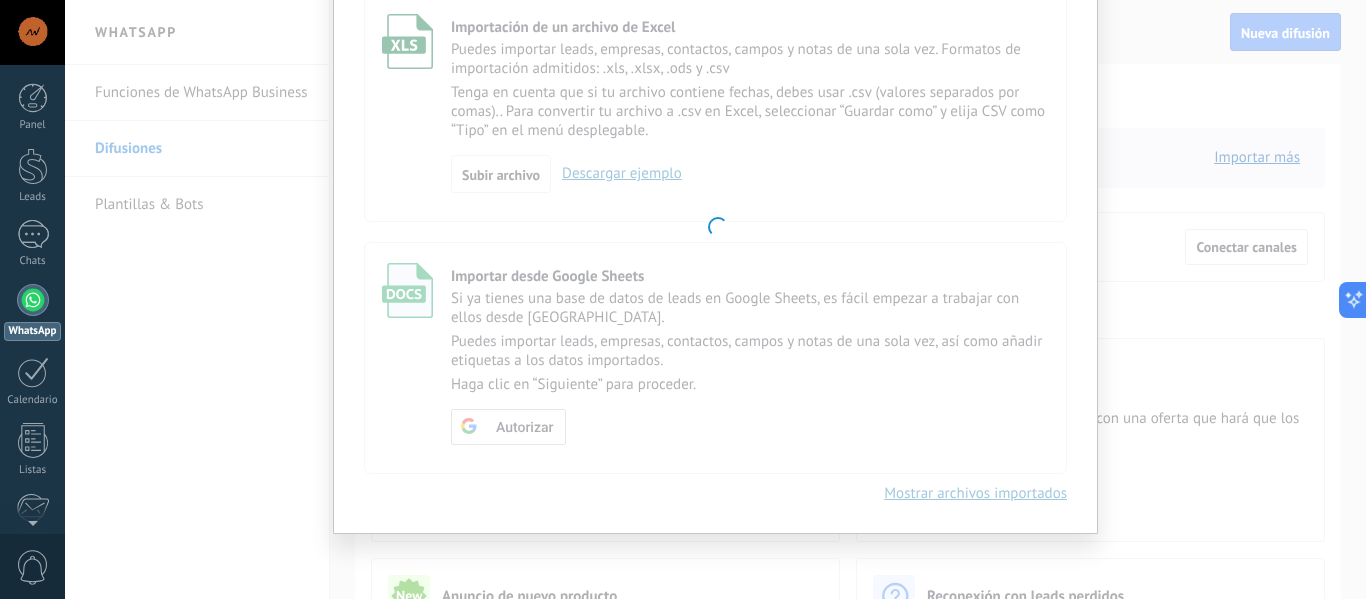 scroll, scrollTop: 138, scrollLeft: 0, axis: vertical 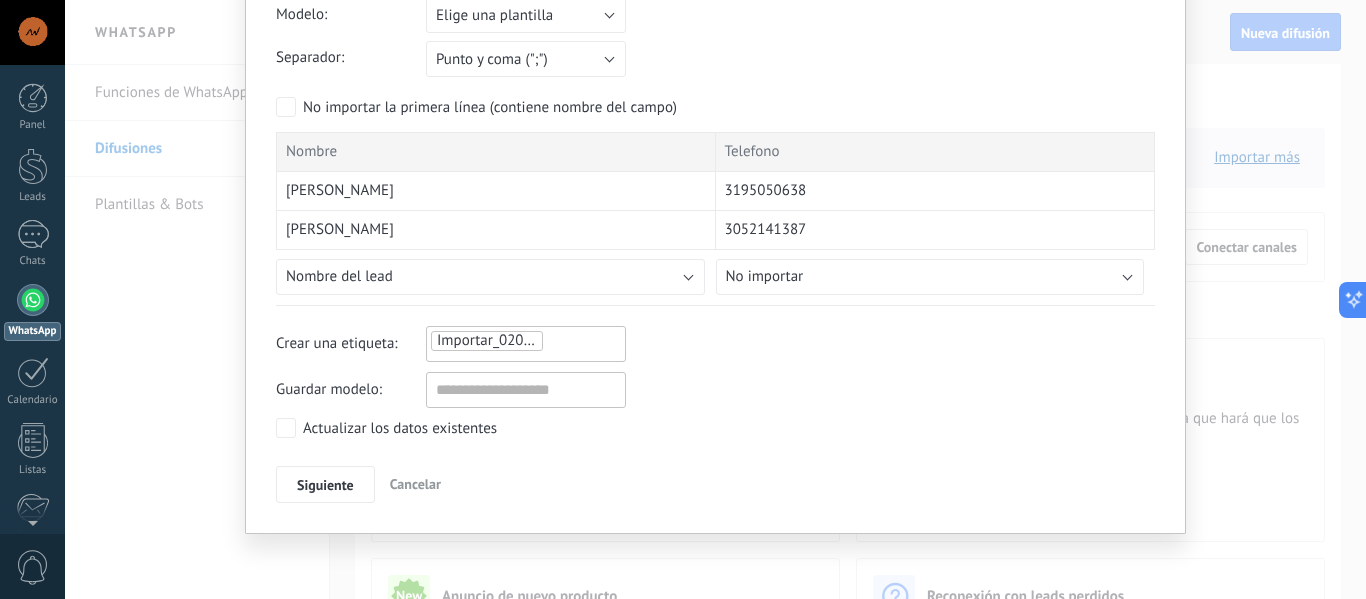 click on "Nombre  Telefono [PERSON_NAME] [PHONE_NUMBER] [PERSON_NAME] 3052141387 No importar Crear campo nuevo Contacto Nombre completo Nombre Apellido ID del contacto Patronímico Nota del contacto Creado por Fecha de Creación Usuario responsable Etiqueta del contacto Teléfono oficina Teléfono oficina directo Teléfono celular Fax Teléfono de casa Otro teléfono Correo E-mail priv. Otro e-mail Cargo Lead Nombre del lead Presupuesto del lead ID del Lead Usuario responsable Fecha de Creación Creado por Etiqueta del lead Nota del lead Etapa del lead Embudo de ventas Cerrado el utm_content utm_medium utm_campaign utm_source utm_term utm_referrer referrer gclientid gclid fbclid Compañía Nombre de la compañía ID de la compañía Usuario responsable Fecha de Creación Creado por Nota de la compañía Etiqueta de la compañía Teléfono oficina Teléfono oficina directo Teléfono celular Fax Teléfono de casa Otro teléfono Correo E-mail priv. Otro e-mail Página web Dirección Nombre del lead No importar Contacto Nombre" at bounding box center (715, 219) 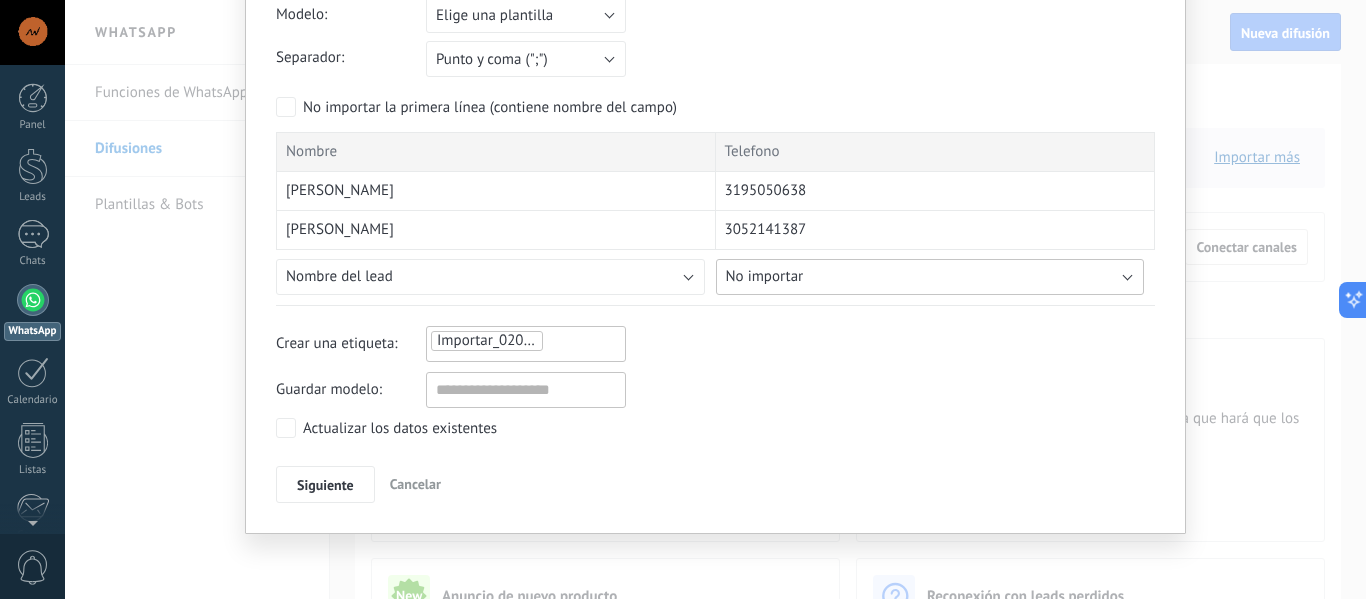 click on "No importar" at bounding box center [930, 277] 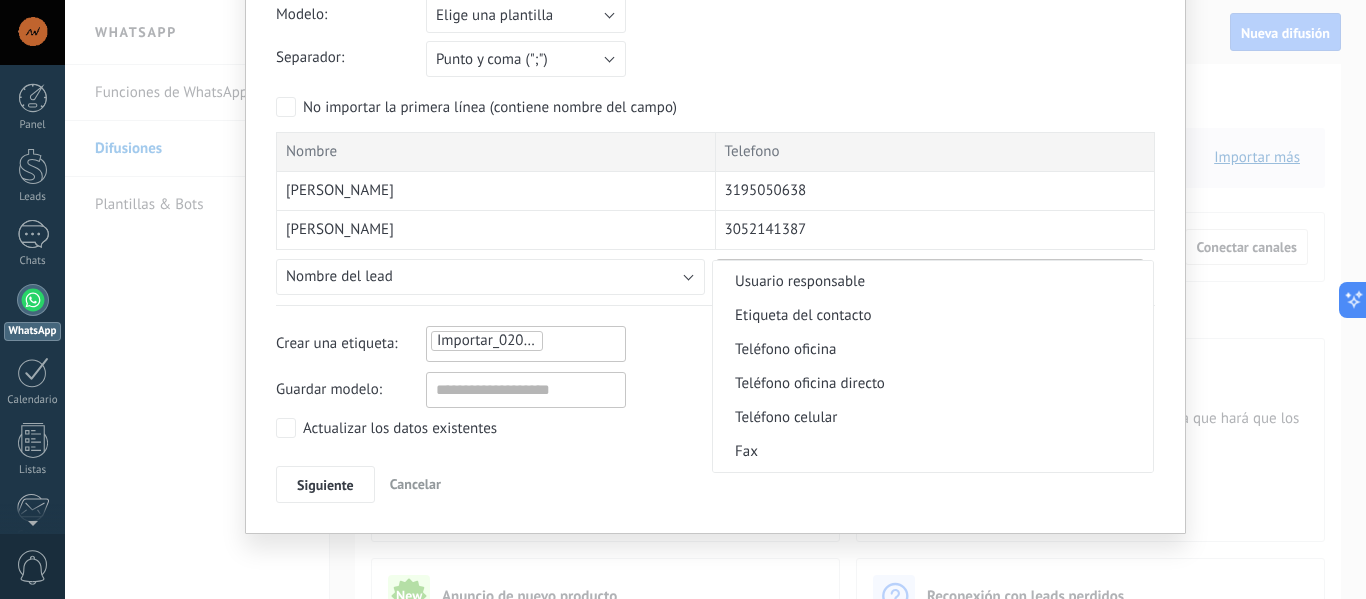 scroll, scrollTop: 400, scrollLeft: 0, axis: vertical 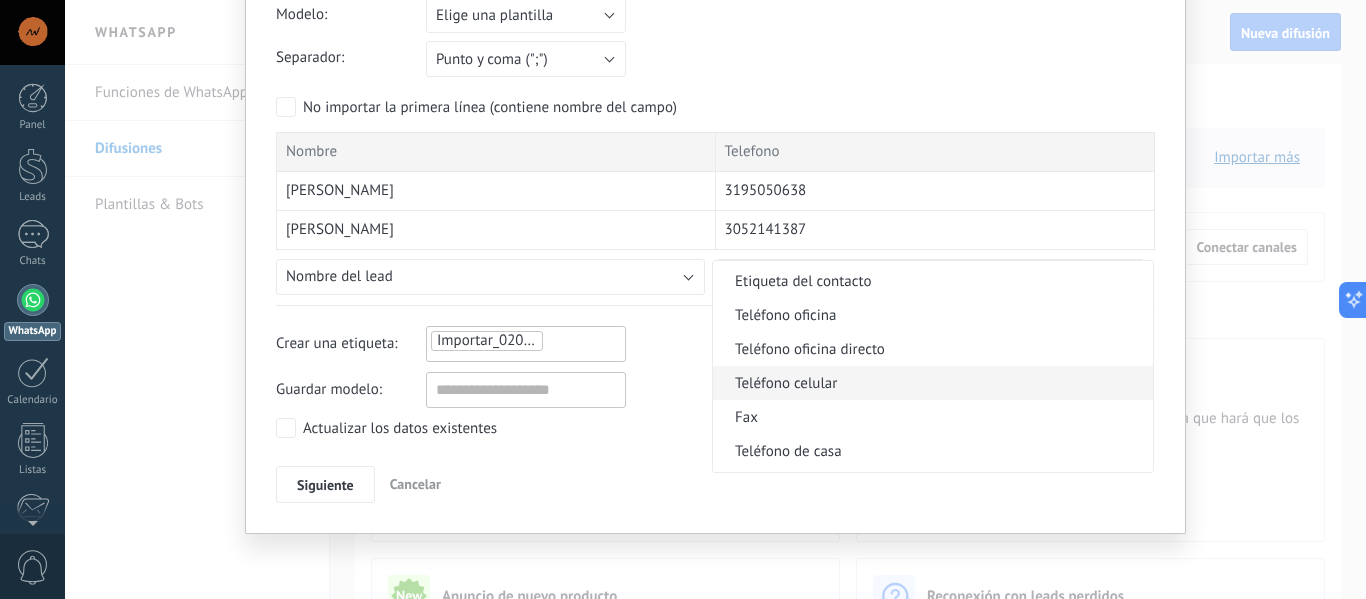 click on "Teléfono celular" at bounding box center [930, 383] 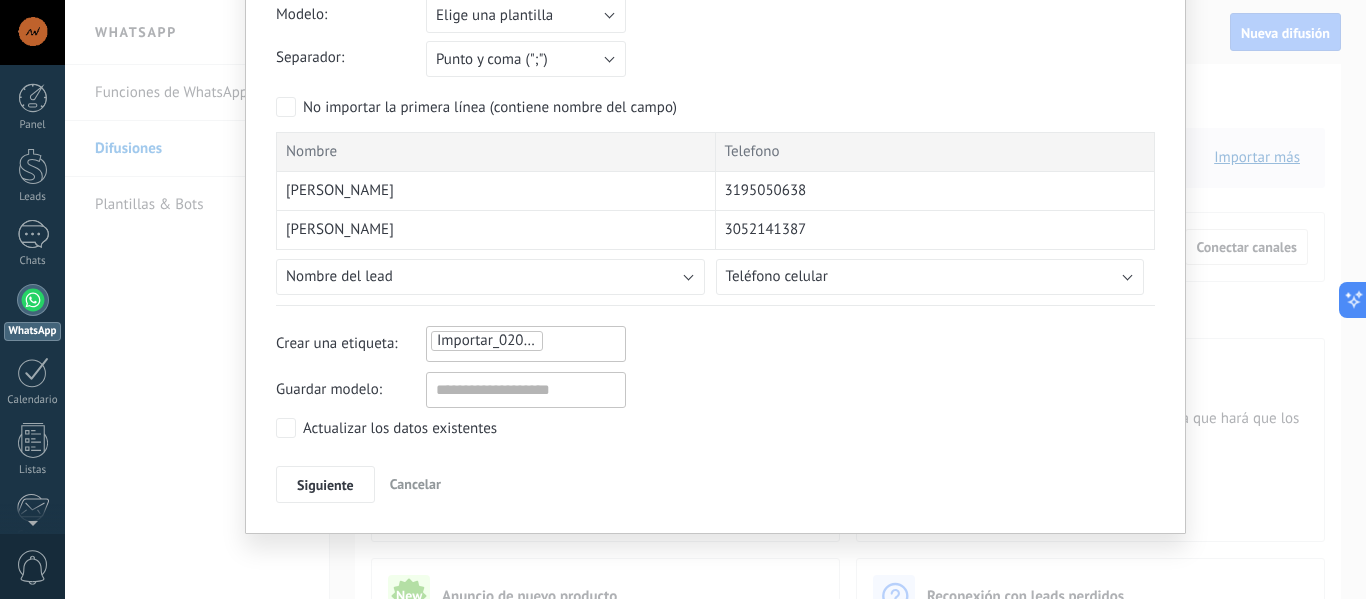 click on "Importar_02072025_1104" at bounding box center (526, 341) 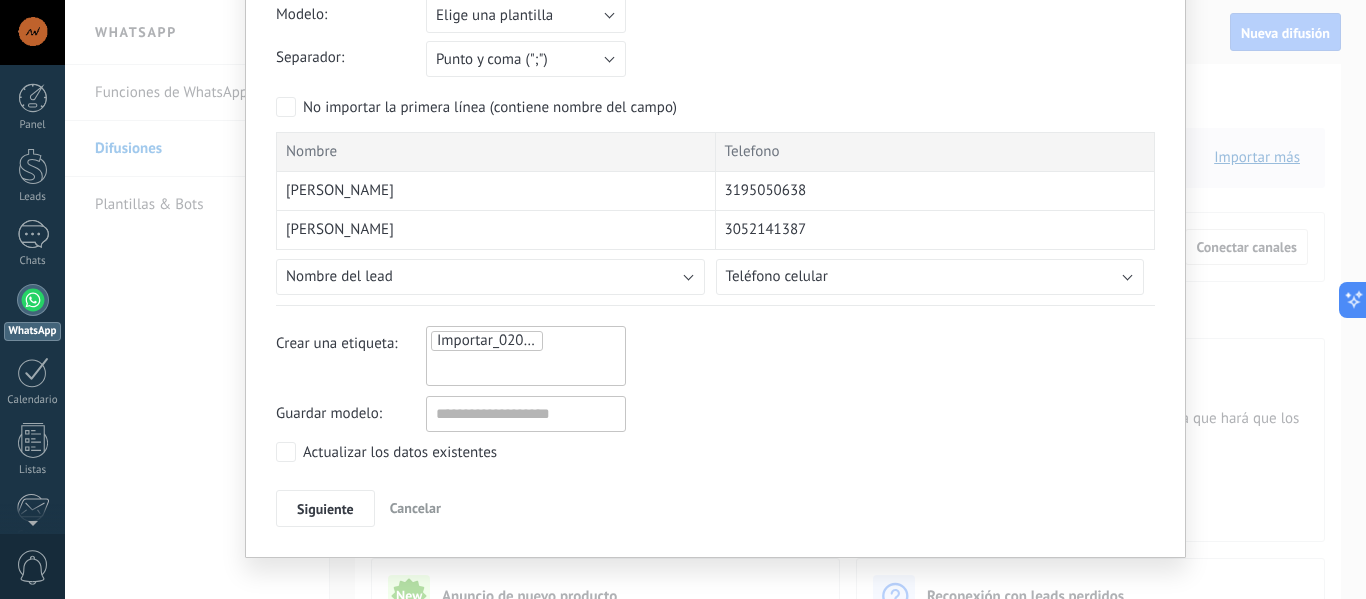 click on "Importar_02072025_1104" at bounding box center [526, 356] 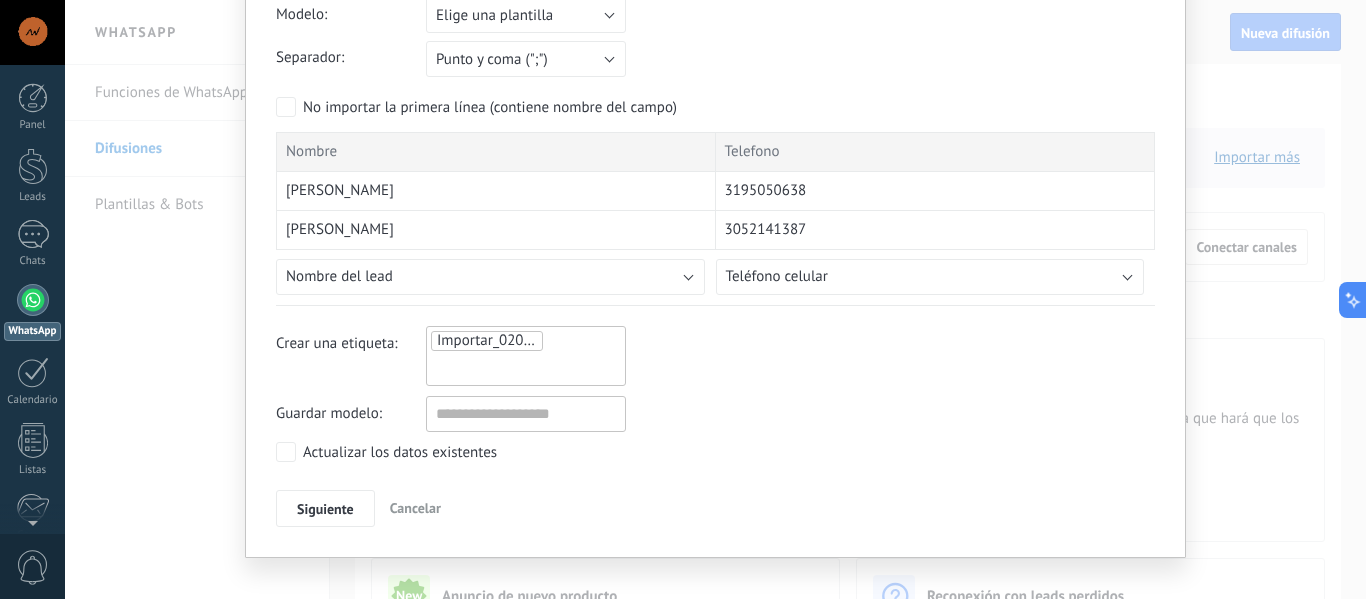 click on "Importar_02072025_1104" at bounding box center [526, 356] 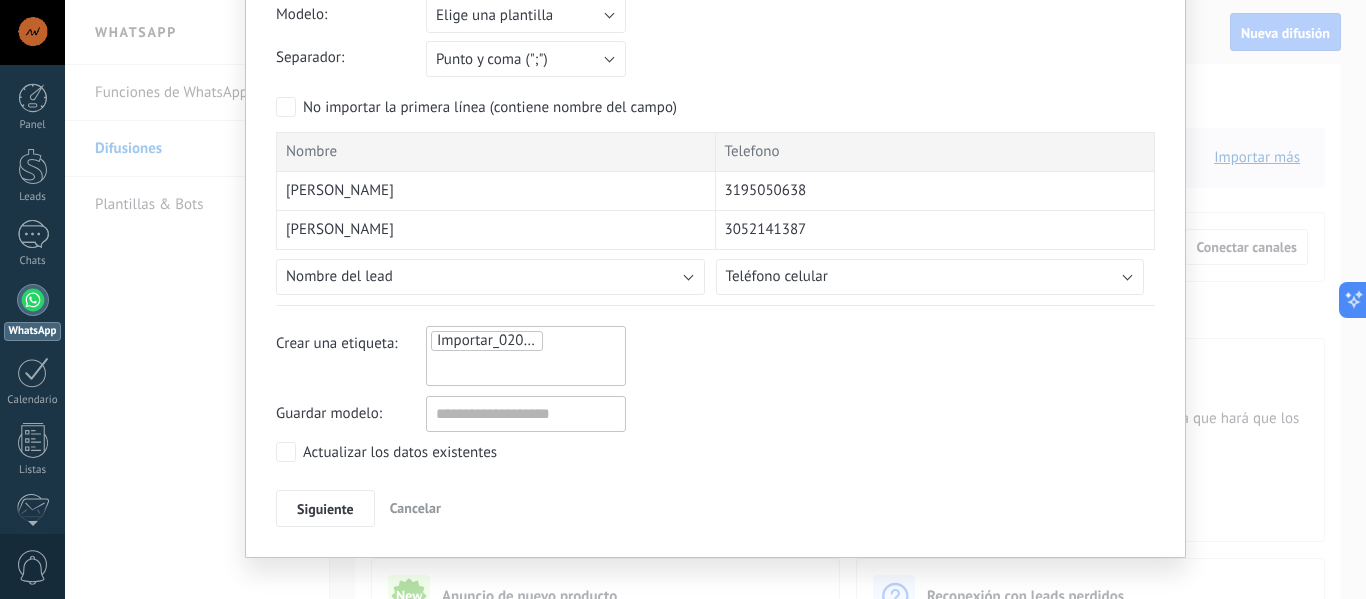 click on "Importar_02072025_1104" at bounding box center (520, 340) 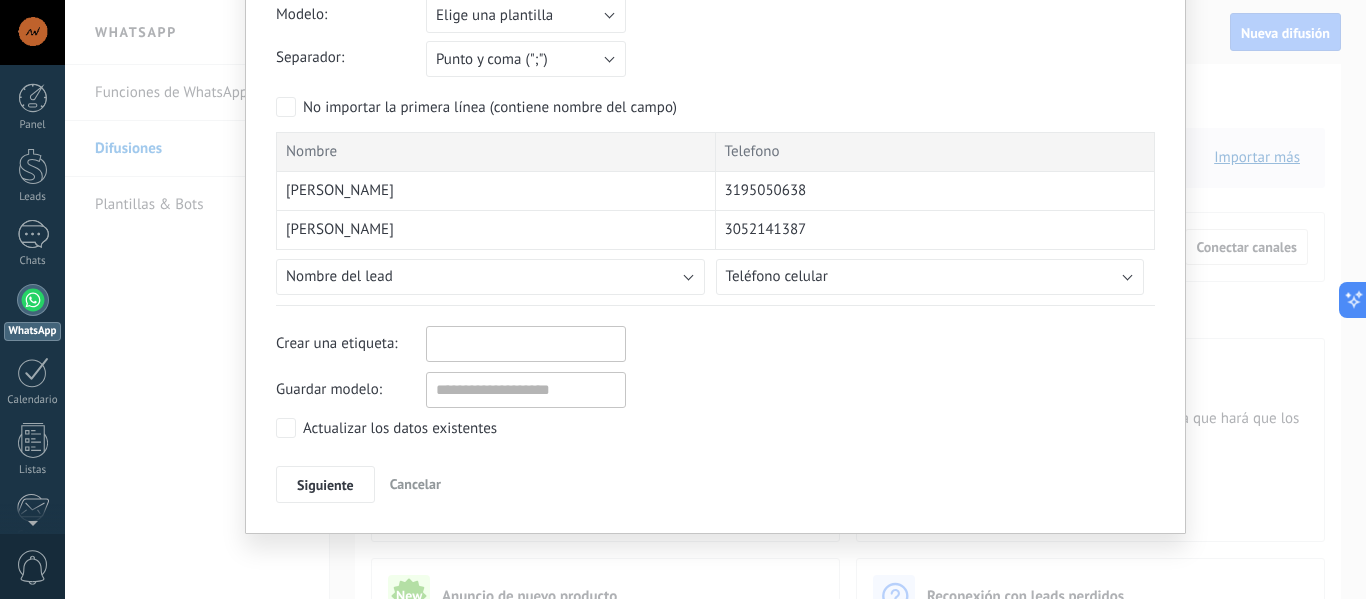 click at bounding box center [482, 344] 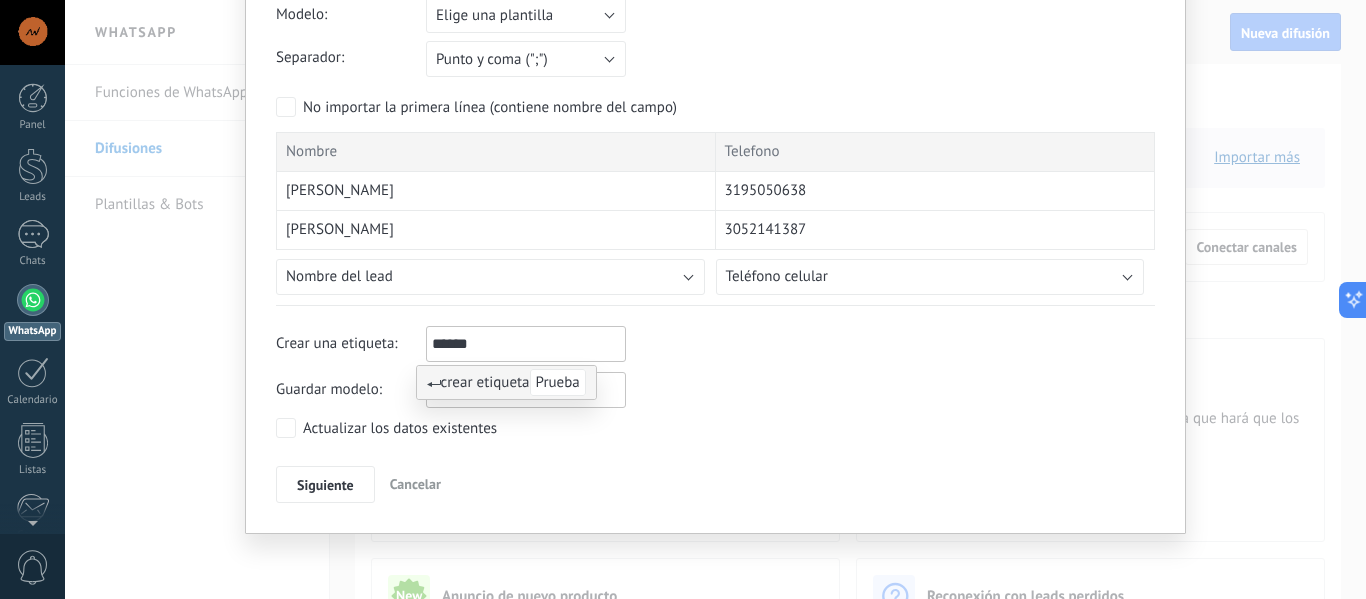type on "******" 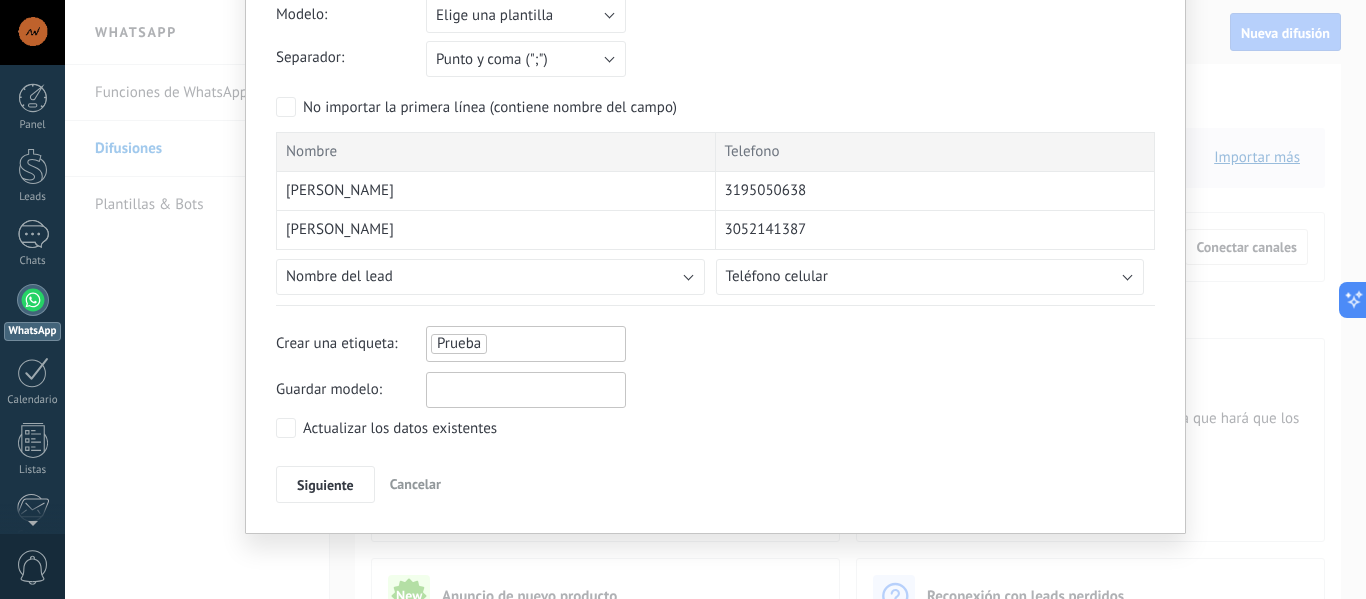 click at bounding box center (526, 390) 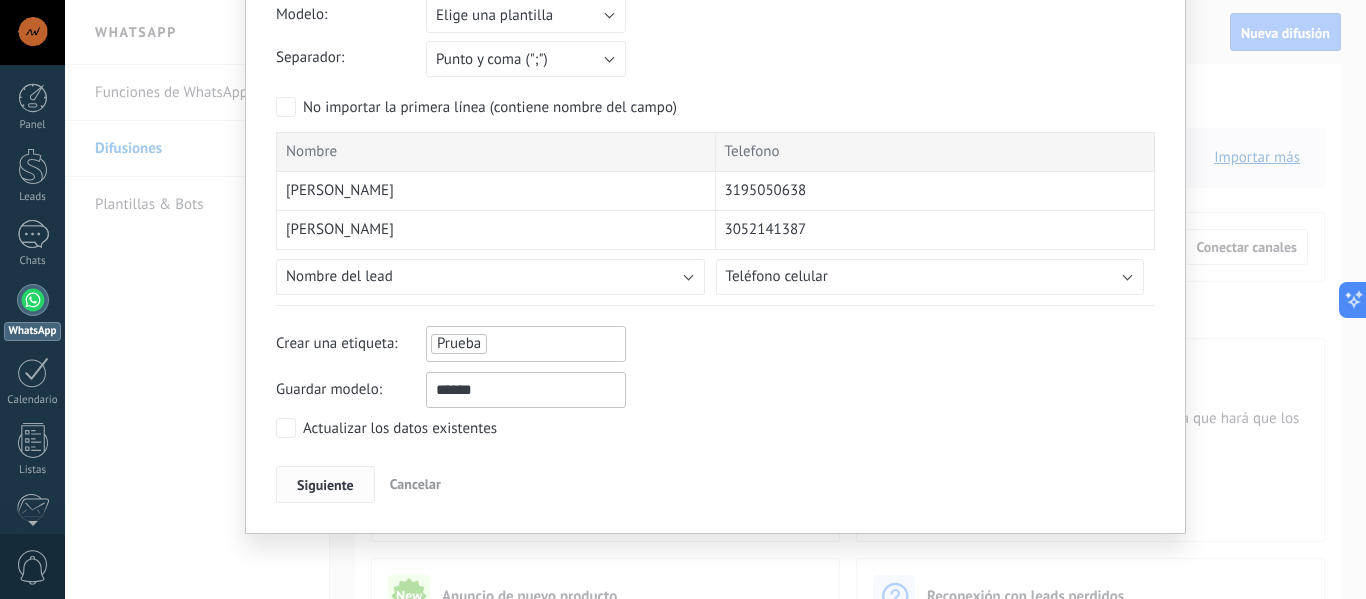type on "******" 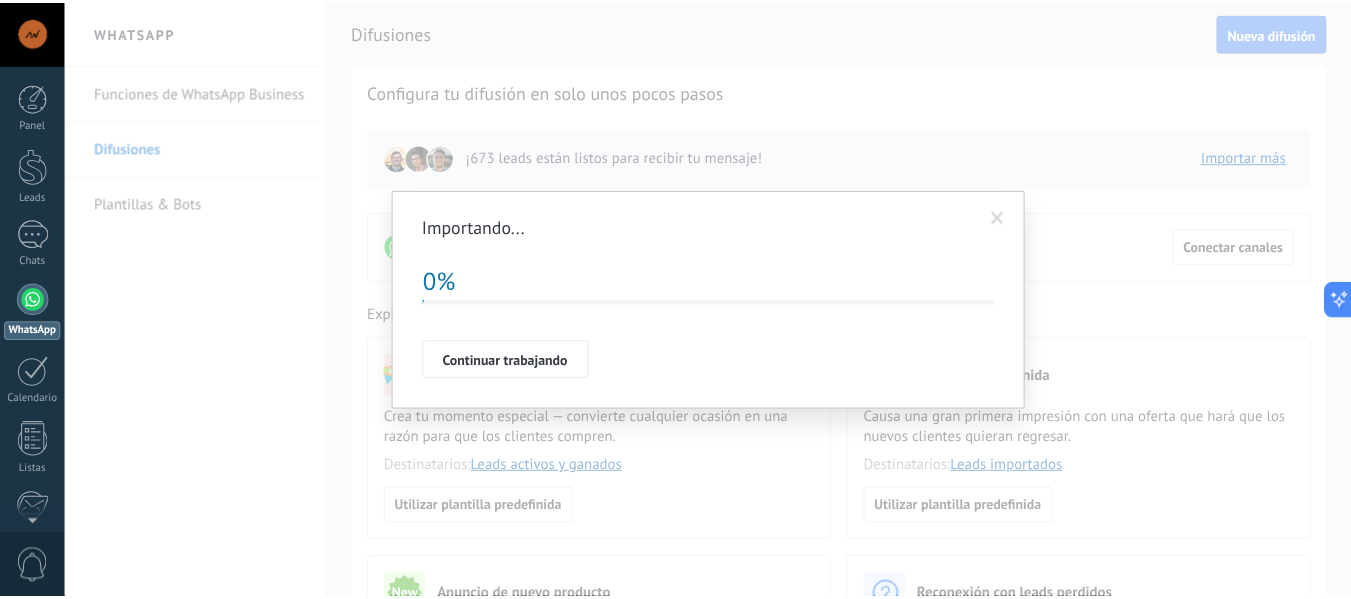 scroll, scrollTop: 0, scrollLeft: 0, axis: both 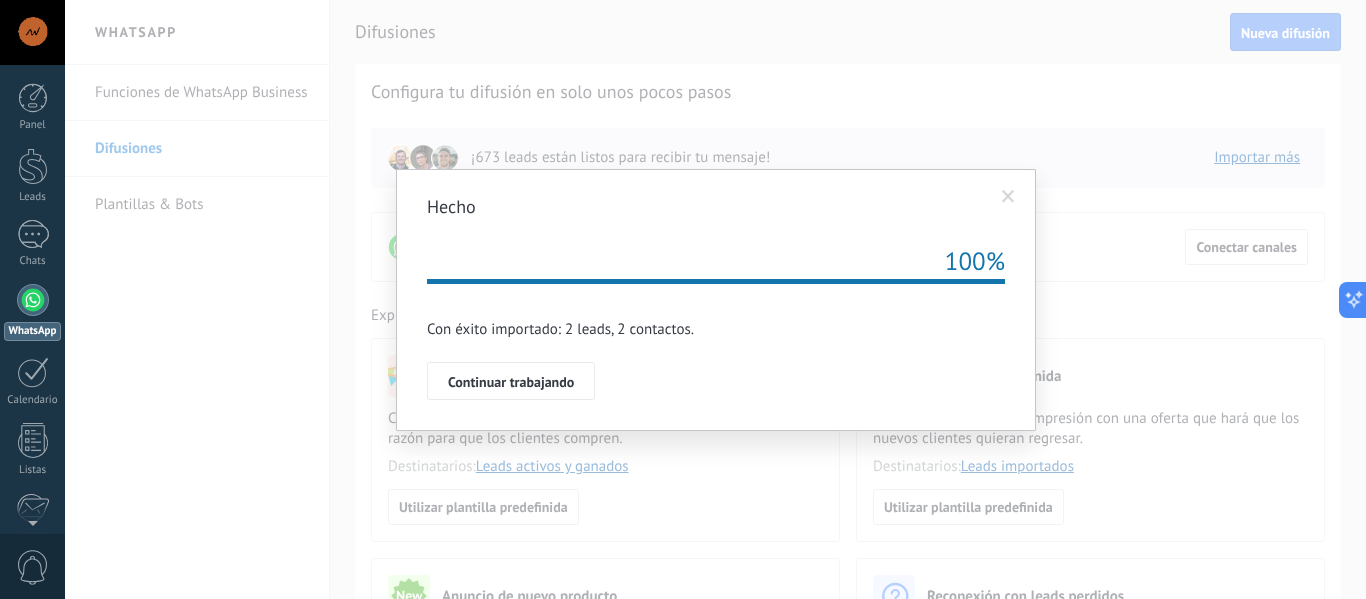 click on "Hecho Repetir 100% Importación esta en la cola, una vez que sus datos serán importados, usted recibirá en su E-mail Con éxito importado: 2  leads, 2  contactos. Continuar trabajando" at bounding box center [716, 300] 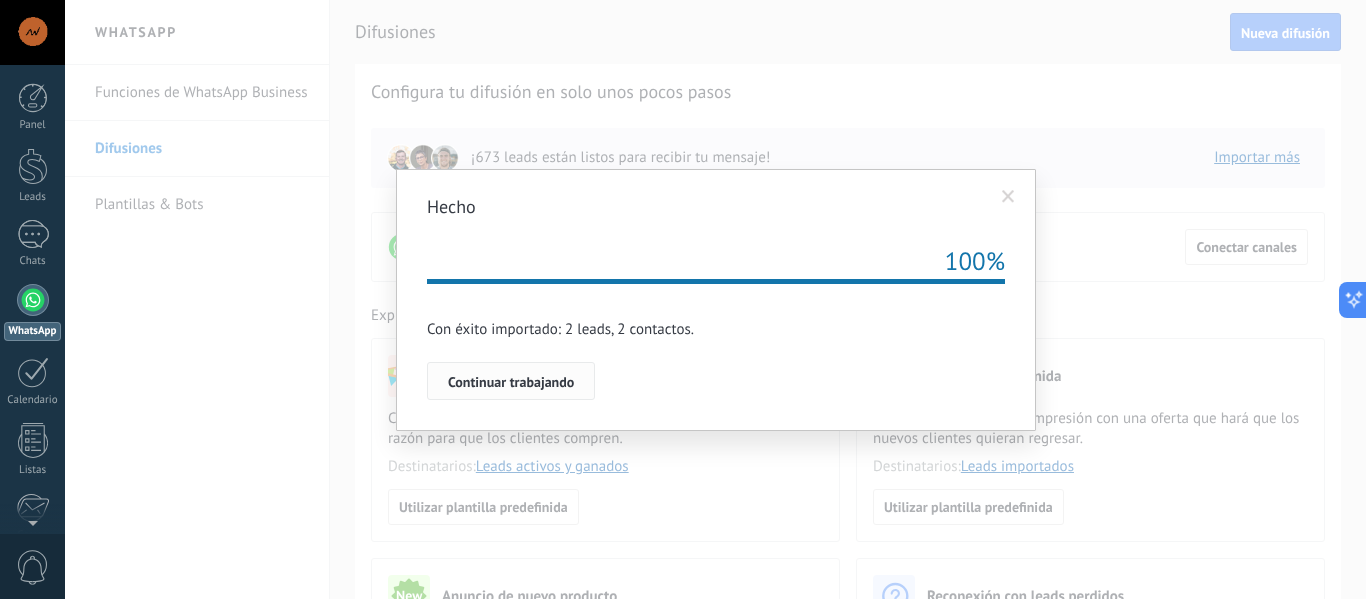 click on "Continuar trabajando" at bounding box center [511, 382] 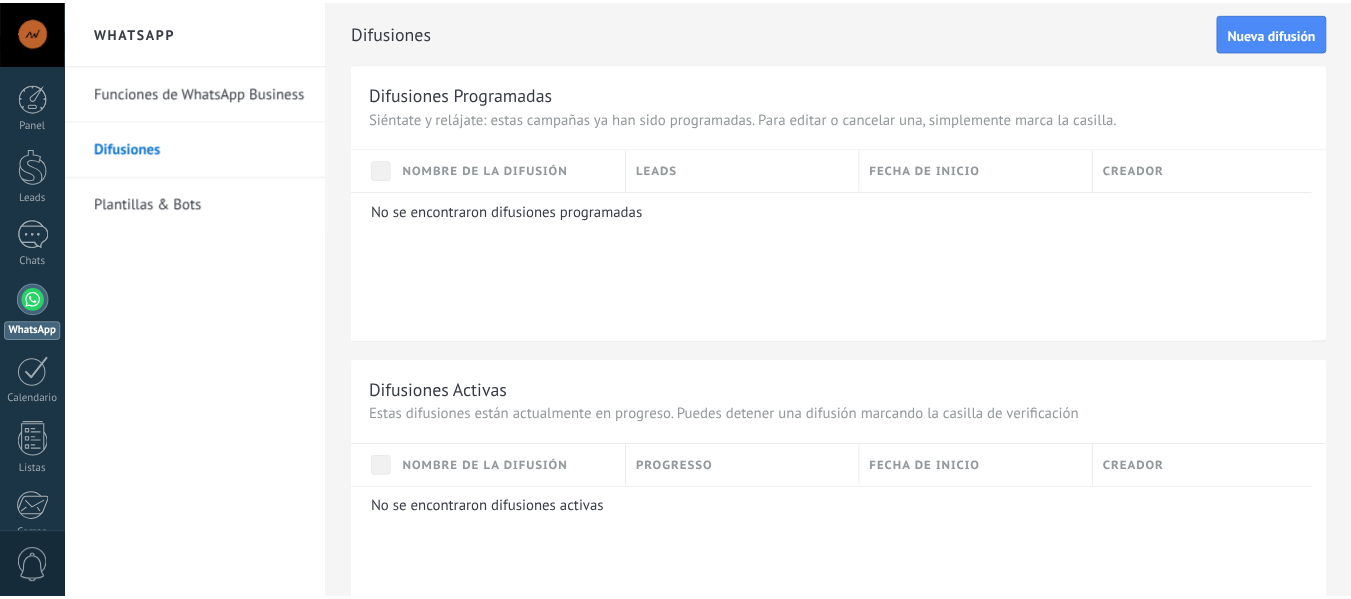 scroll, scrollTop: 0, scrollLeft: 0, axis: both 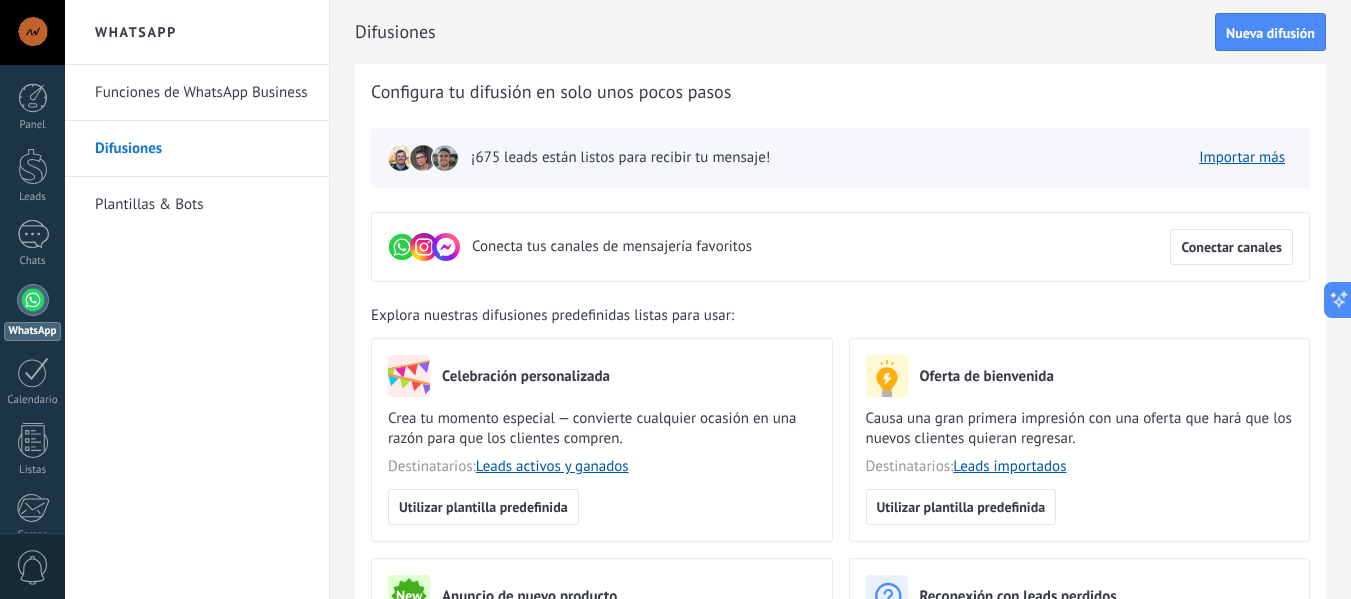 click on "Difusiones Nueva difusión" at bounding box center (840, 32) 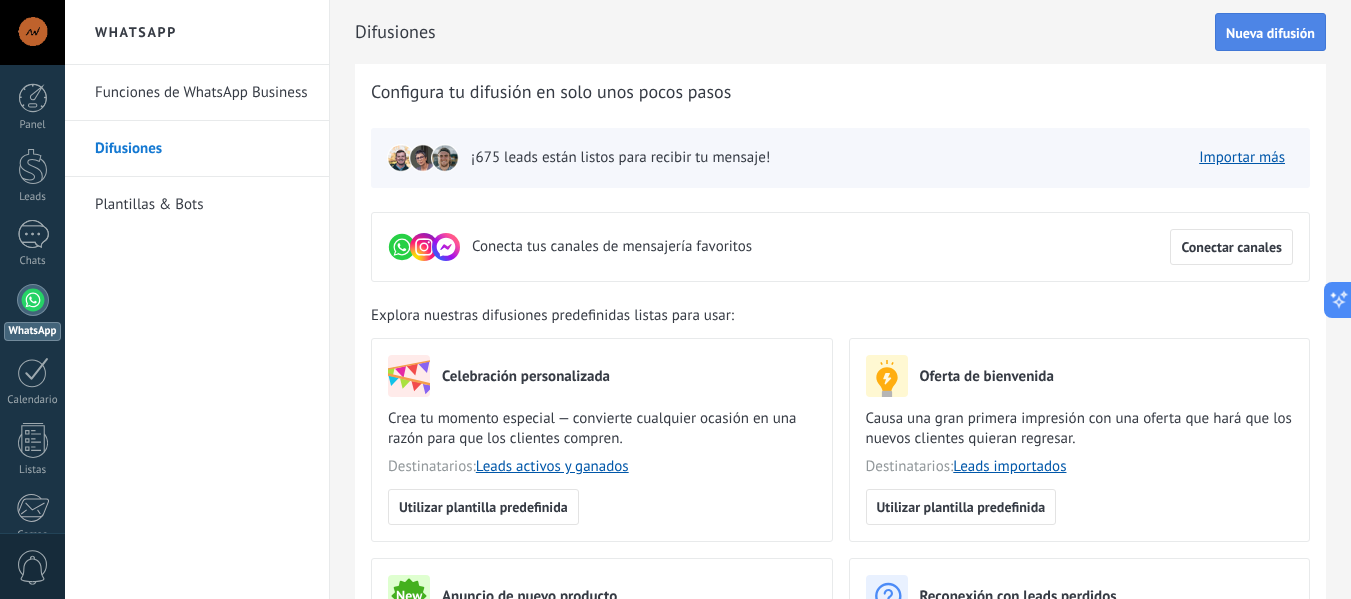 click on "Nueva difusión" at bounding box center [1270, 33] 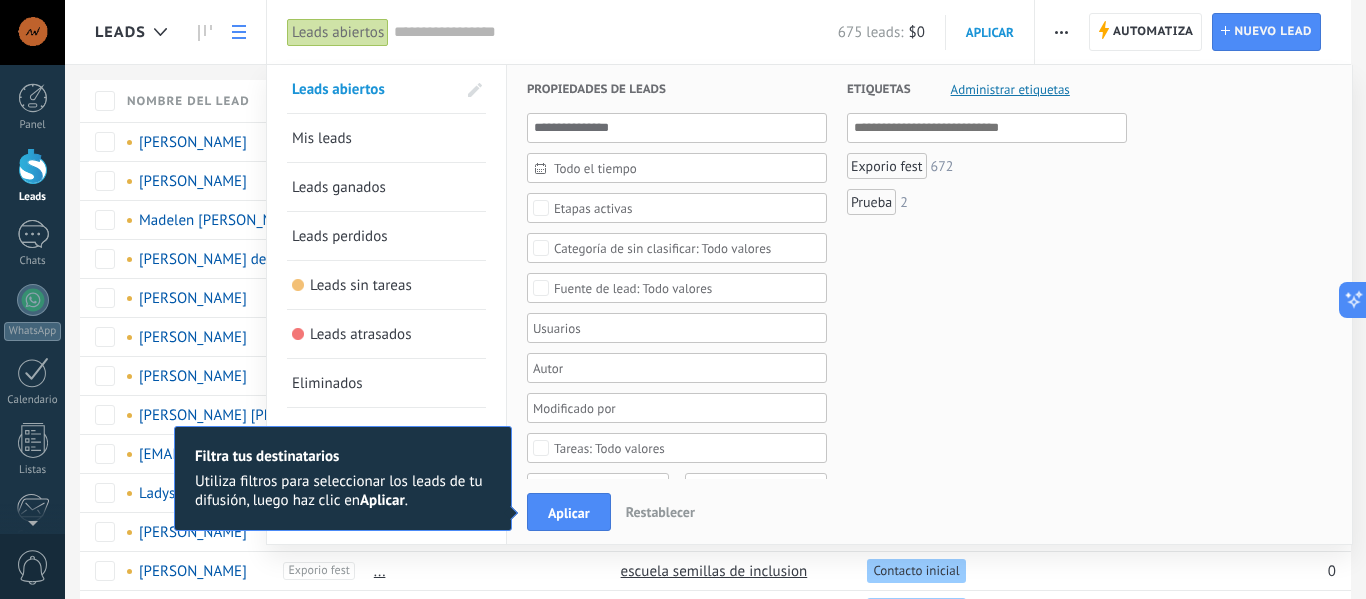 click on "675  leads:  $0" at bounding box center [659, 32] 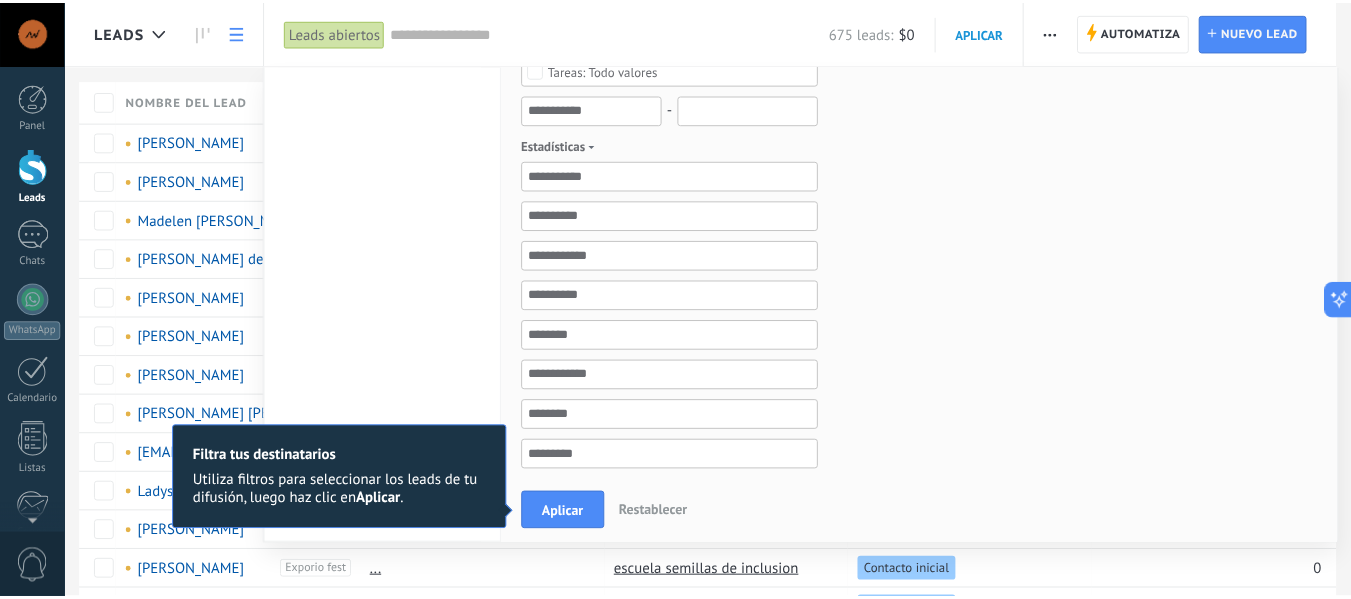 scroll, scrollTop: 500, scrollLeft: 0, axis: vertical 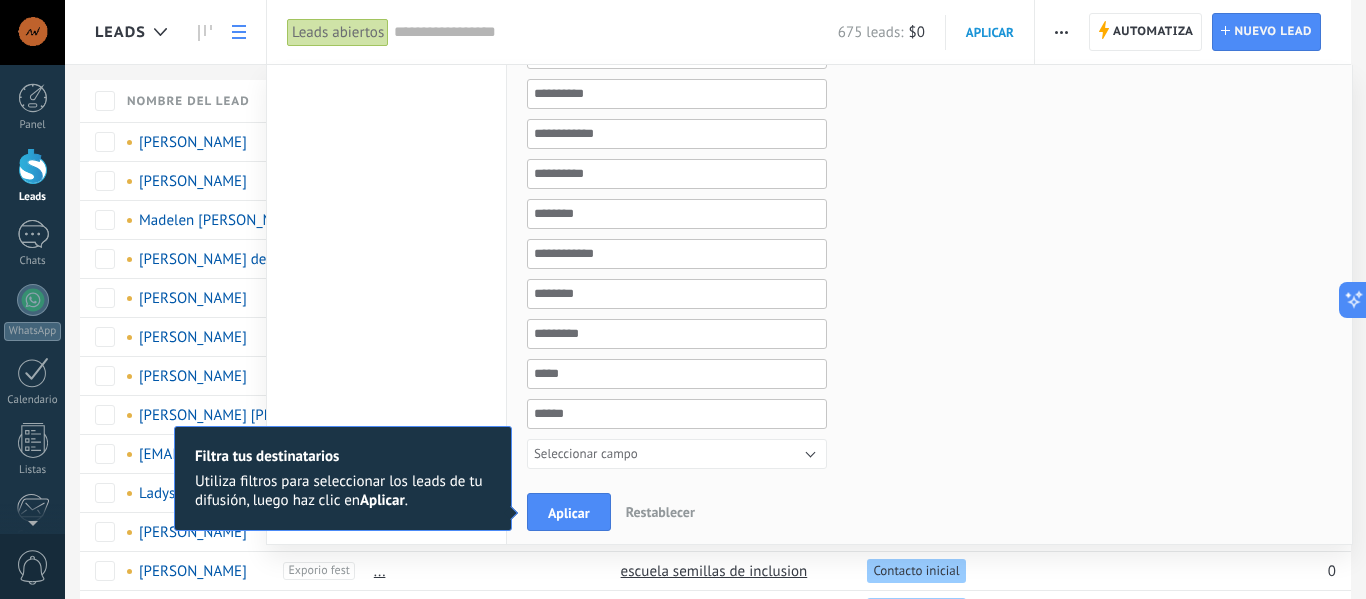 click on "Restablecer" at bounding box center (660, 512) 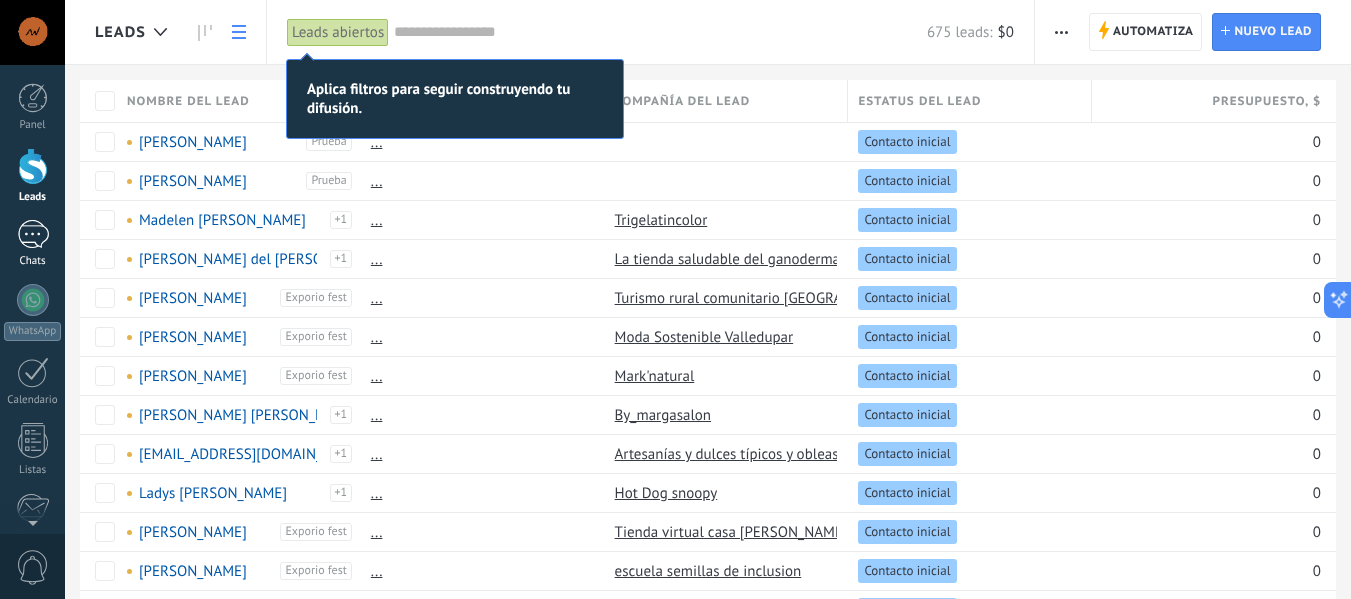 click at bounding box center [33, 234] 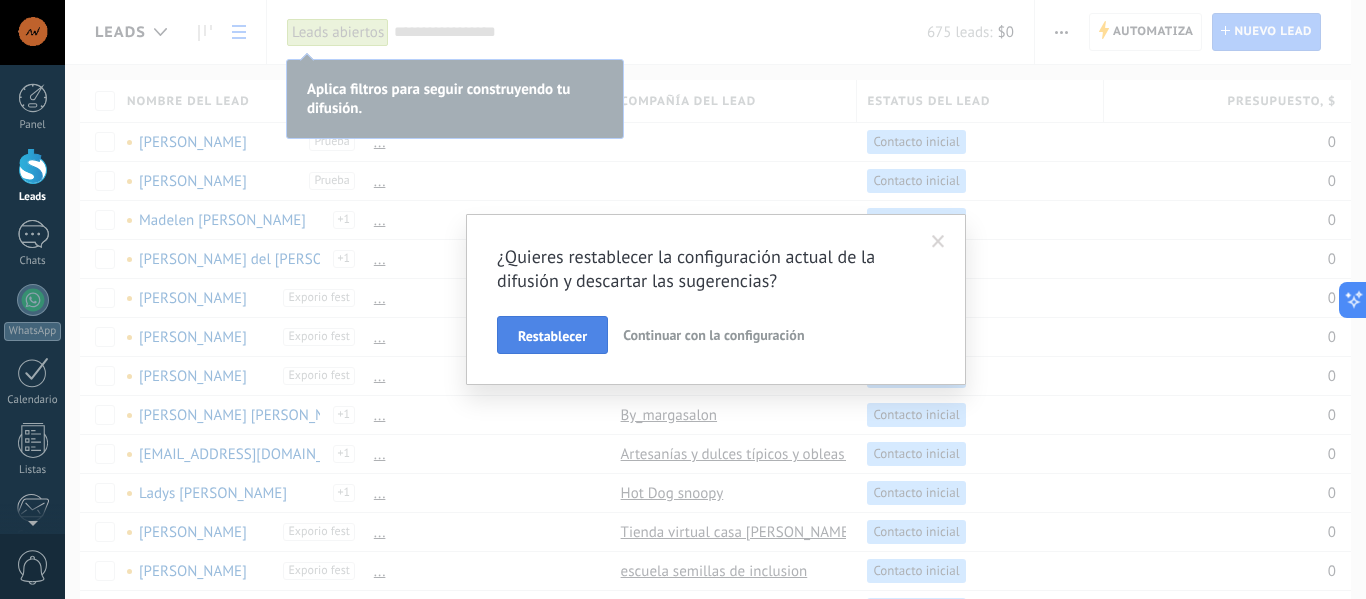 click on "Restablecer" at bounding box center (552, 336) 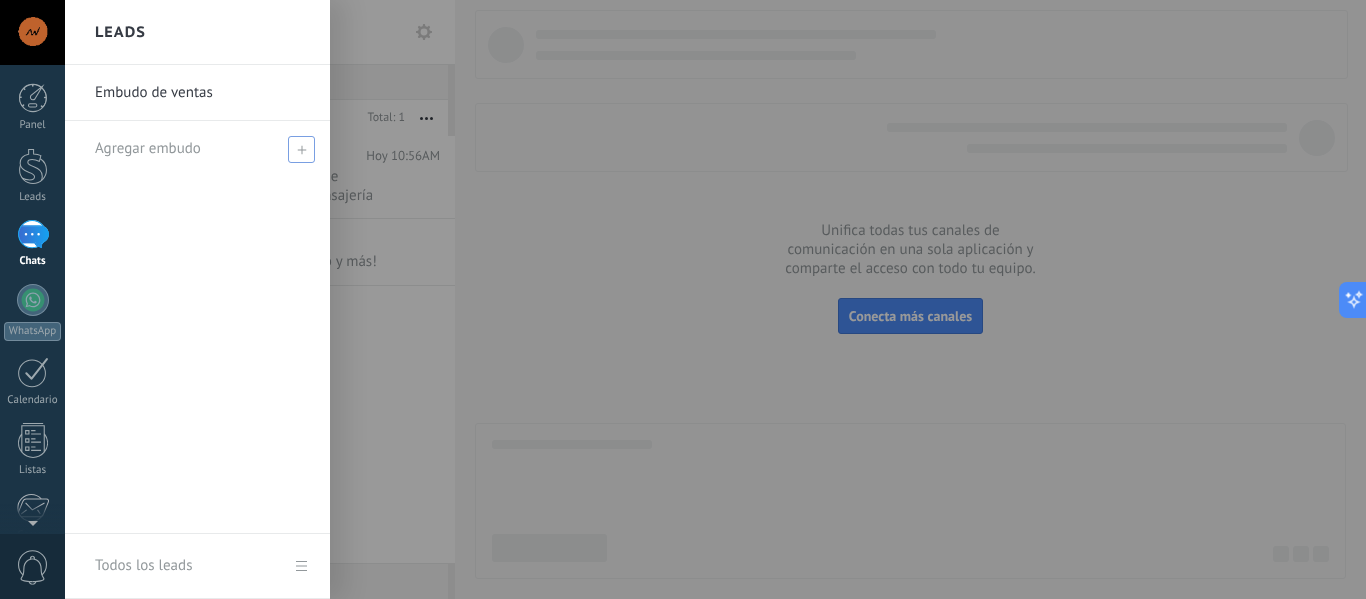 click on "Agregar embudo" at bounding box center [148, 148] 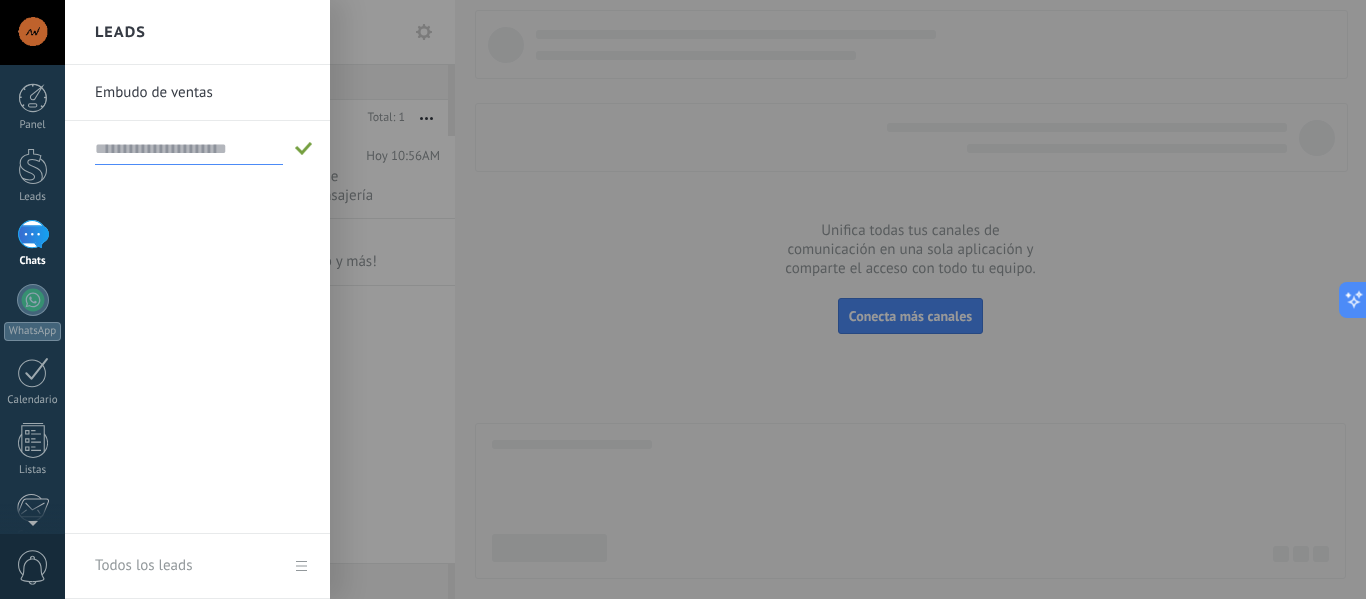 click at bounding box center [189, 149] 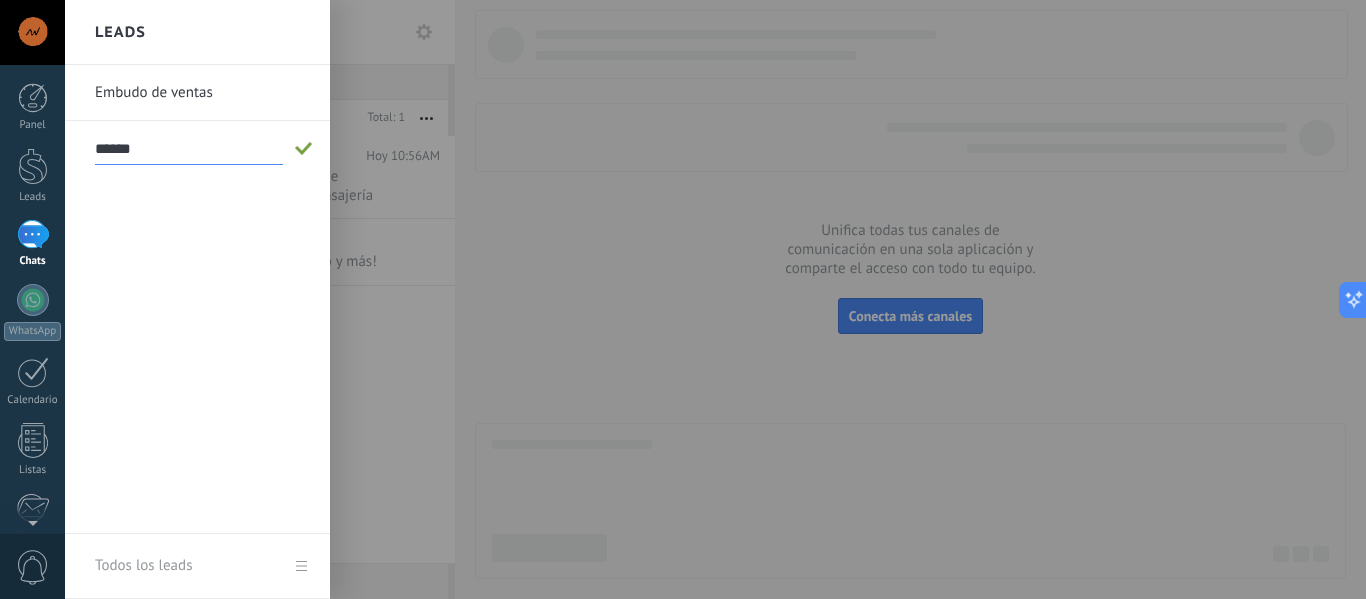 type on "******" 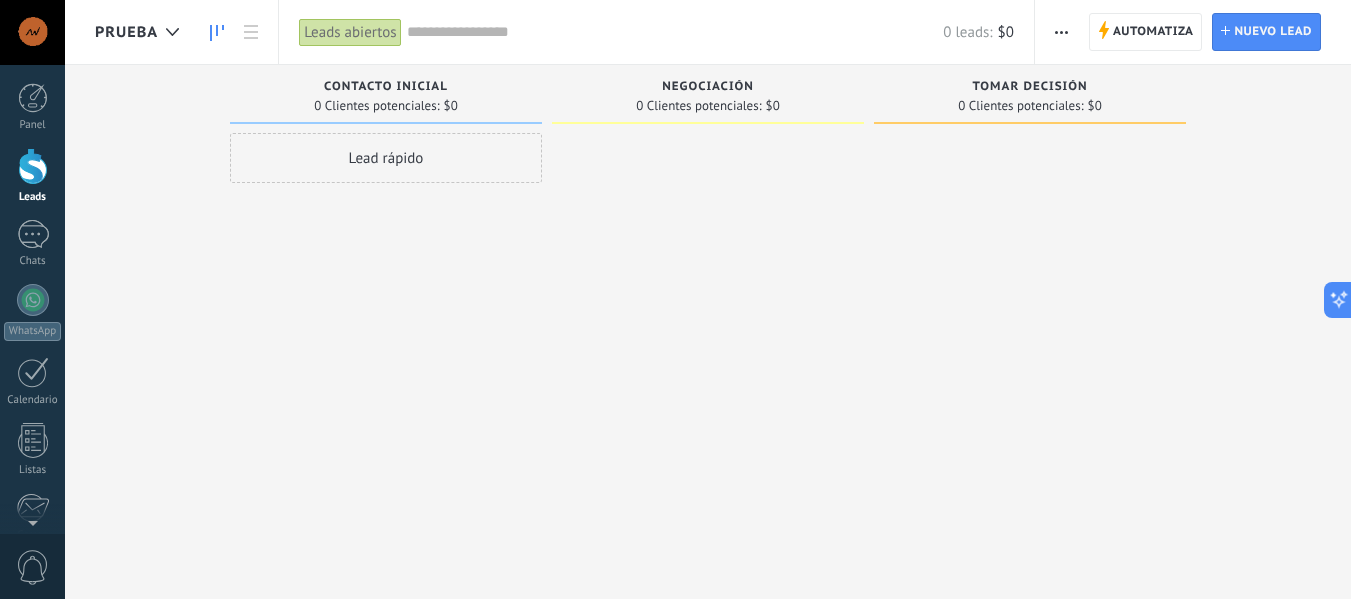click on "Lead rápido" at bounding box center [386, 158] 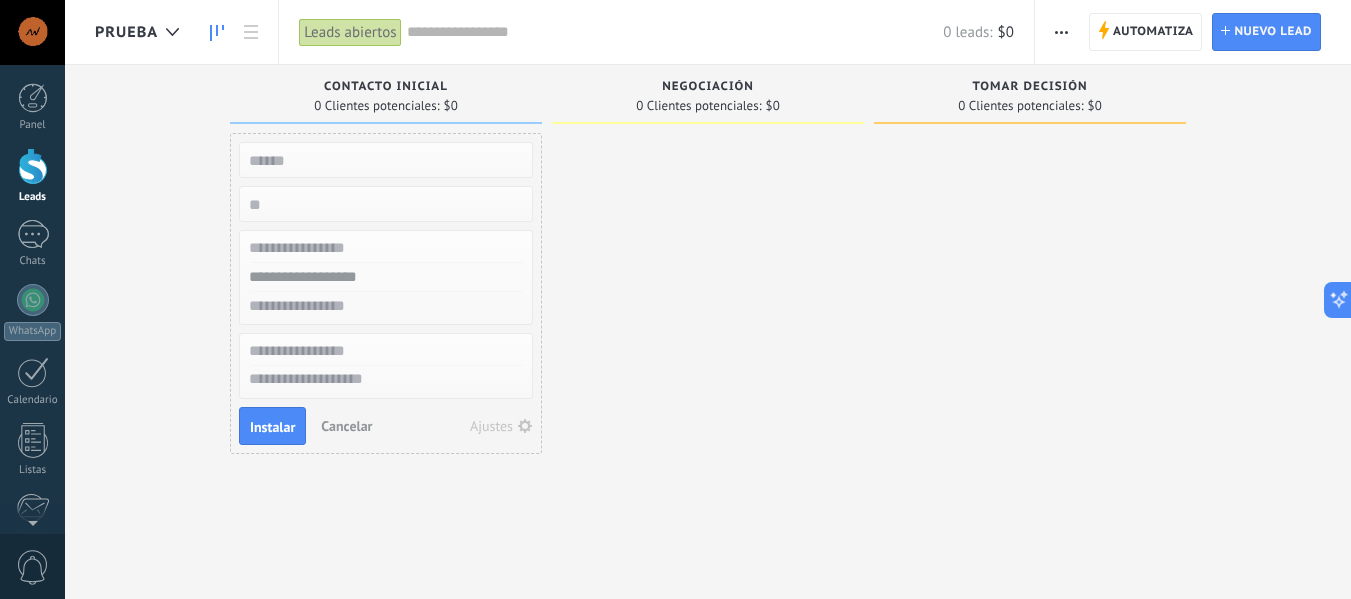 click at bounding box center (384, 160) 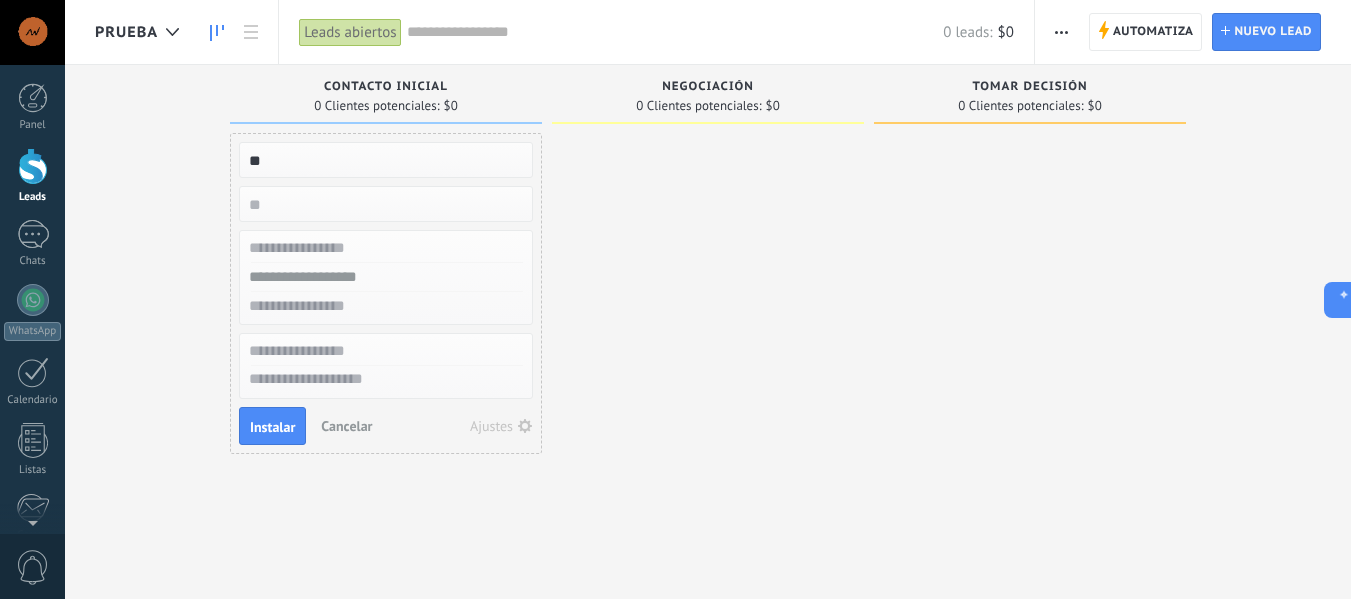 type on "*" 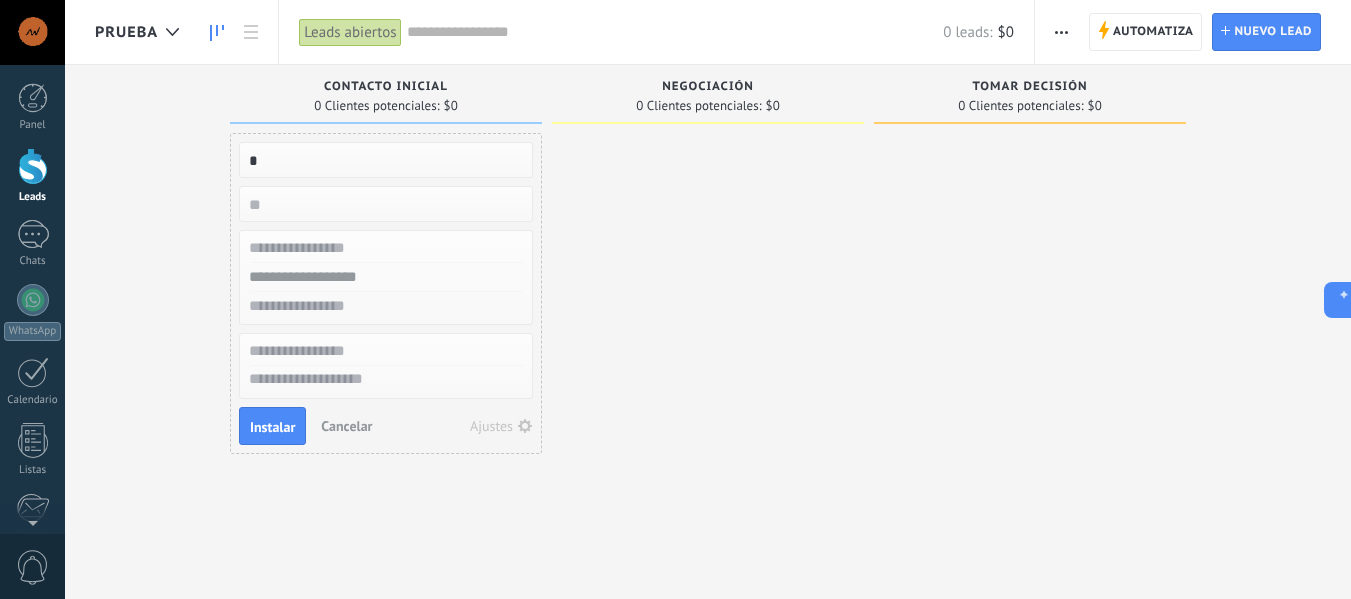 type 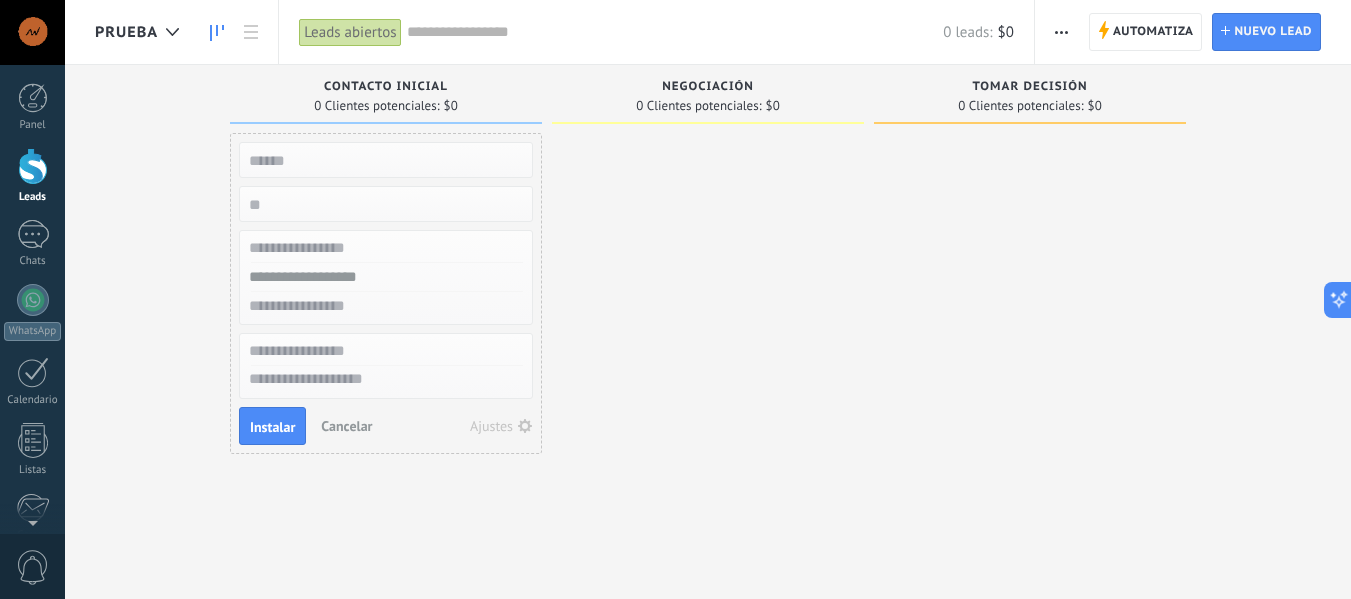 click on "Cancelar" at bounding box center [346, 426] 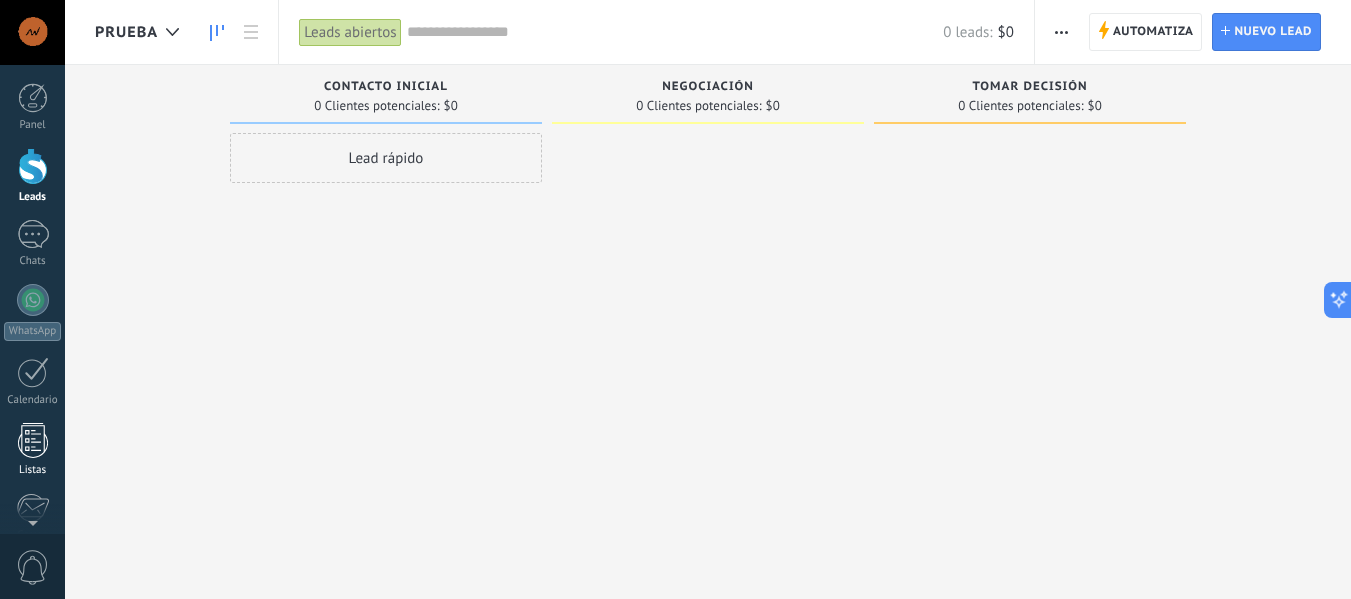click at bounding box center (33, 440) 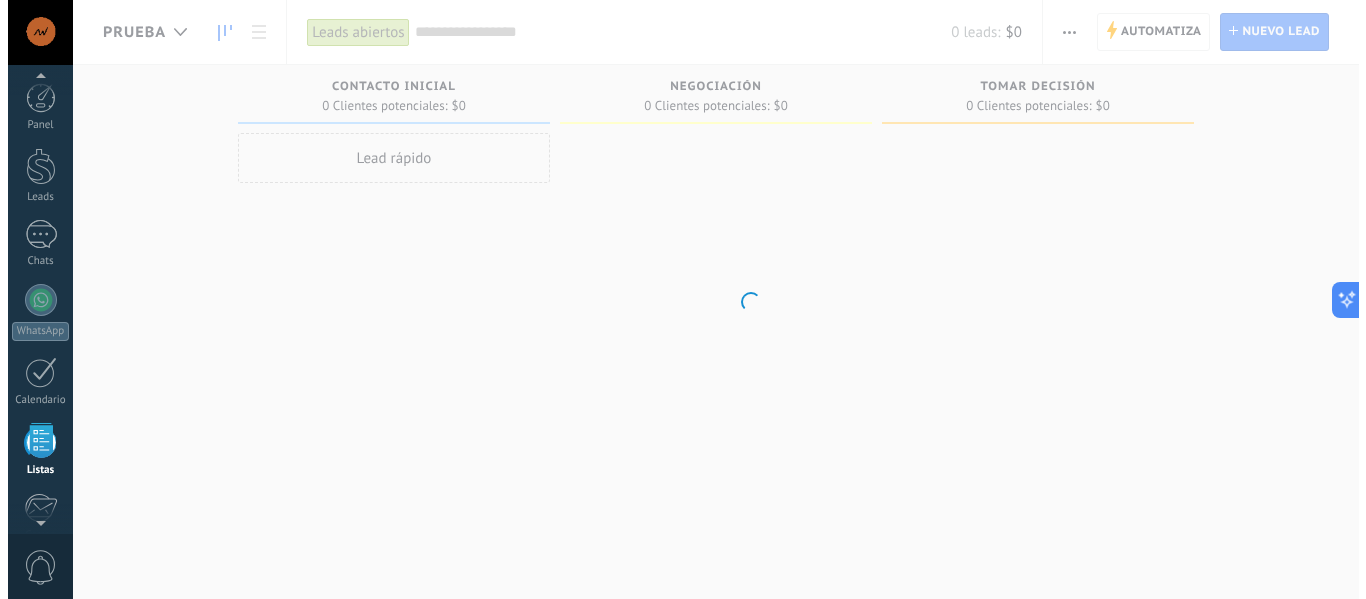 scroll, scrollTop: 124, scrollLeft: 0, axis: vertical 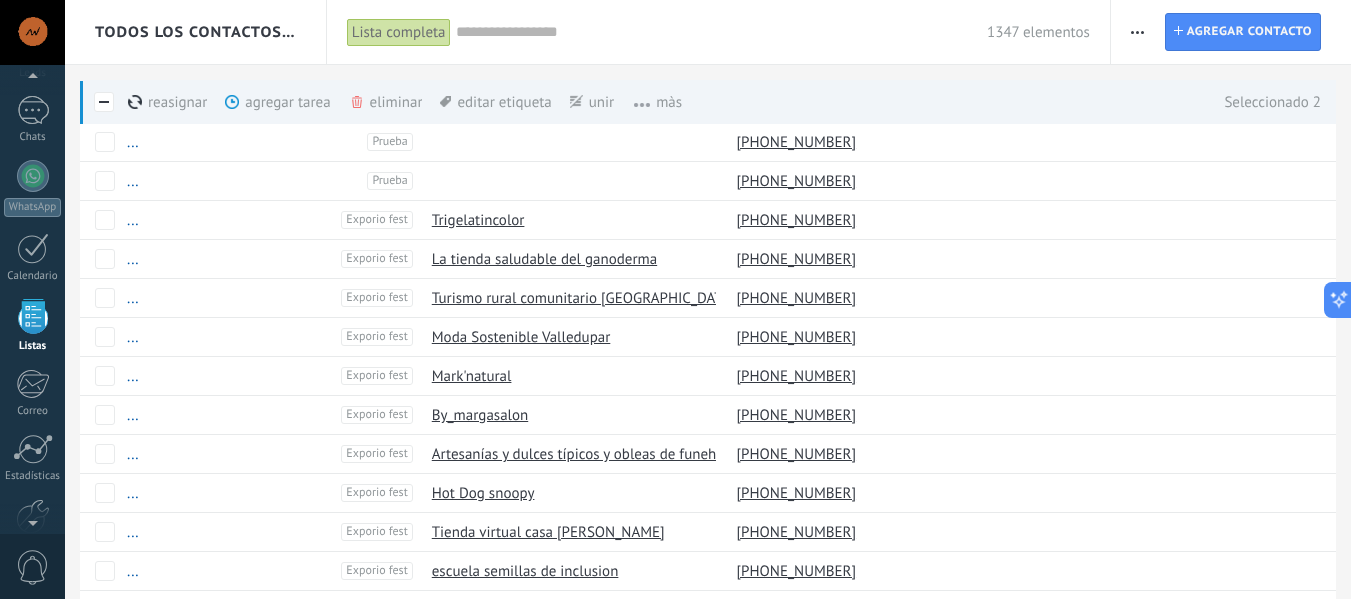 click on "màs" at bounding box center [648, 102] 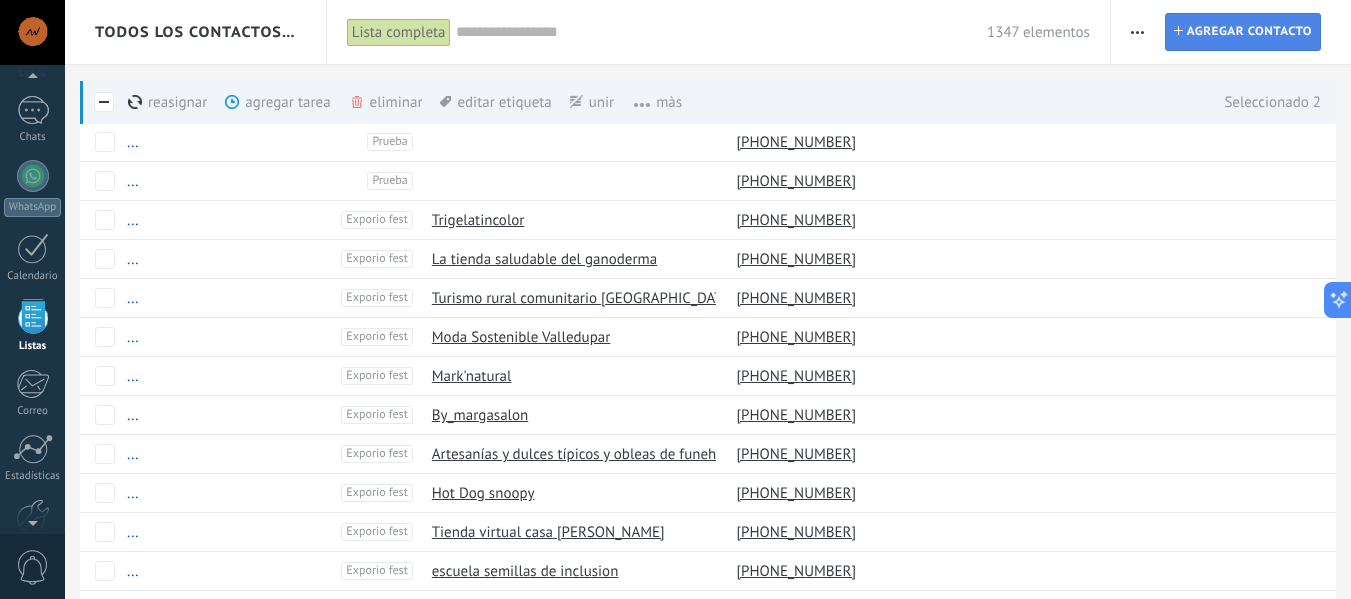 click on "Agregar contacto" at bounding box center [1249, 32] 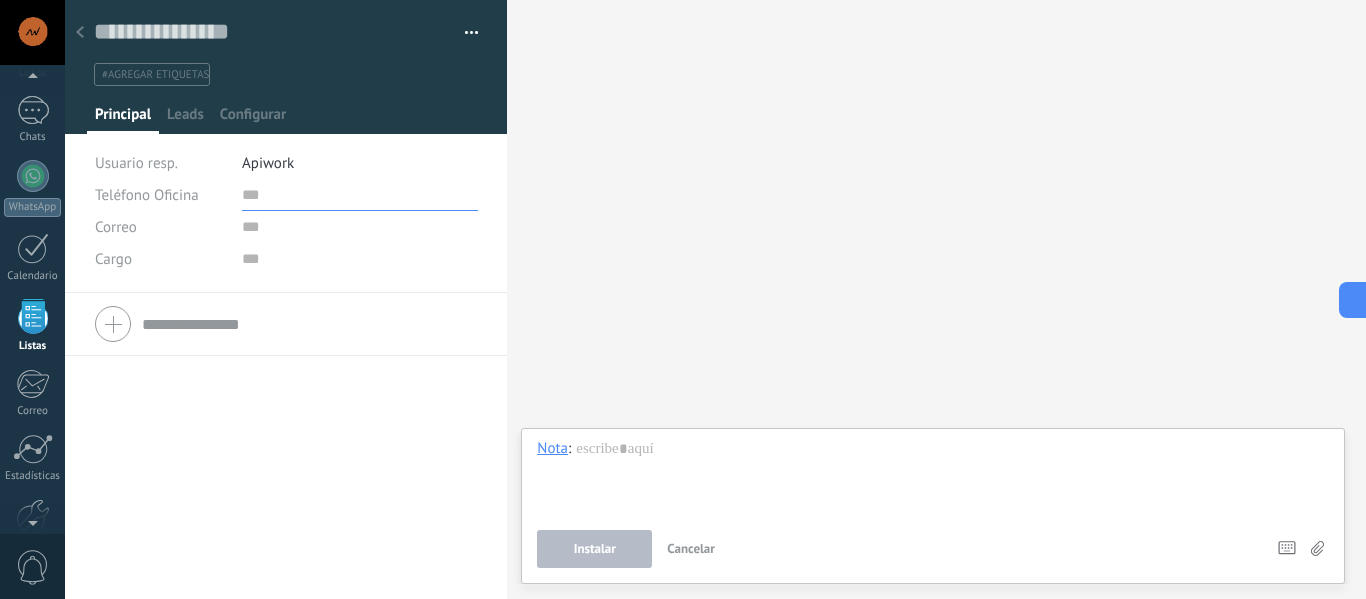 click at bounding box center [360, 195] 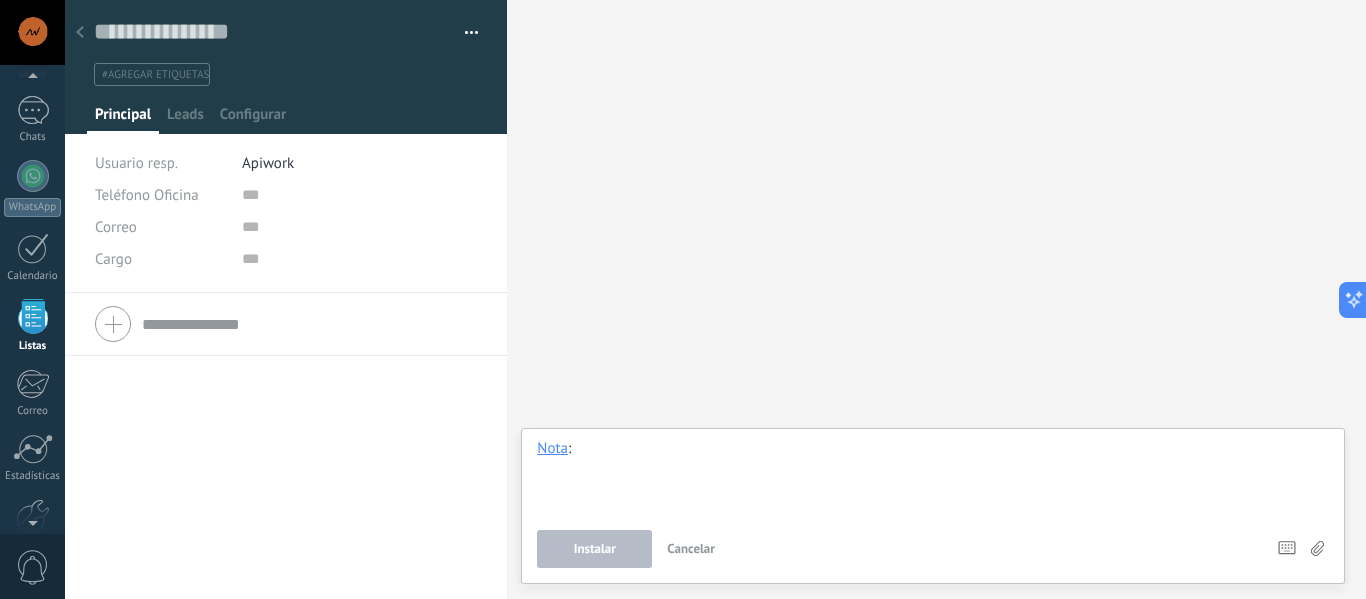 click at bounding box center [933, 477] 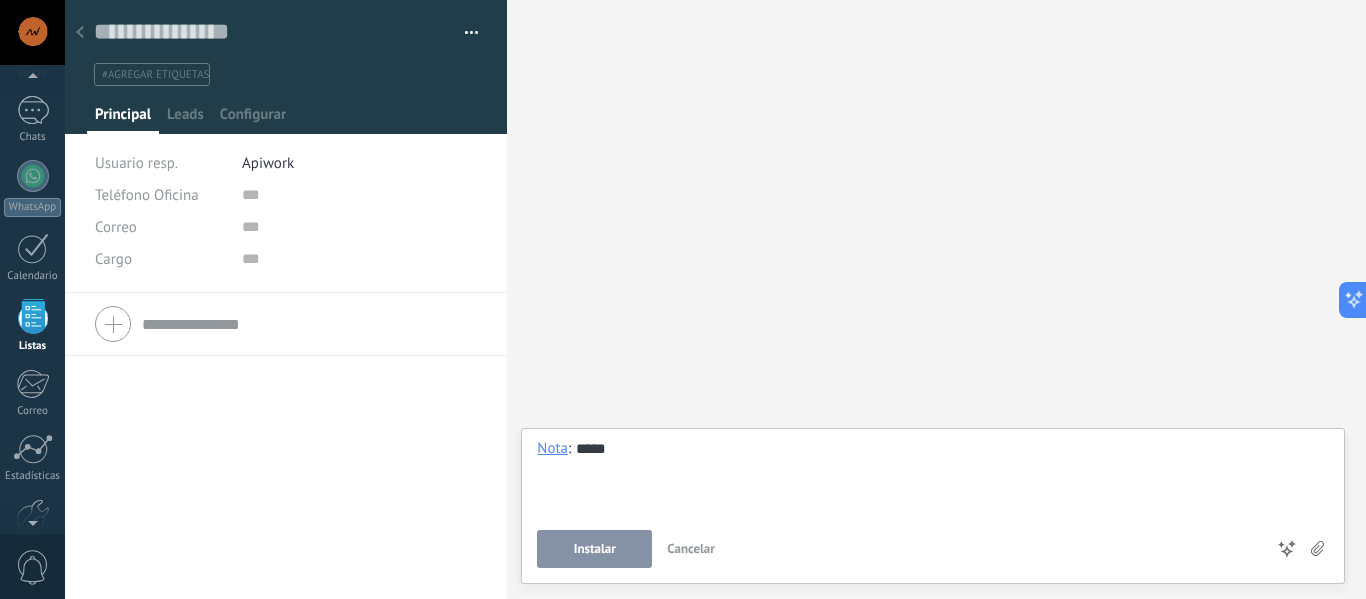 click on "Instalar" at bounding box center [595, 549] 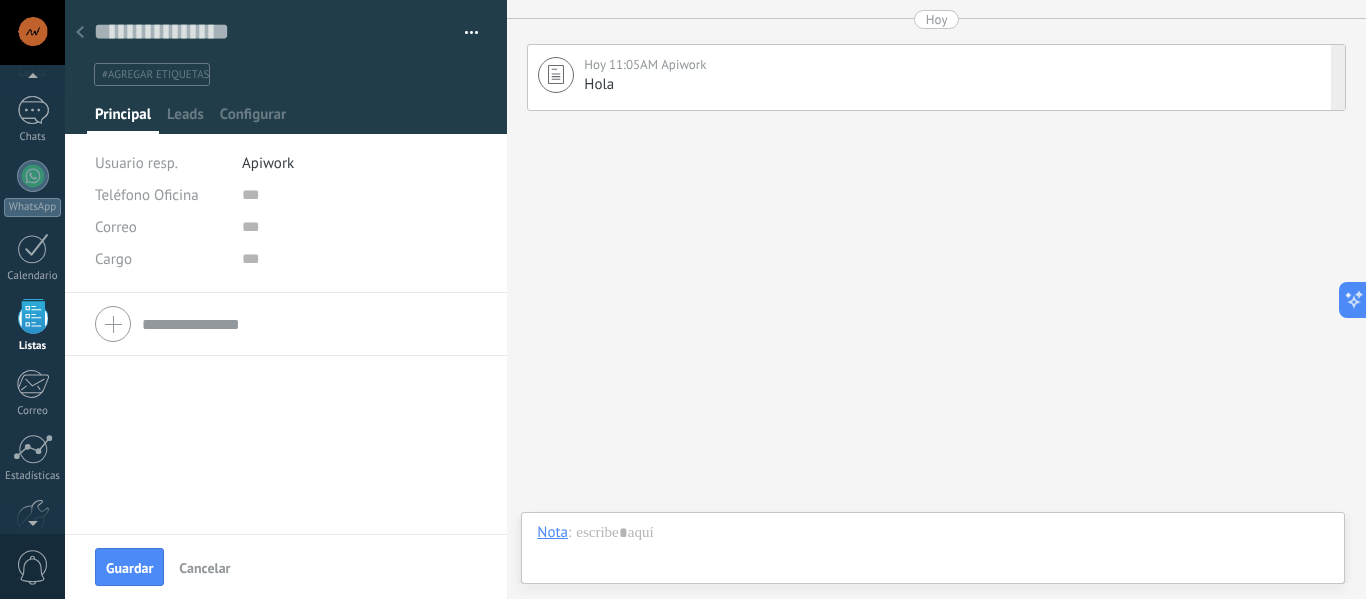 click on "Hola" at bounding box center [959, 85] 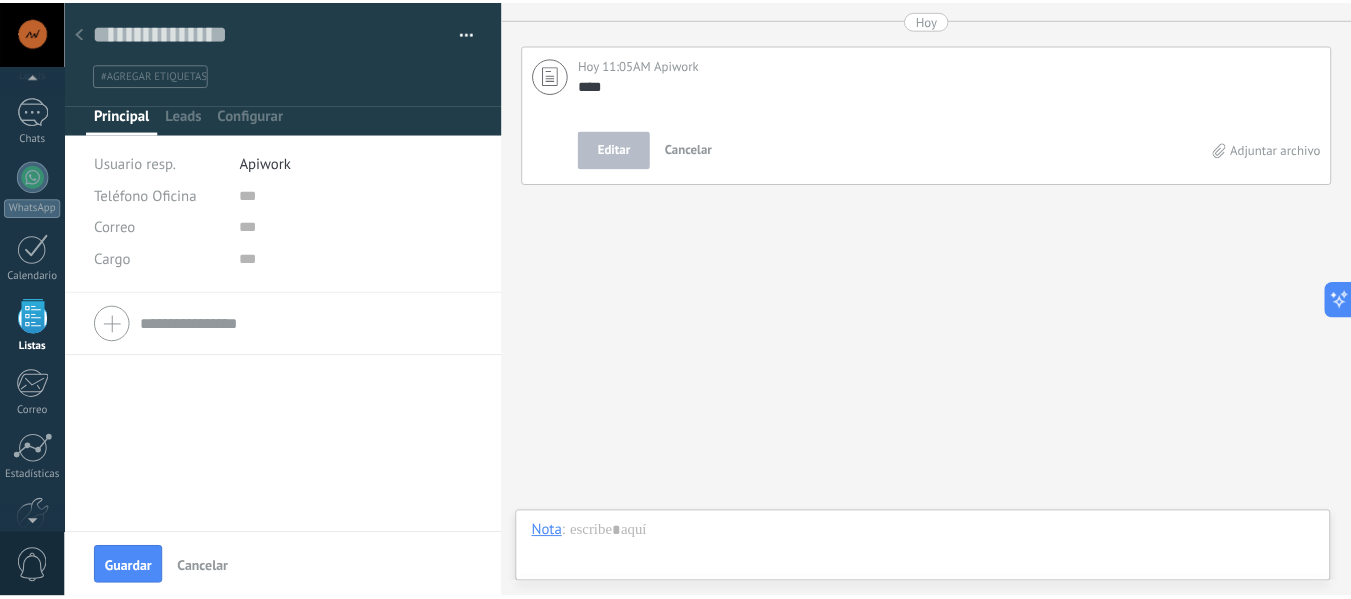 scroll, scrollTop: 20, scrollLeft: 0, axis: vertical 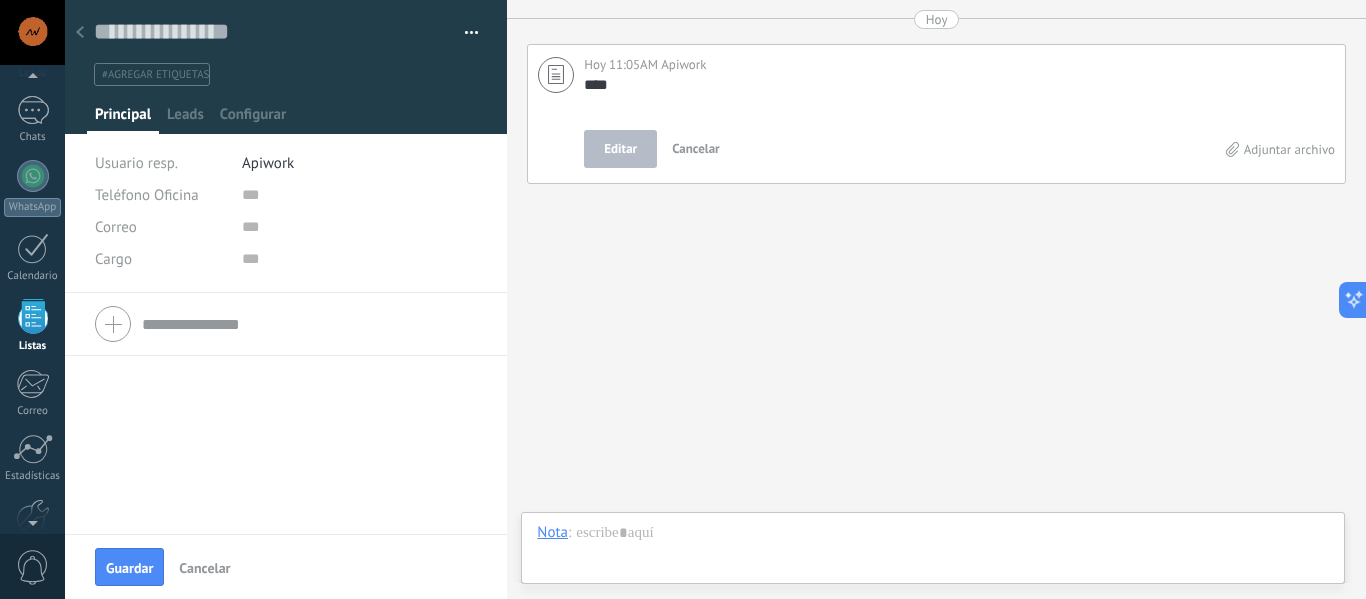 click on "****" at bounding box center (956, 95) 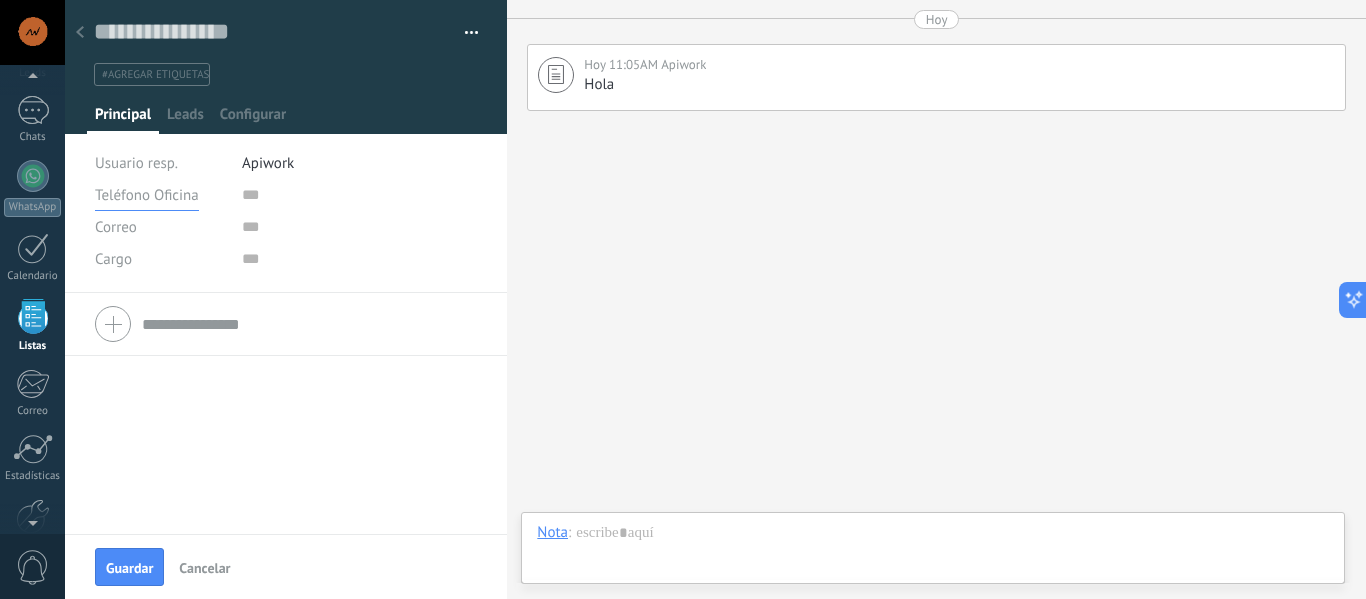 click on "Teléfono Oficina" at bounding box center (147, 195) 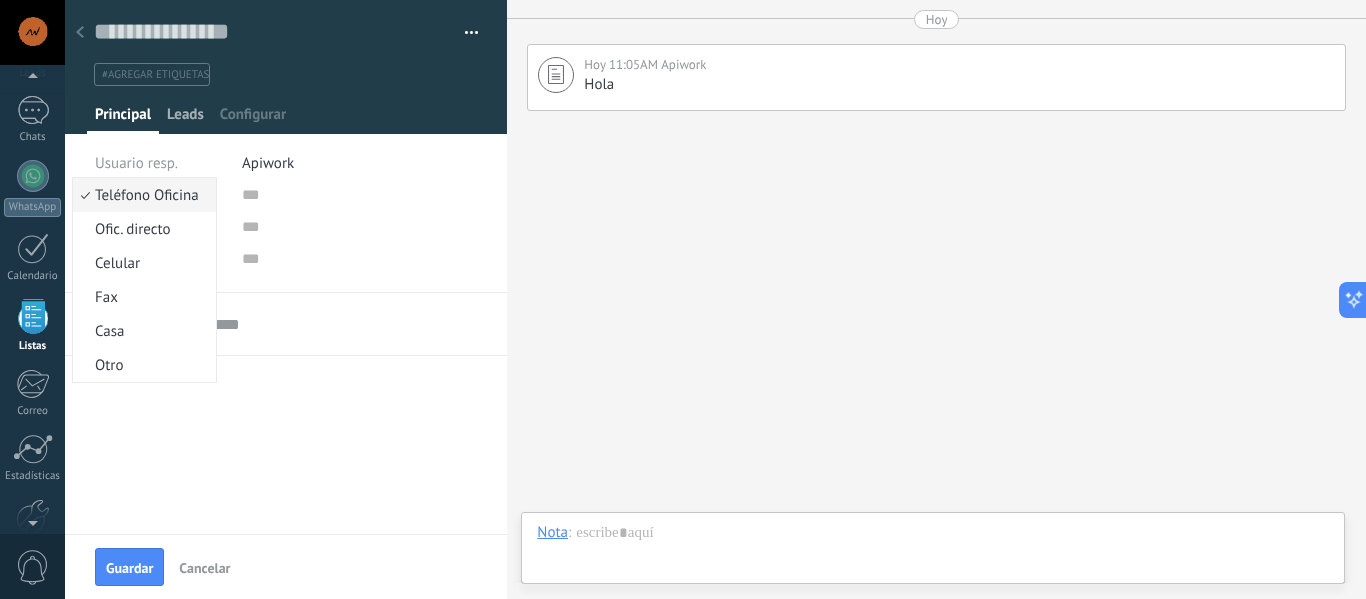 click on "Leads" at bounding box center [185, 119] 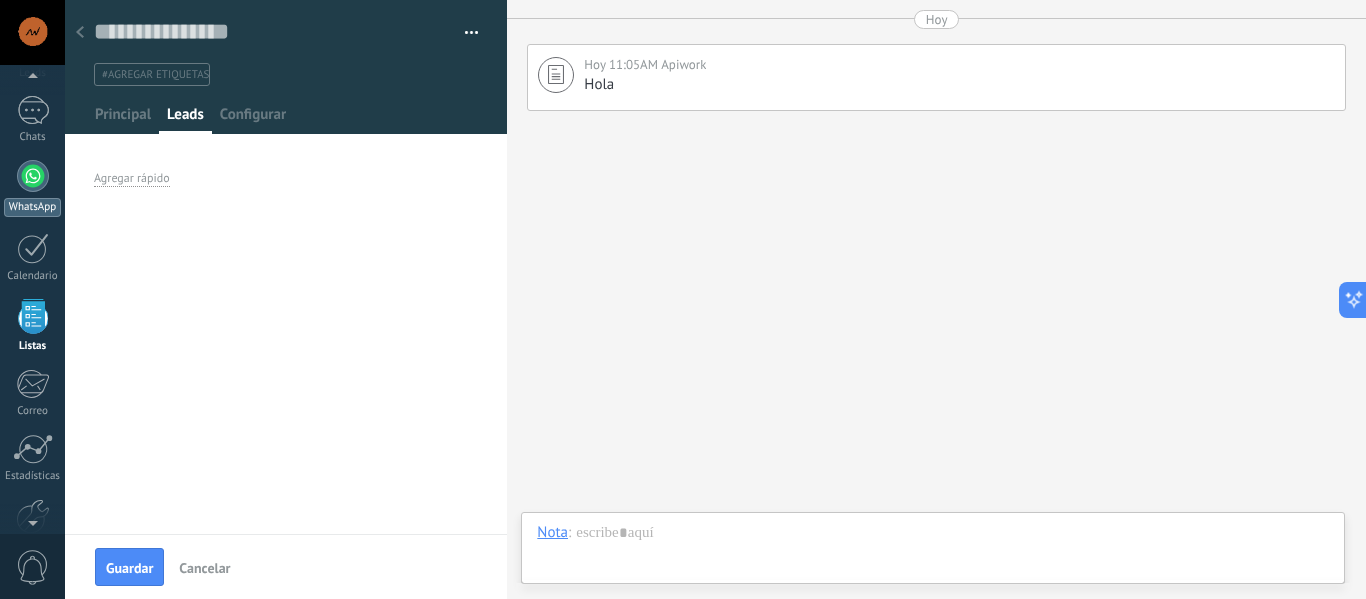 click at bounding box center [33, 176] 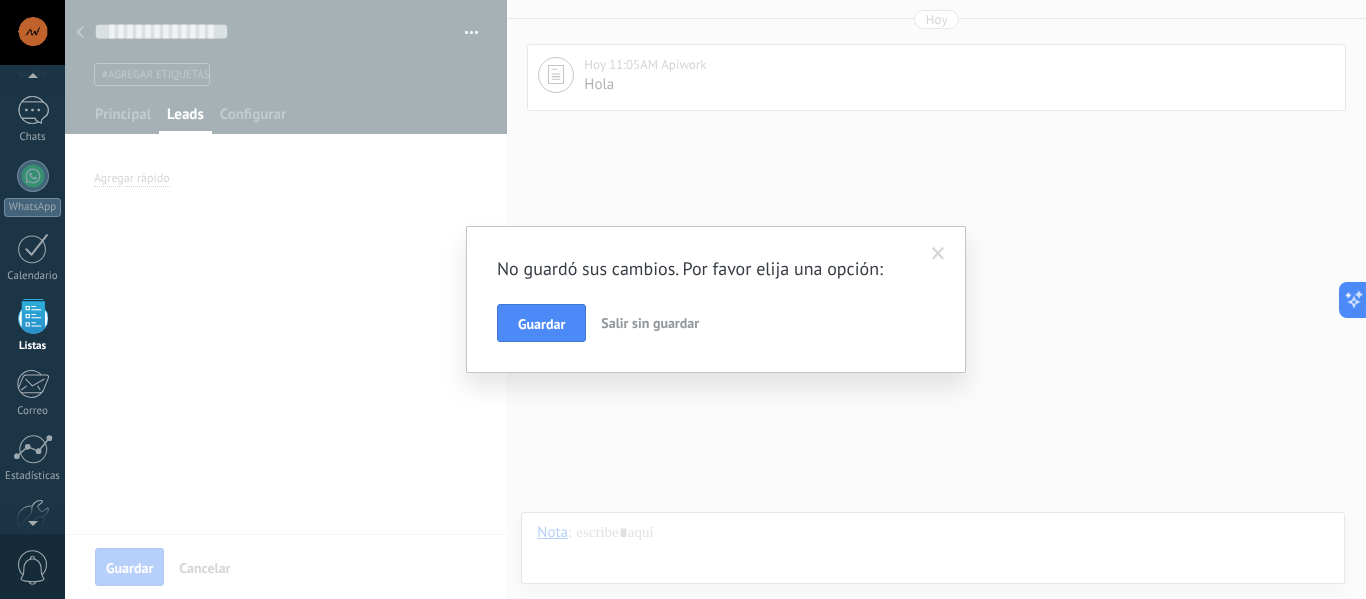 click on "Salir sin guardar" at bounding box center [650, 323] 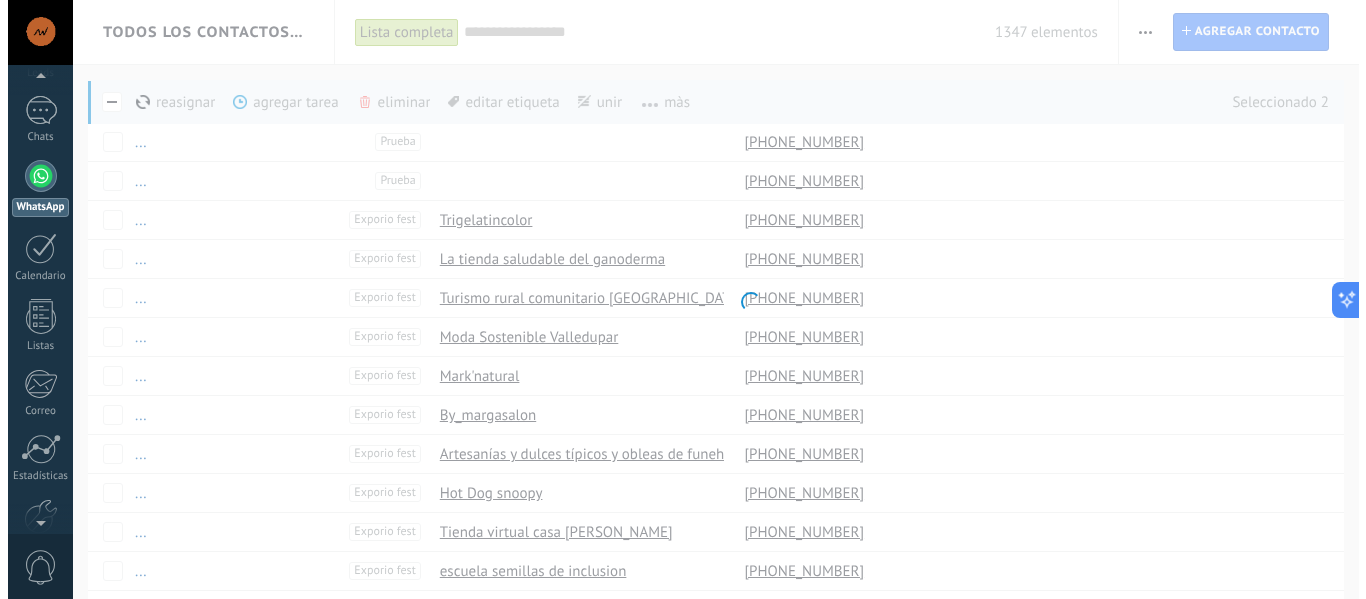scroll, scrollTop: 0, scrollLeft: 0, axis: both 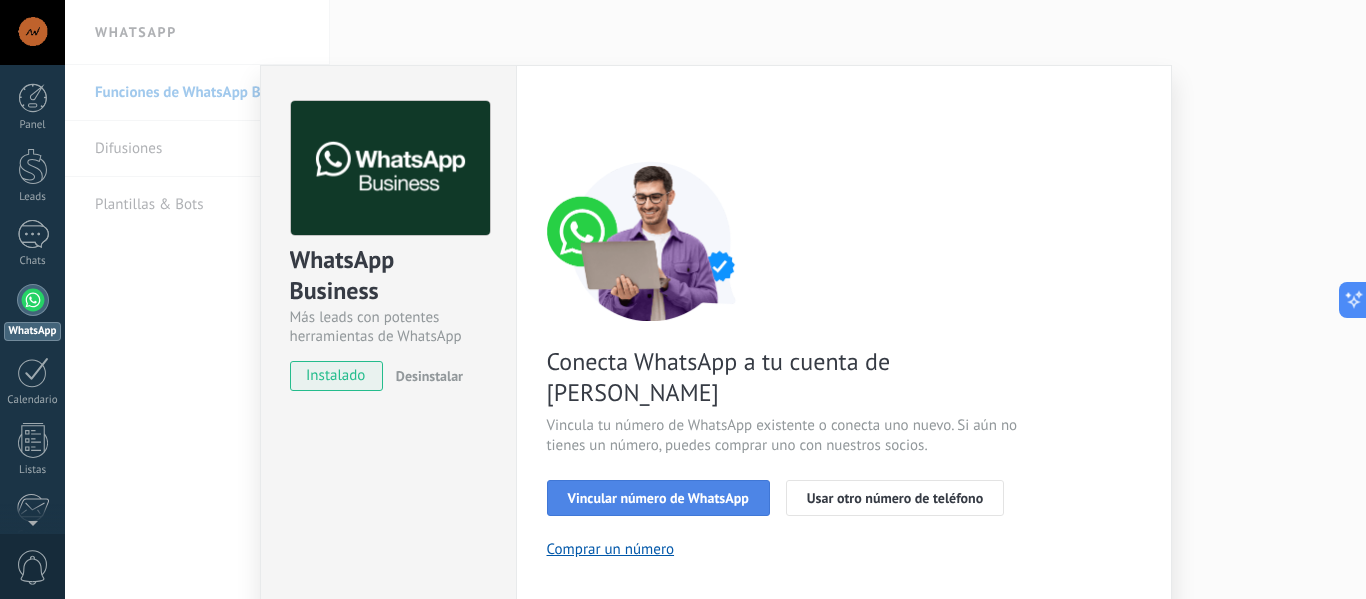 click on "Vincular número de WhatsApp" at bounding box center [658, 498] 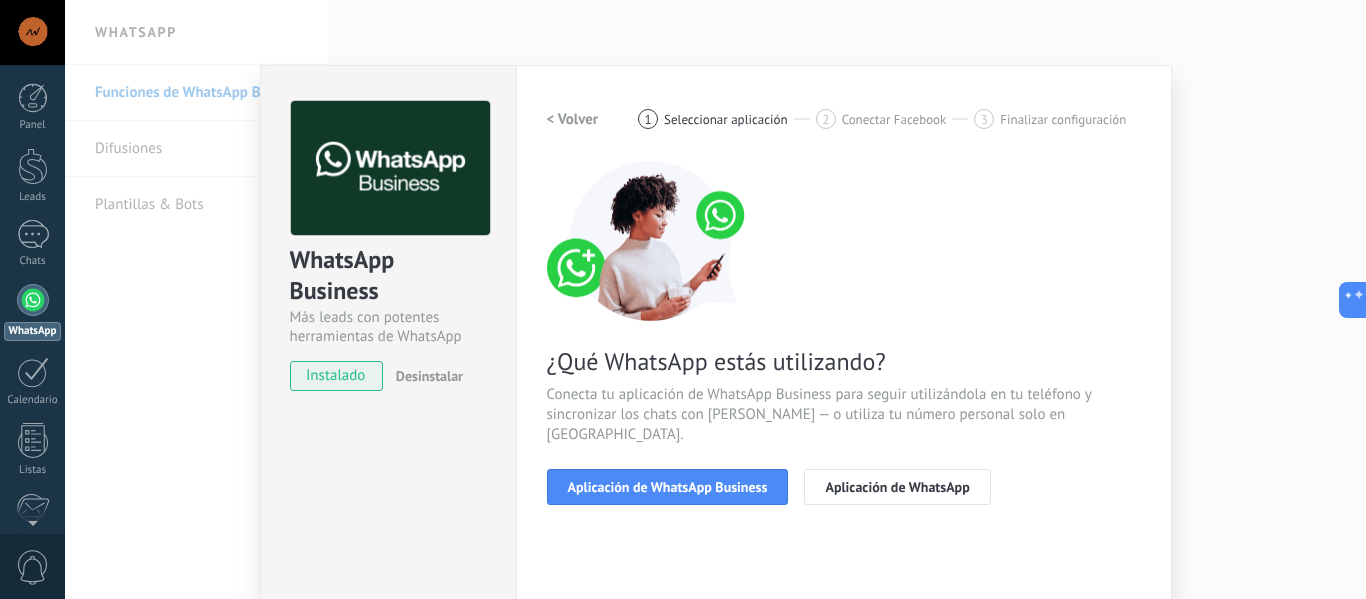 click on "Aplicación de WhatsApp Business" at bounding box center (668, 487) 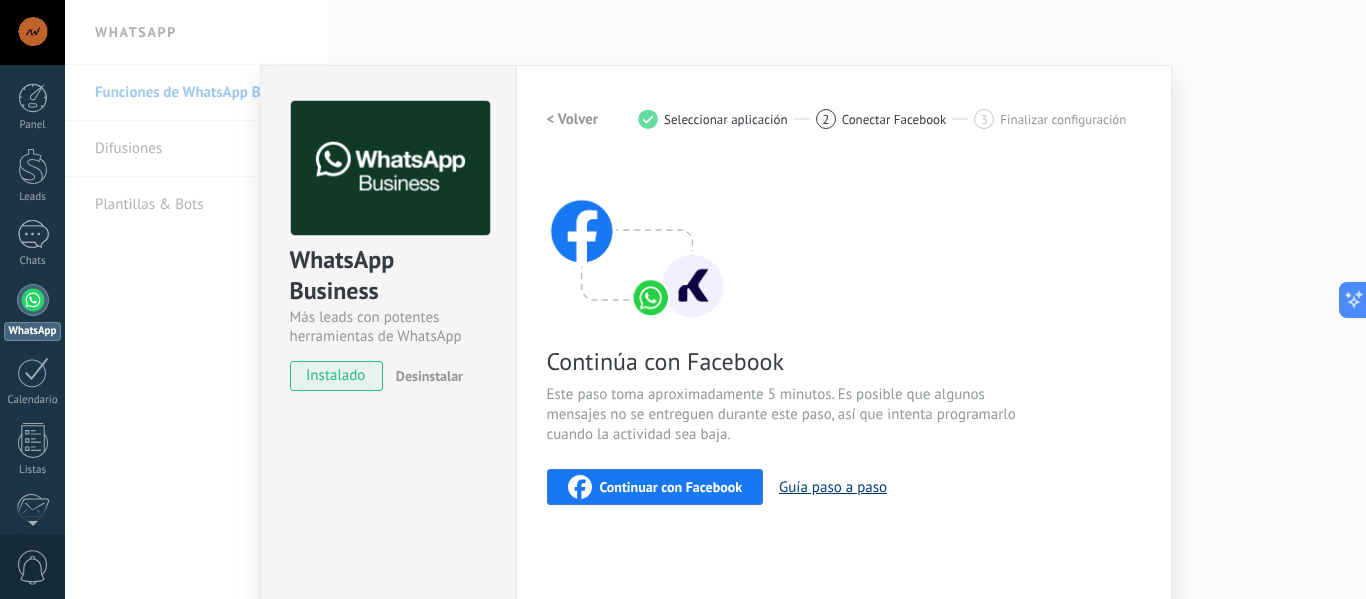 click on "Guía paso a paso" at bounding box center (833, 487) 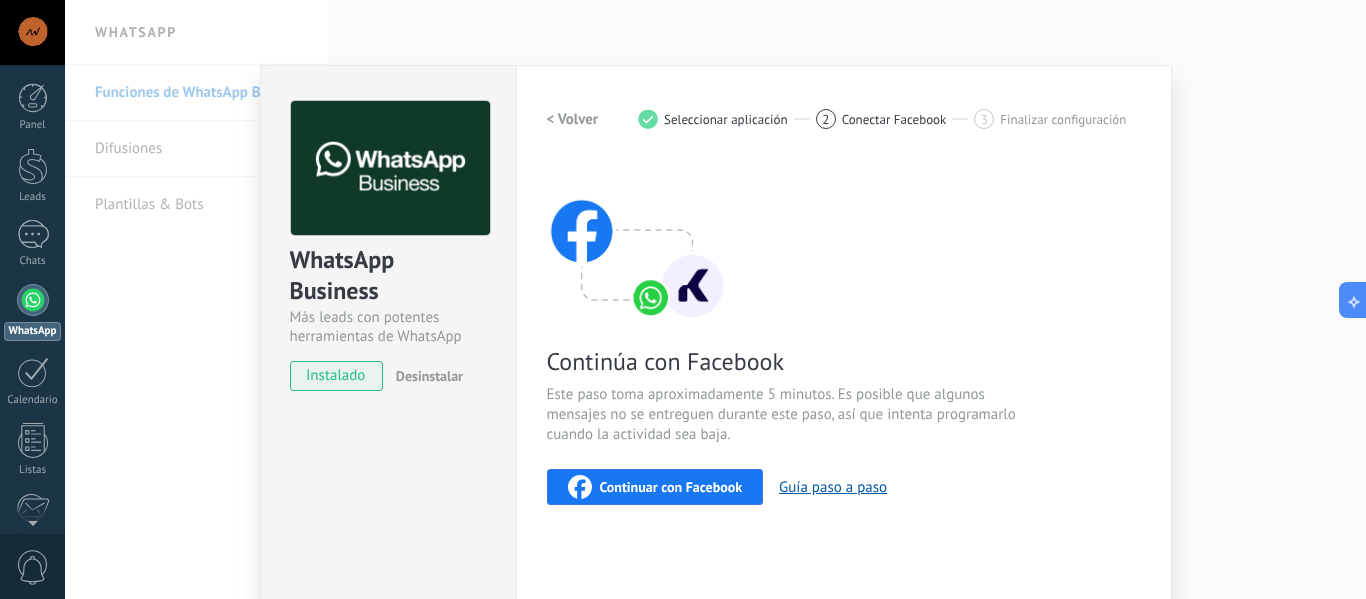click on "Continuar con Facebook" at bounding box center [671, 487] 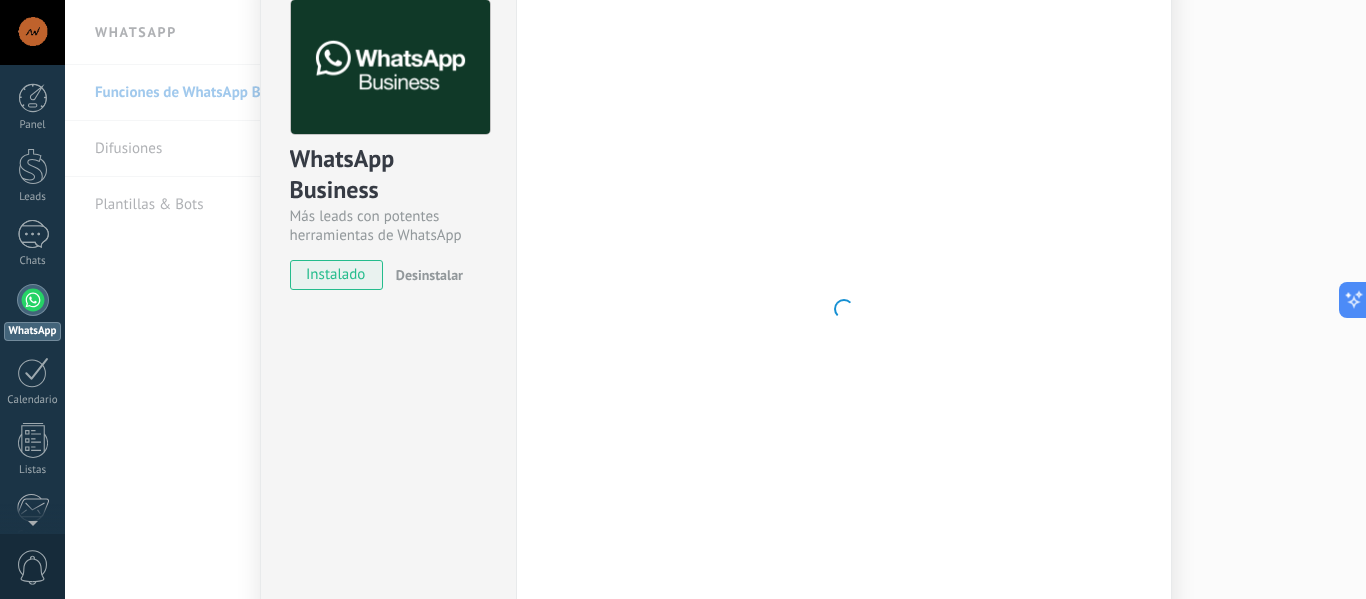 scroll, scrollTop: 0, scrollLeft: 0, axis: both 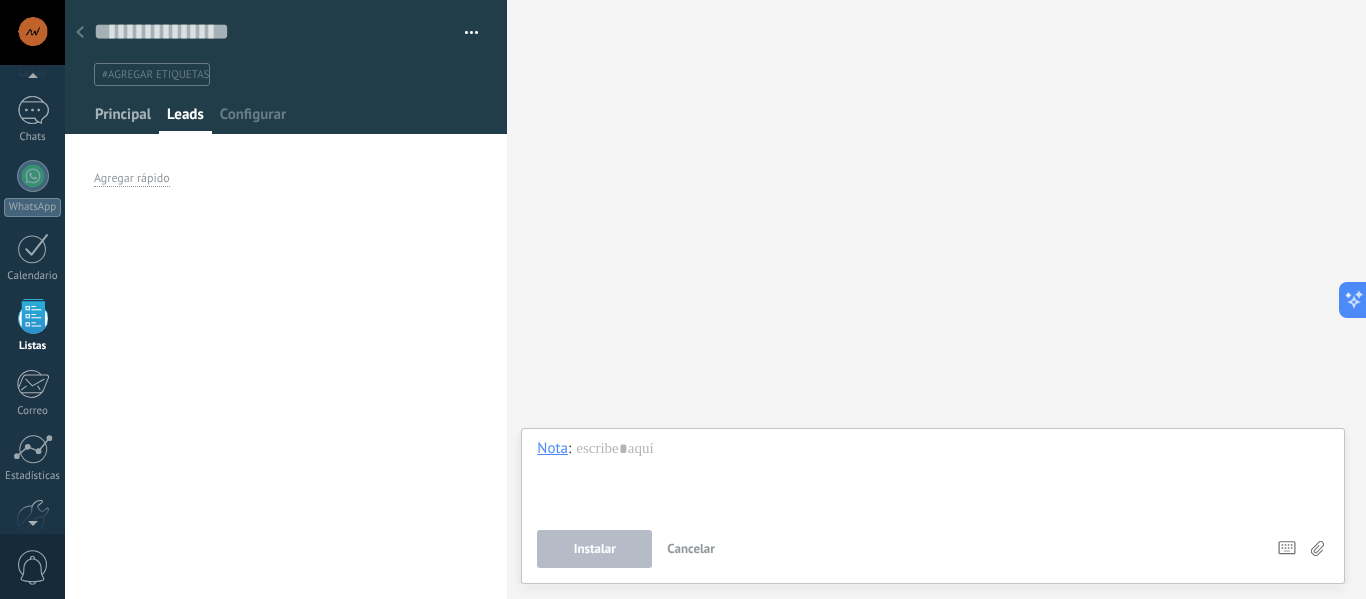 click on "Principal" at bounding box center (123, 119) 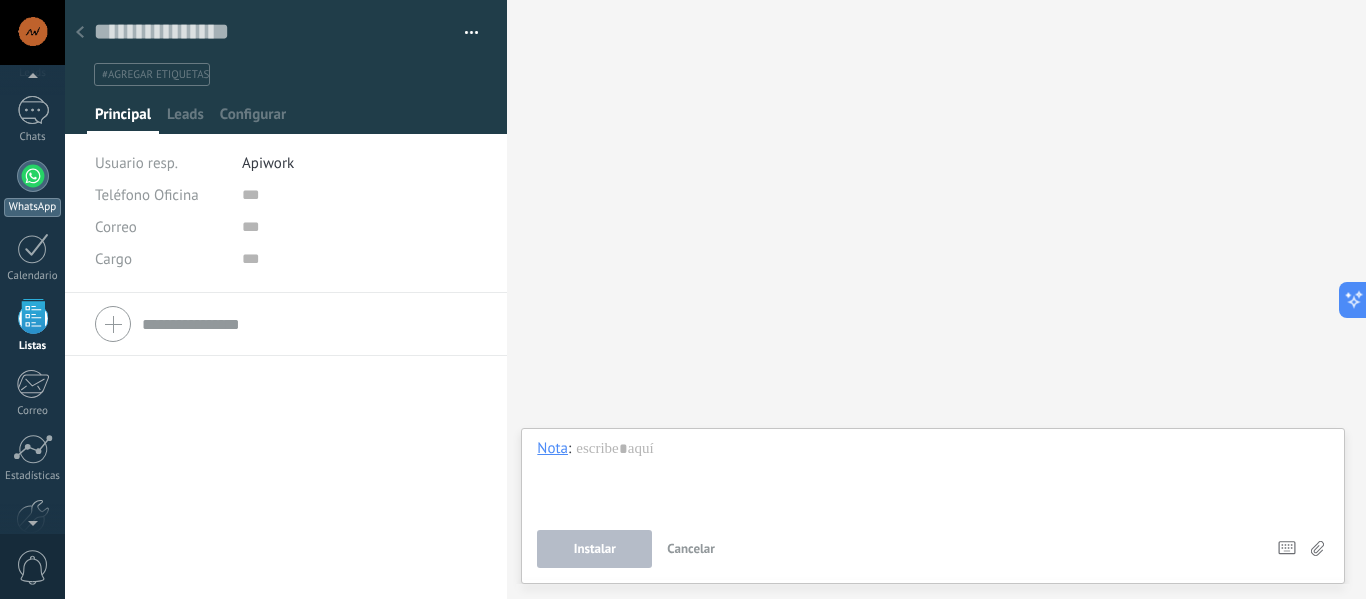 click on "WhatsApp" at bounding box center (32, 188) 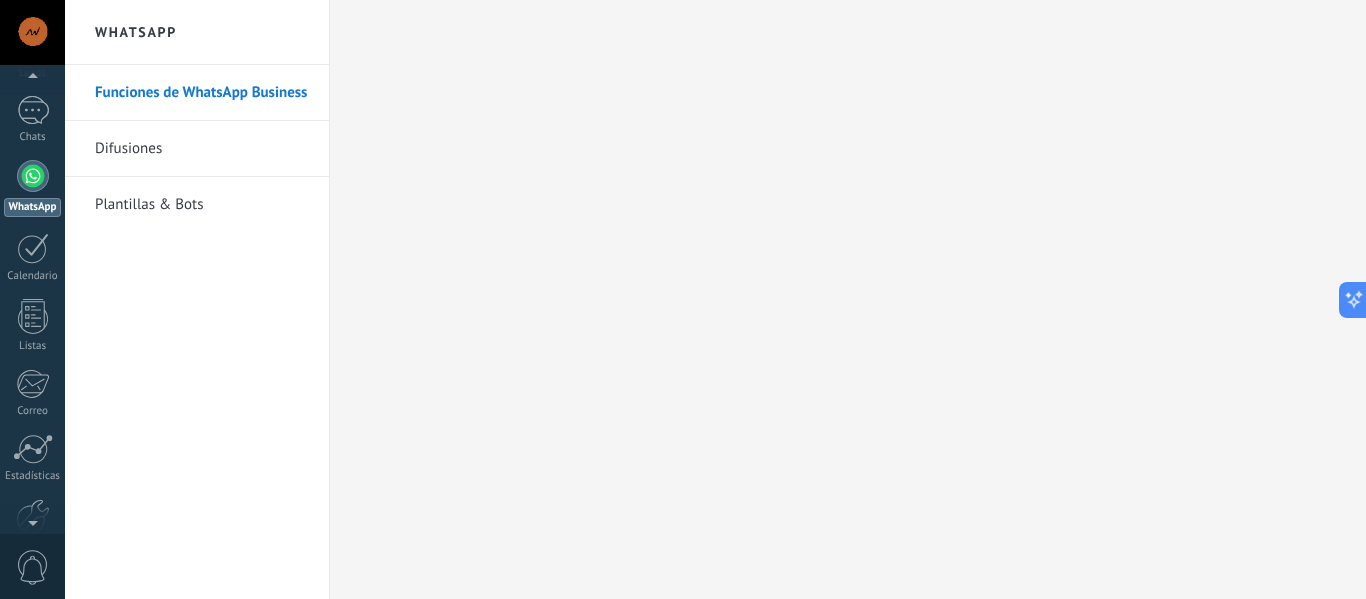 scroll, scrollTop: 0, scrollLeft: 0, axis: both 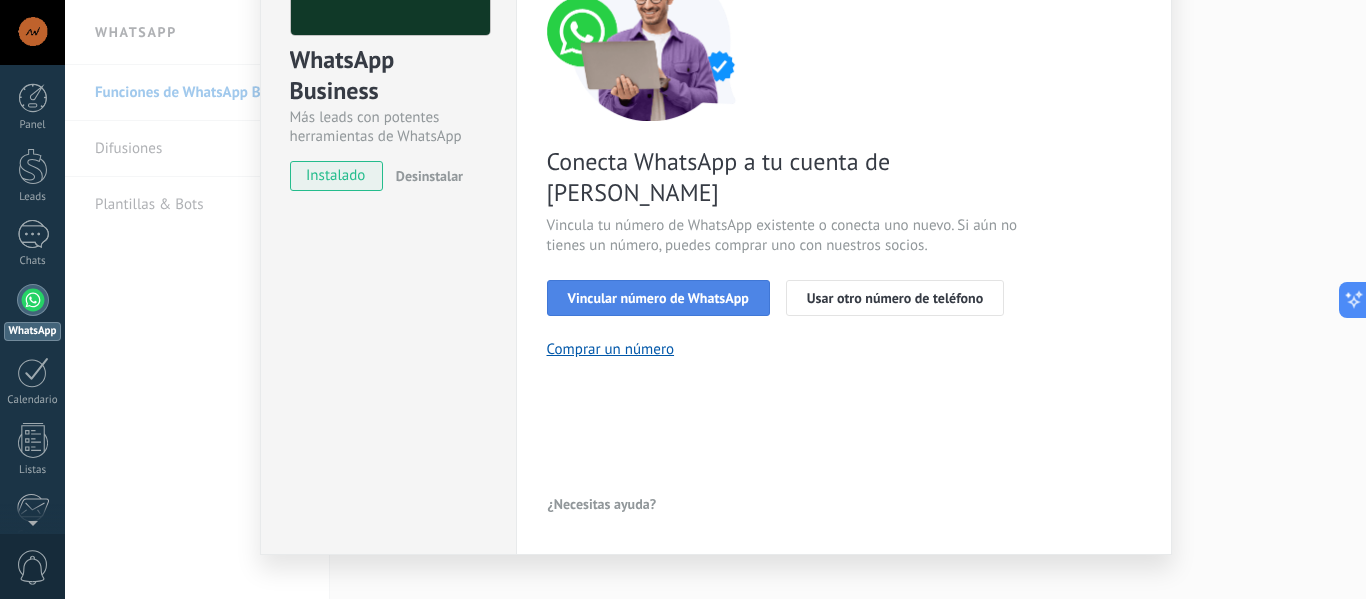 click on "Vincular número de WhatsApp" at bounding box center (658, 298) 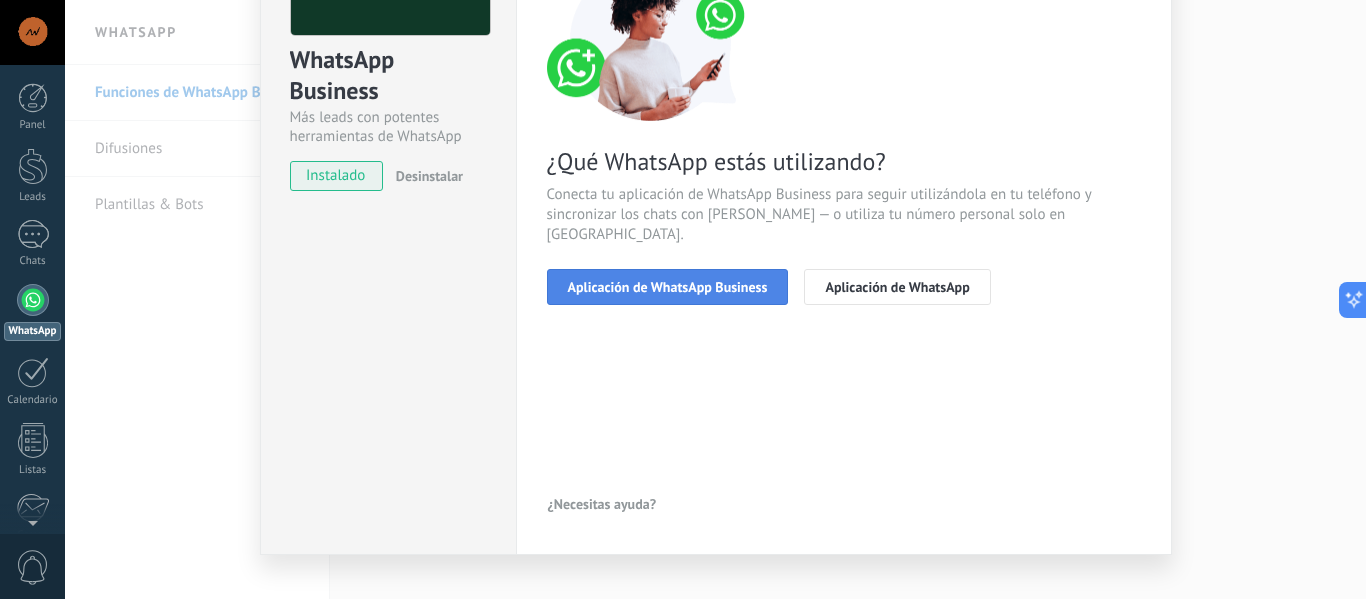 click on "Aplicación de WhatsApp Business" at bounding box center [668, 287] 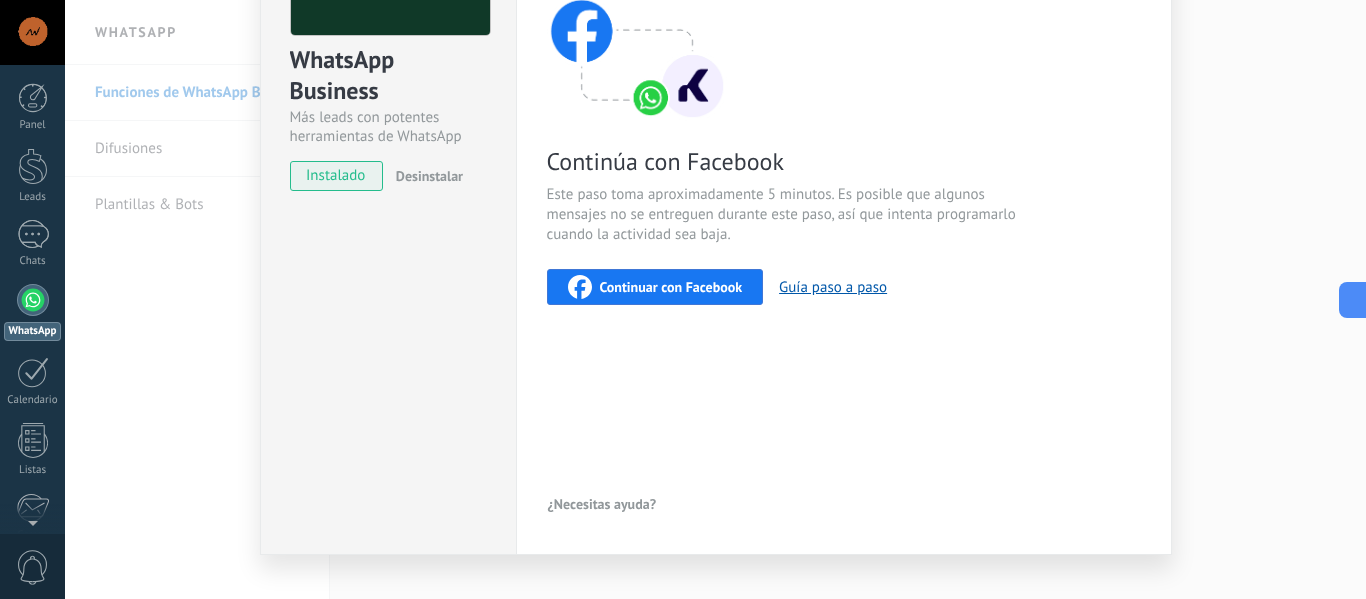 click on "Continuar con Facebook" at bounding box center (671, 287) 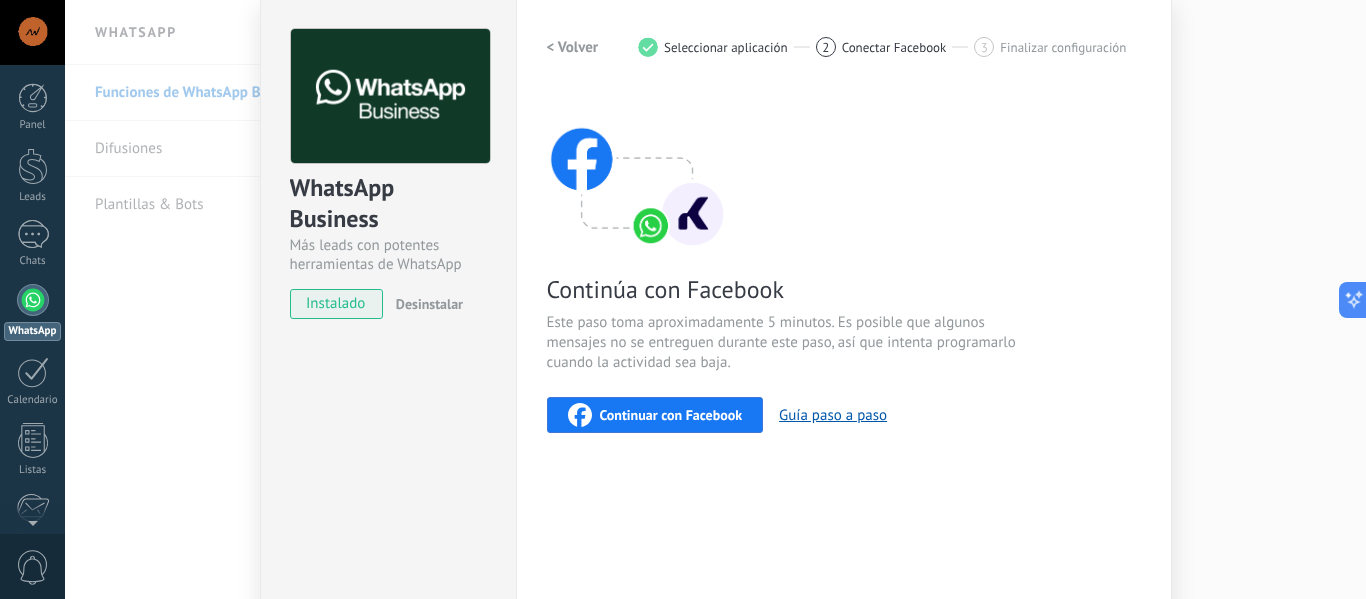 scroll, scrollTop: 0, scrollLeft: 0, axis: both 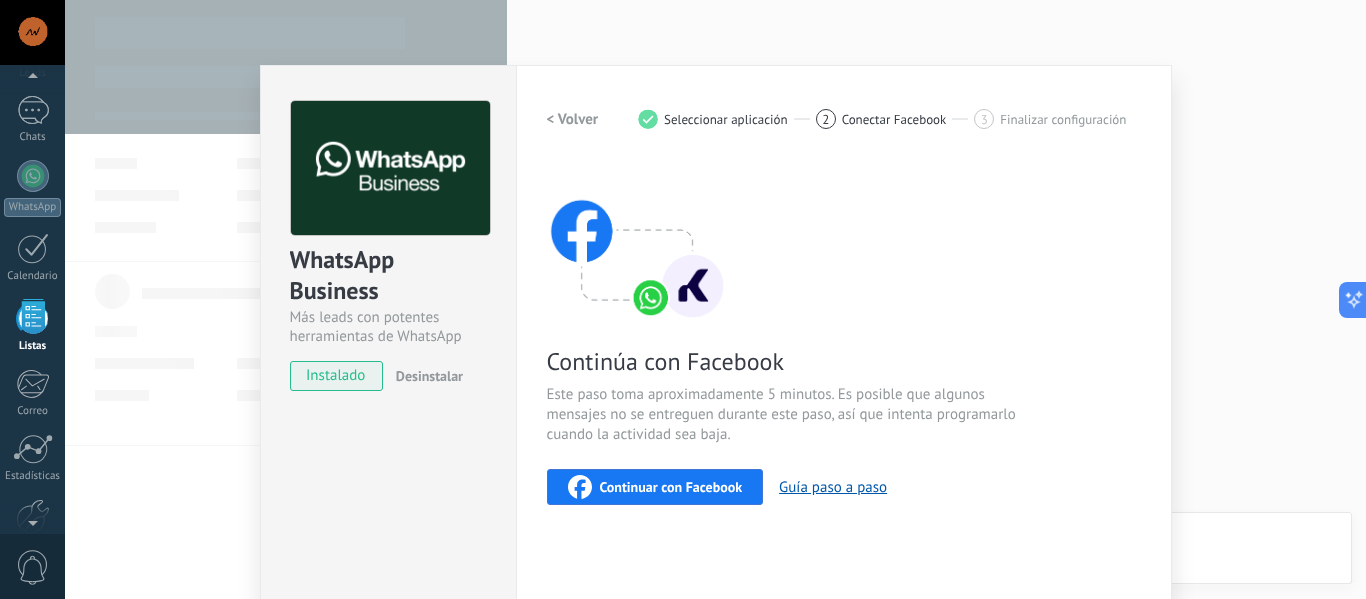 click at bounding box center [32, 32] 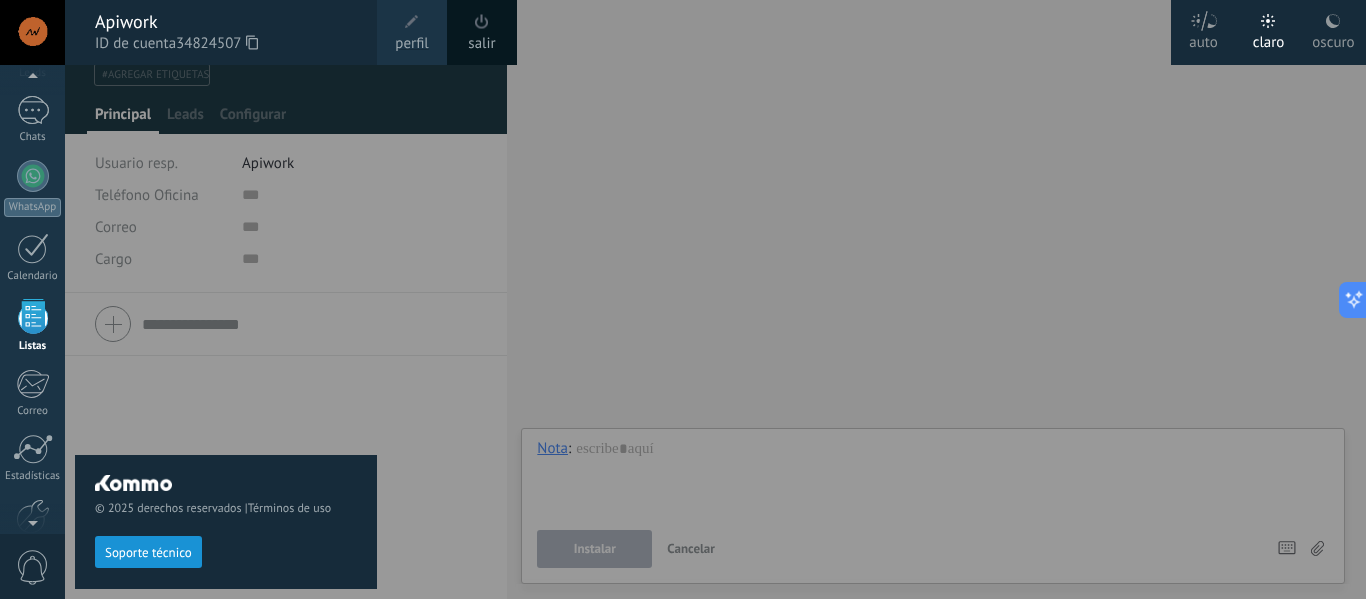 scroll, scrollTop: 139, scrollLeft: 0, axis: vertical 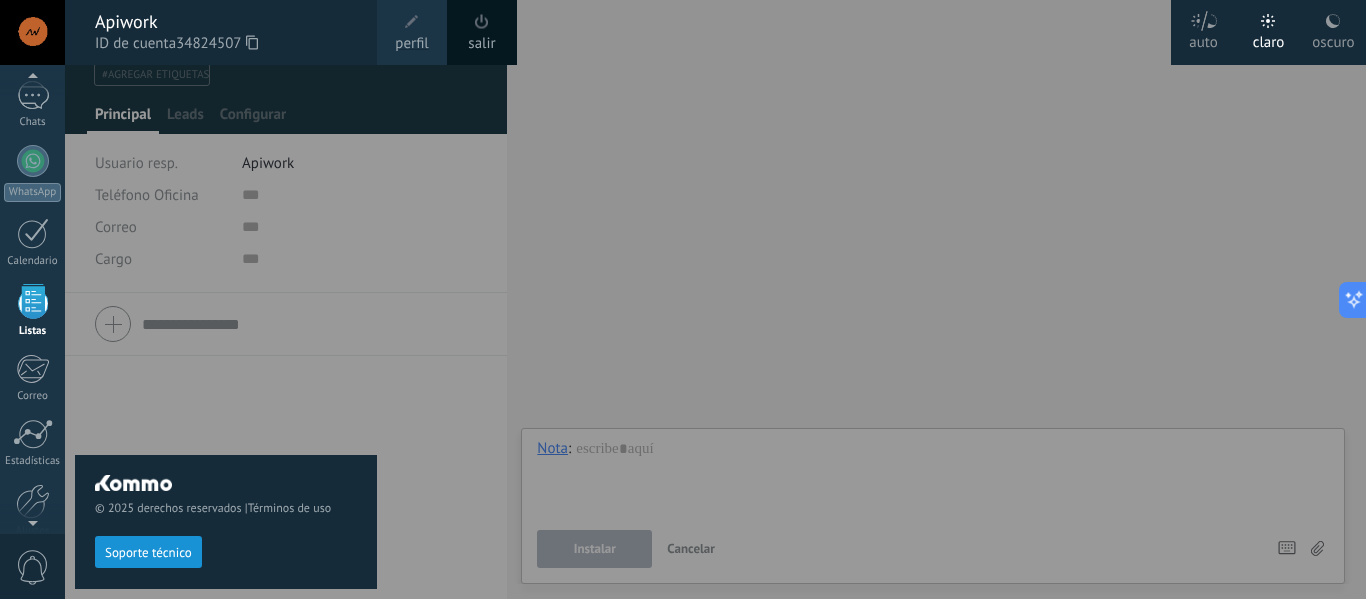 click on "©  2025  derechos reservados |  Términos de uso
Soporte técnico" at bounding box center (226, 332) 